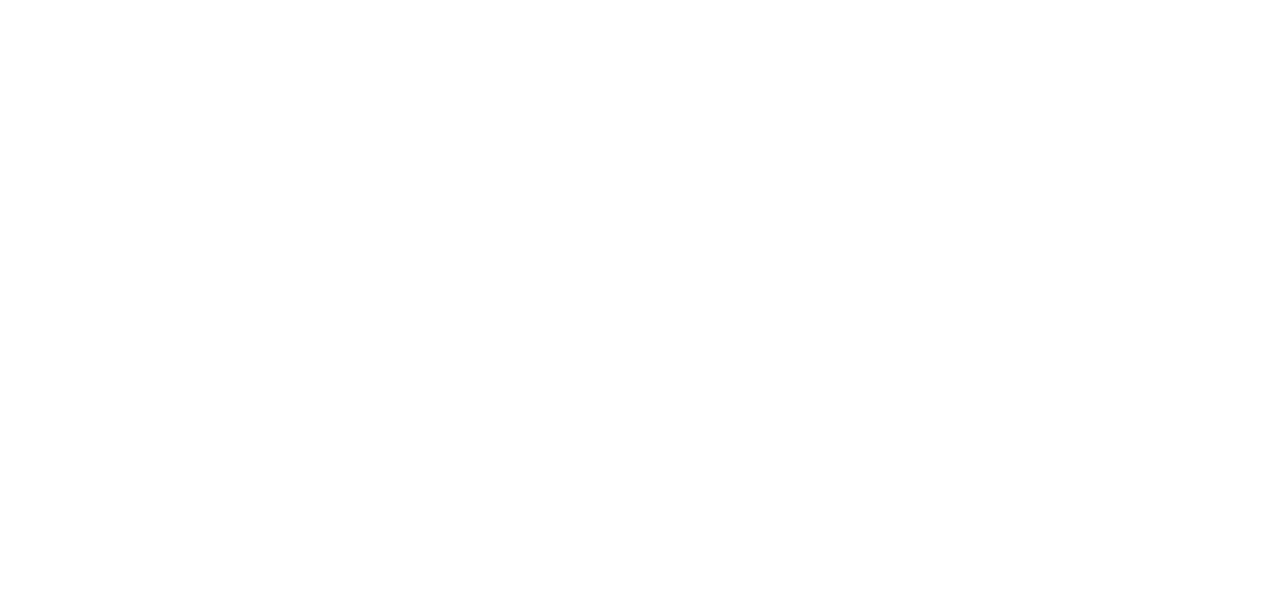 scroll, scrollTop: 0, scrollLeft: 0, axis: both 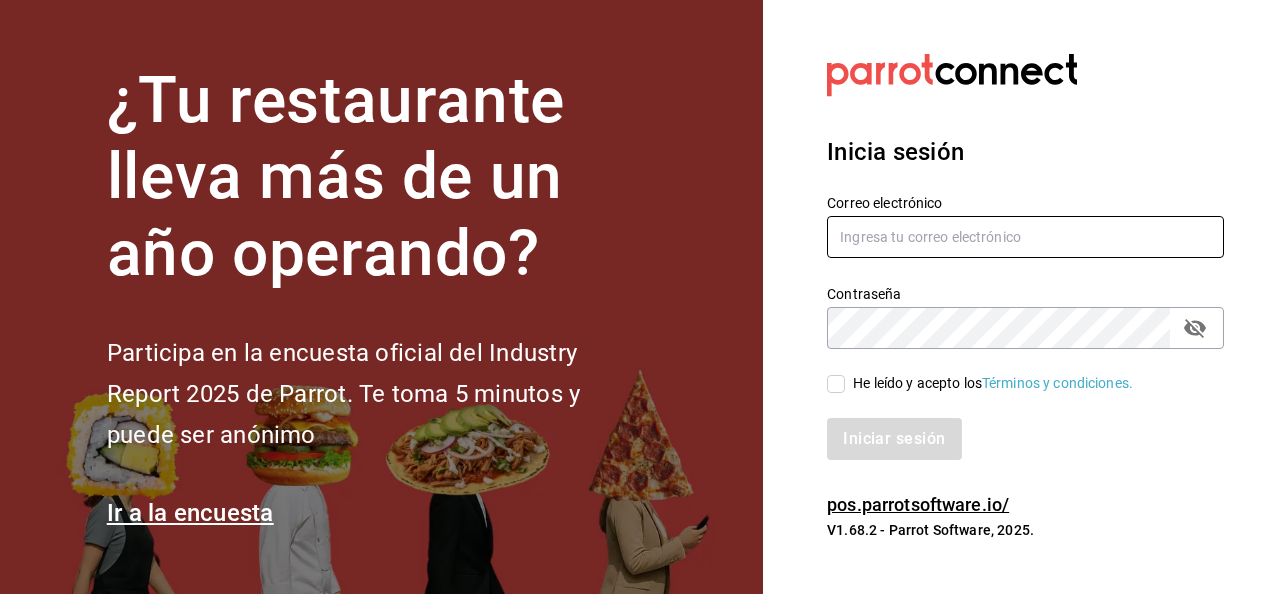 type on "jupiter.flores@grupocosteno.com" 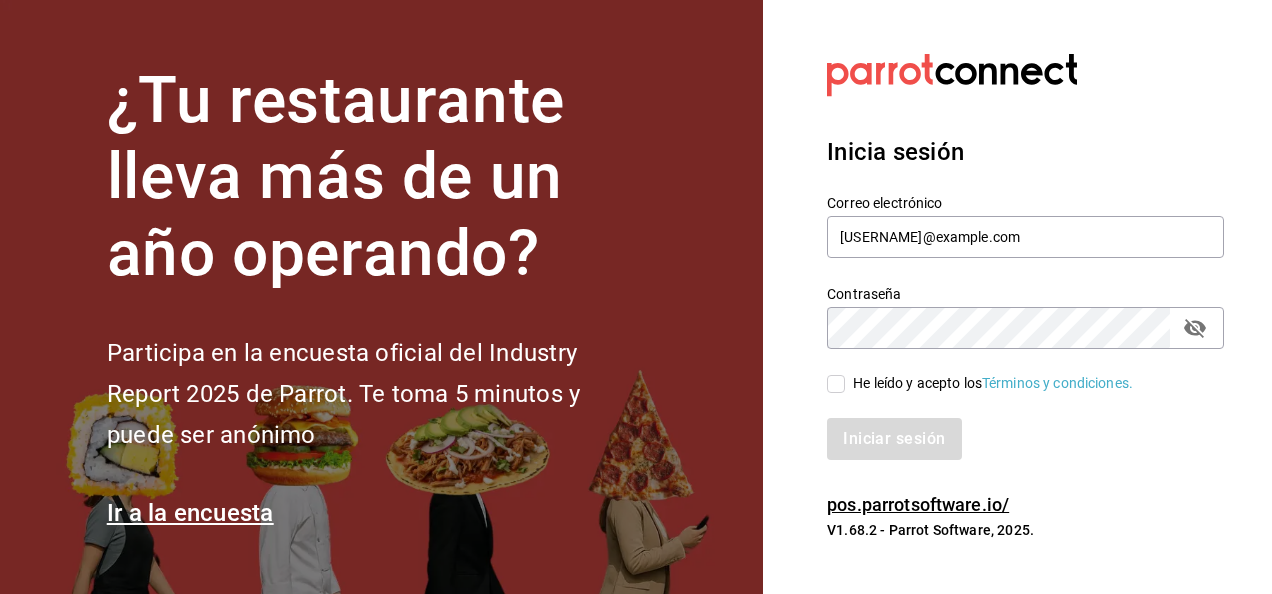 click on "He leído y acepto los  Términos y condiciones." at bounding box center [836, 384] 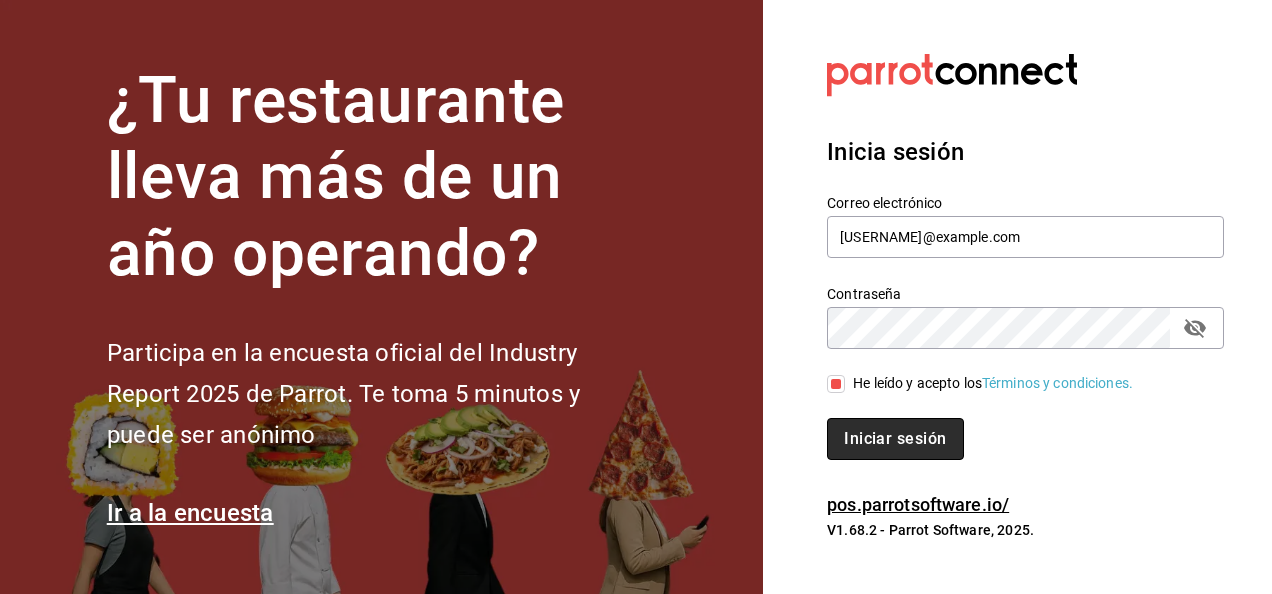 click on "Iniciar sesión" at bounding box center [895, 439] 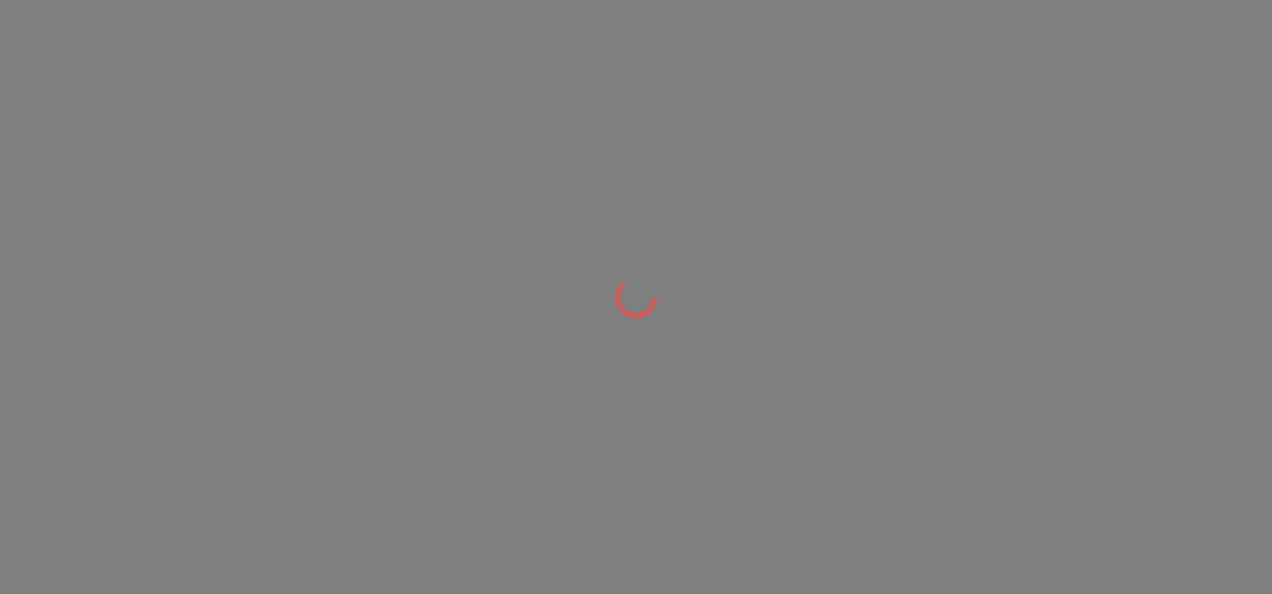 scroll, scrollTop: 0, scrollLeft: 0, axis: both 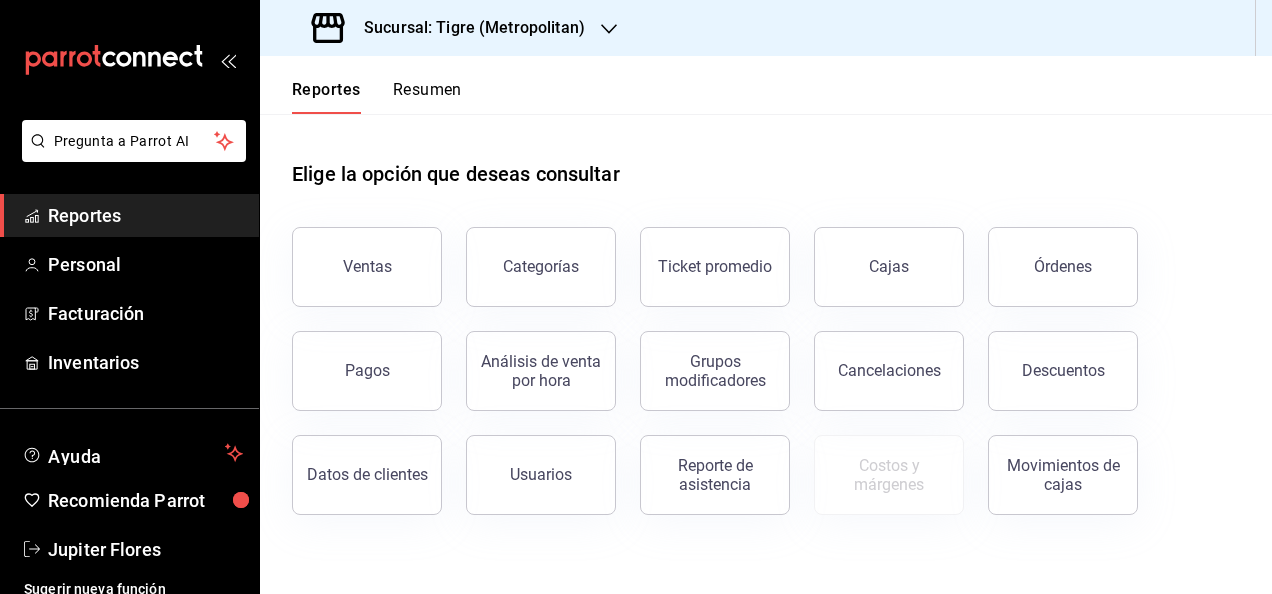 click on "Sucursal: Tigre (Metropolitan)" at bounding box center (466, 28) 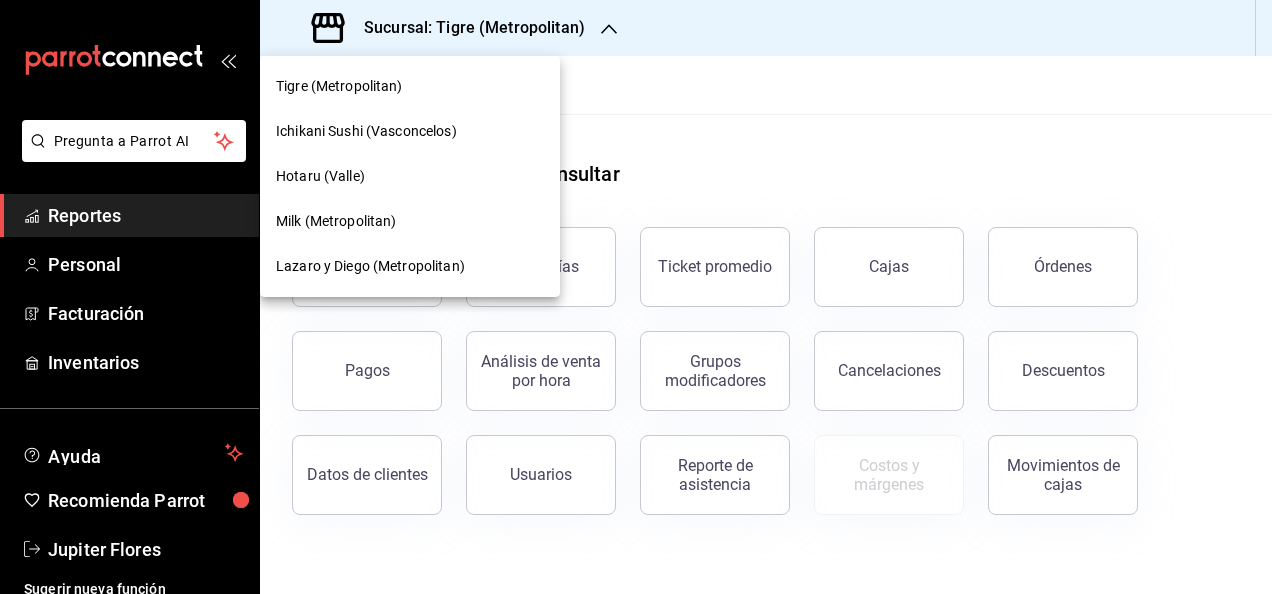 click on "Lazaro y Diego (Metropolitan)" at bounding box center [410, 266] 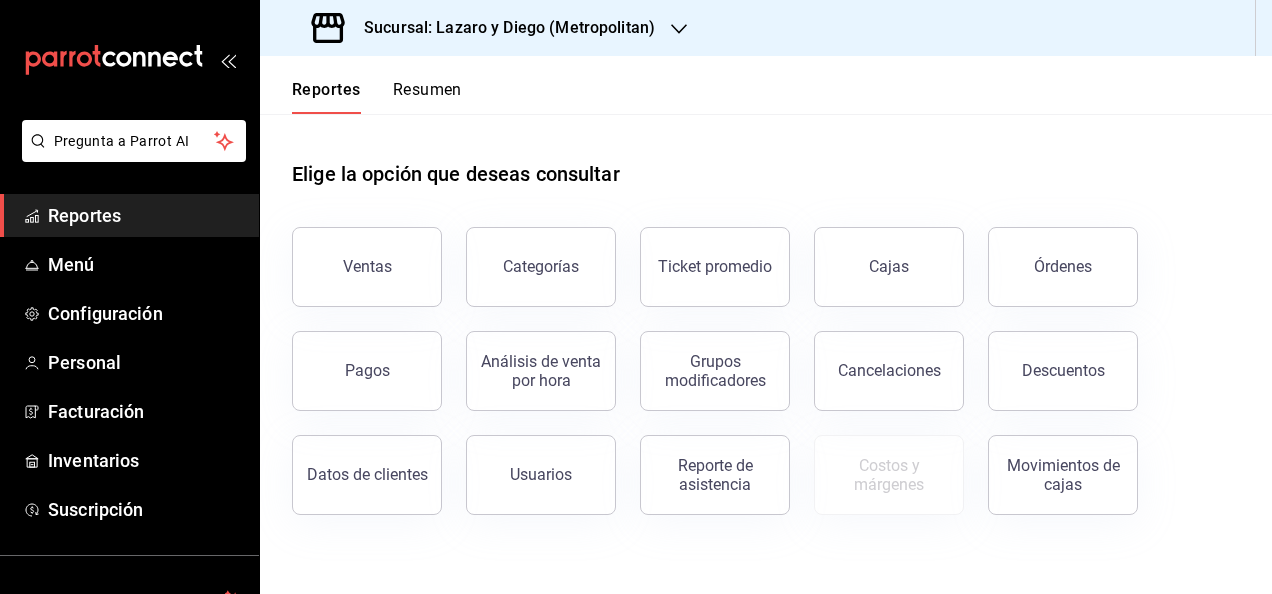 click on "Sucursal: Lazaro y Diego (Metropolitan)" at bounding box center [485, 28] 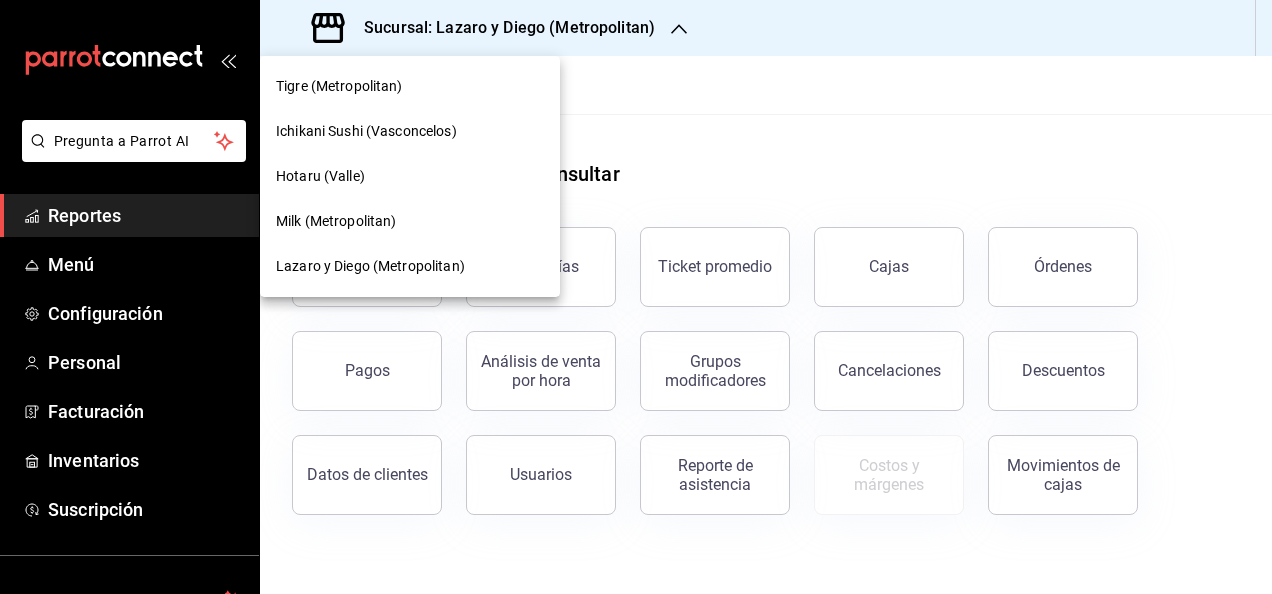 click on "Milk (Metropolitan)" at bounding box center (410, 221) 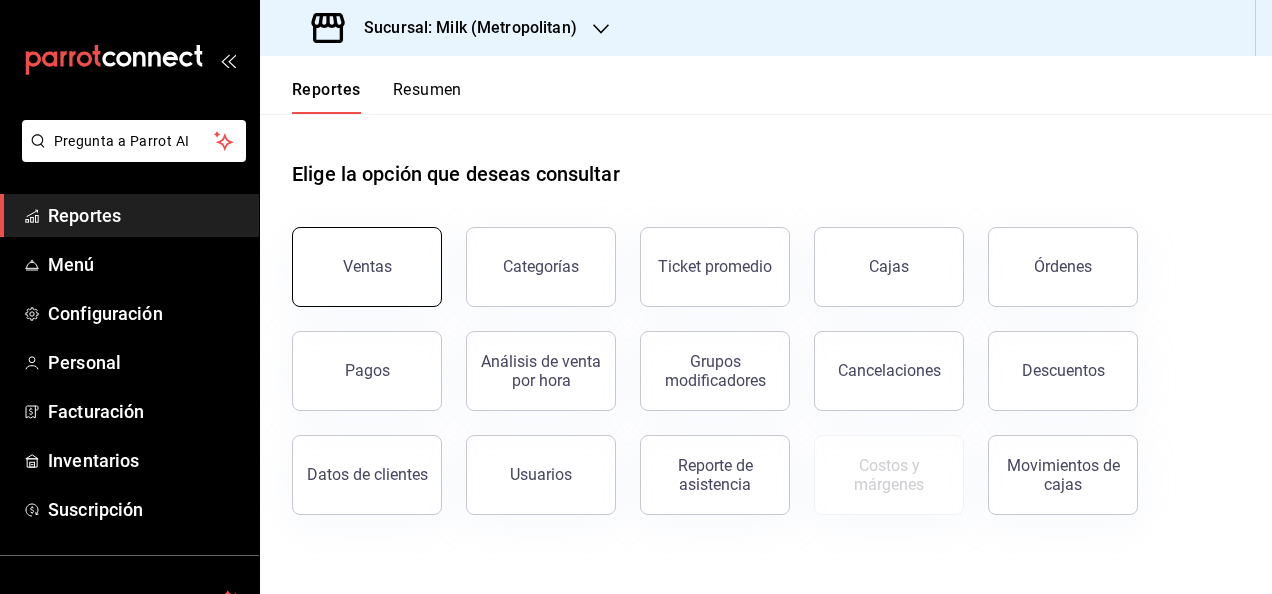 click on "Ventas" at bounding box center (367, 267) 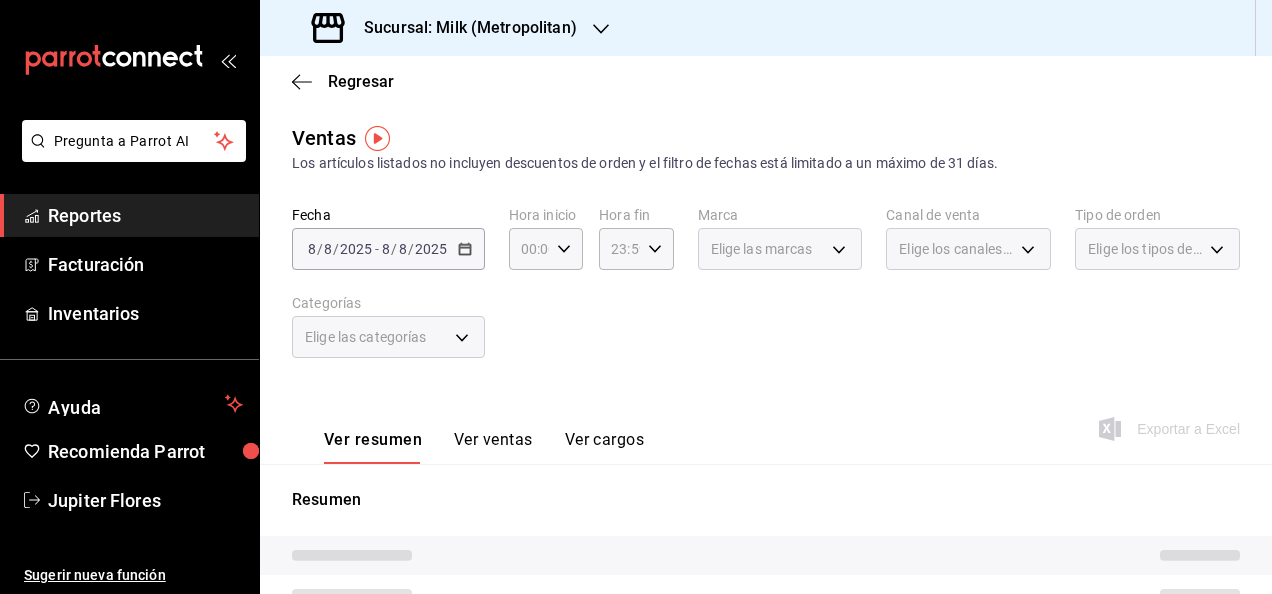 click on "2025-08-08 8 / 8 / 2025 - 2025-08-08 8 / 8 / 2025" at bounding box center [388, 249] 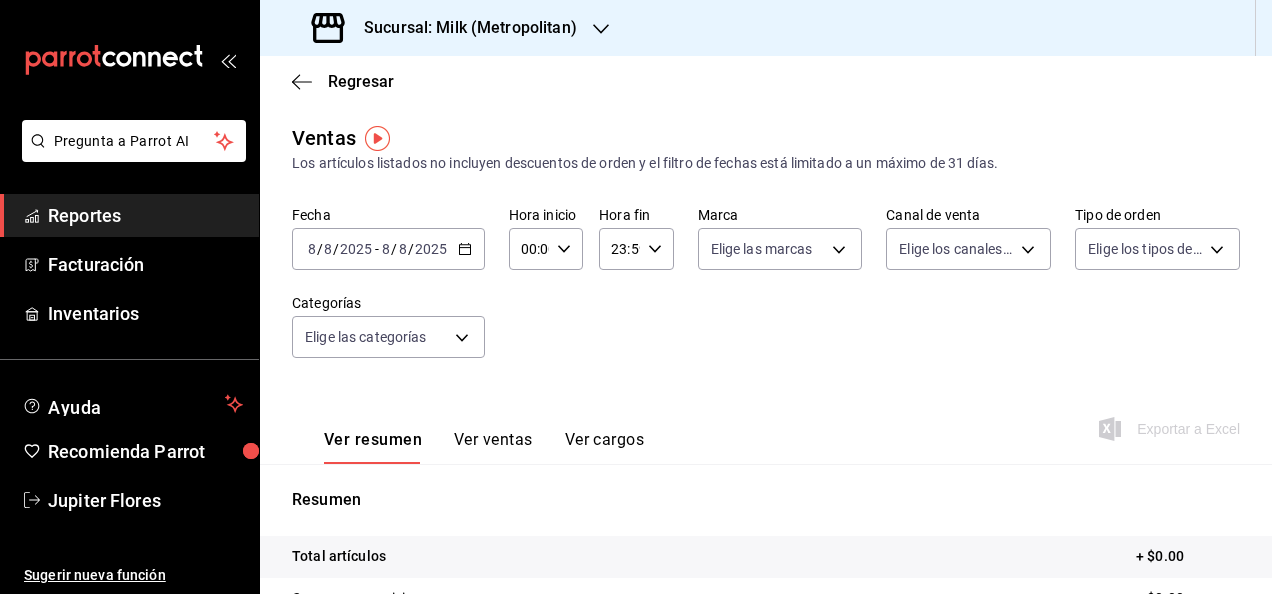 click on "2025-08-08 8 / 8 / 2025 - 2025-08-08 8 / 8 / 2025" at bounding box center [388, 249] 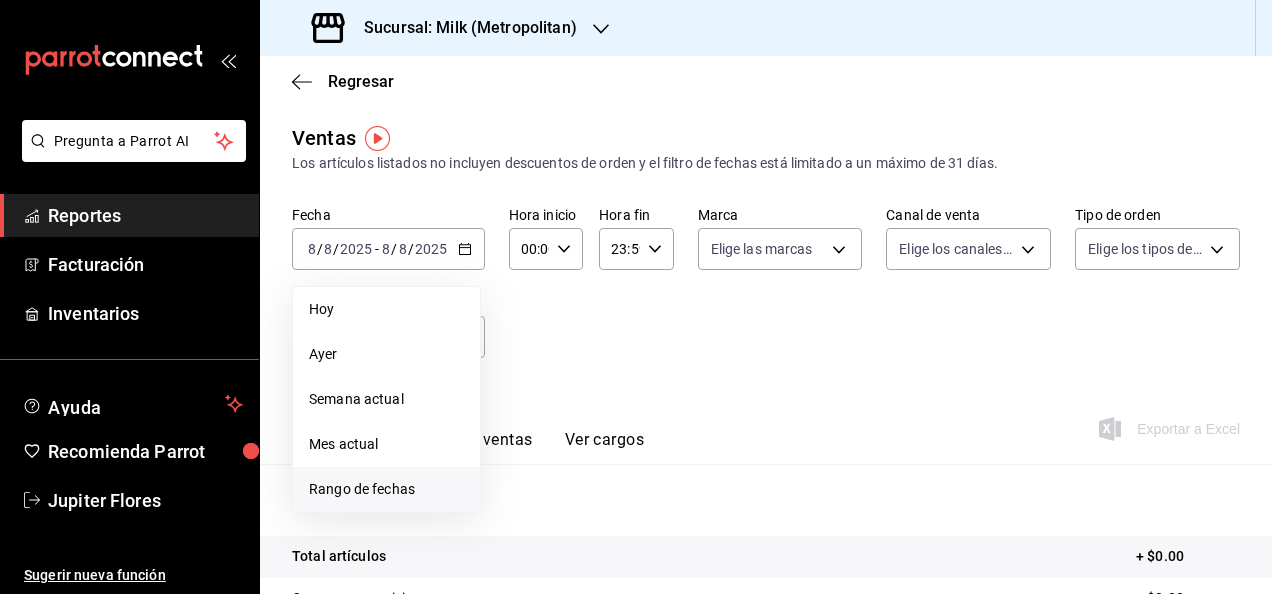 click on "Rango de fechas" at bounding box center (386, 489) 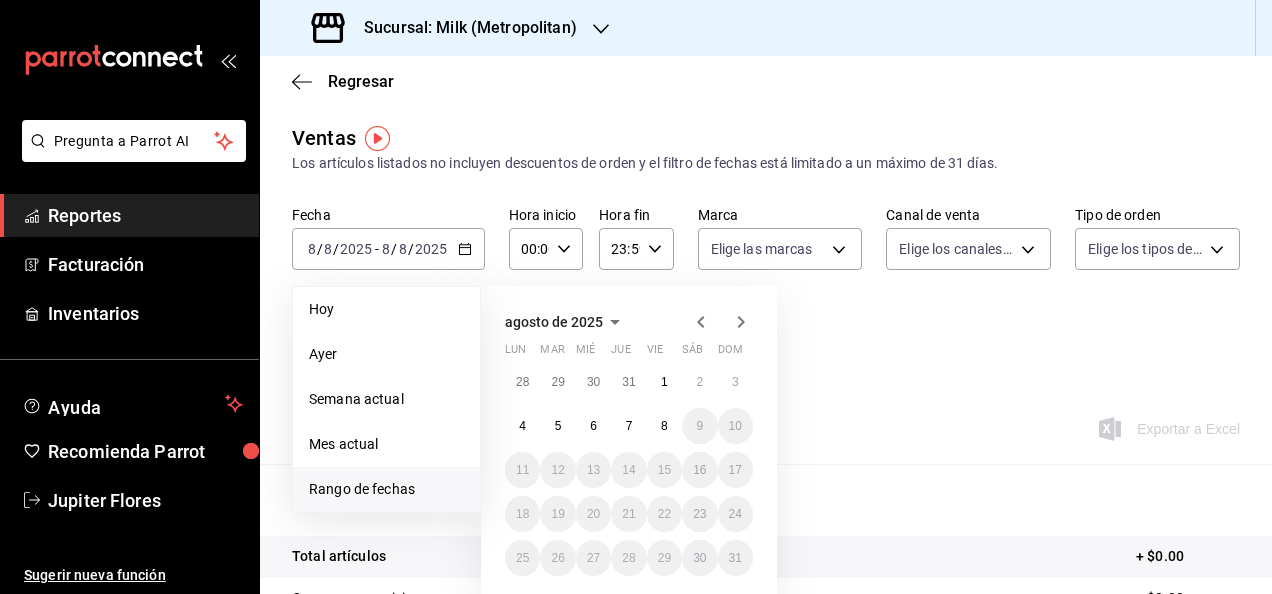 click 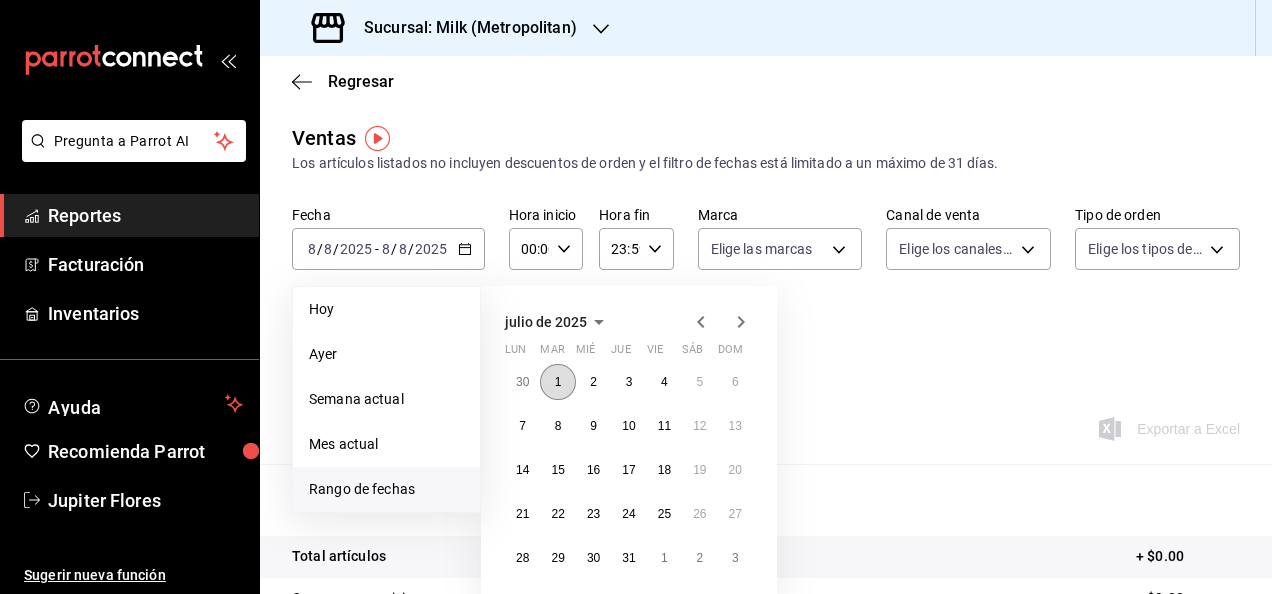 click on "1" at bounding box center [558, 382] 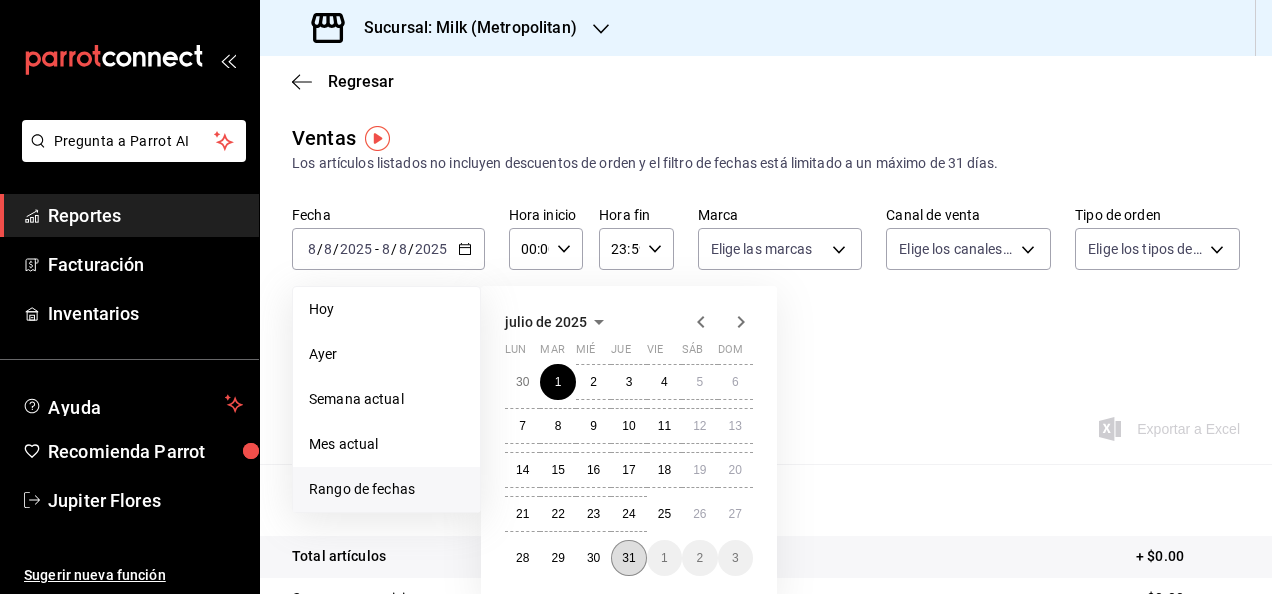 click on "31" at bounding box center (628, 558) 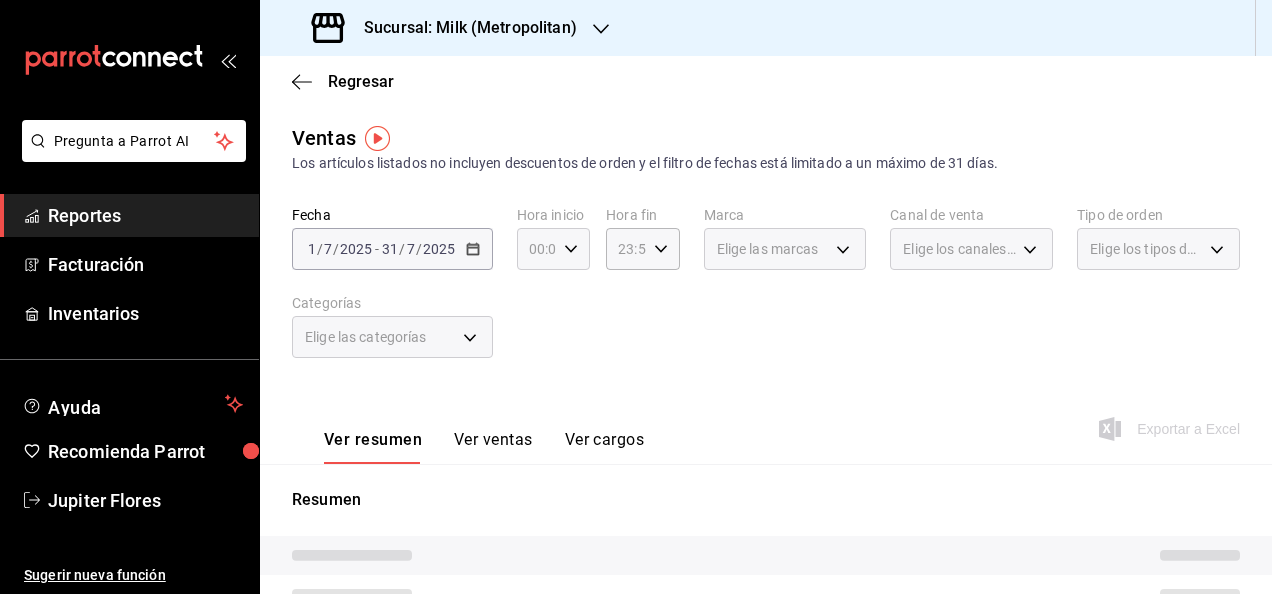 click 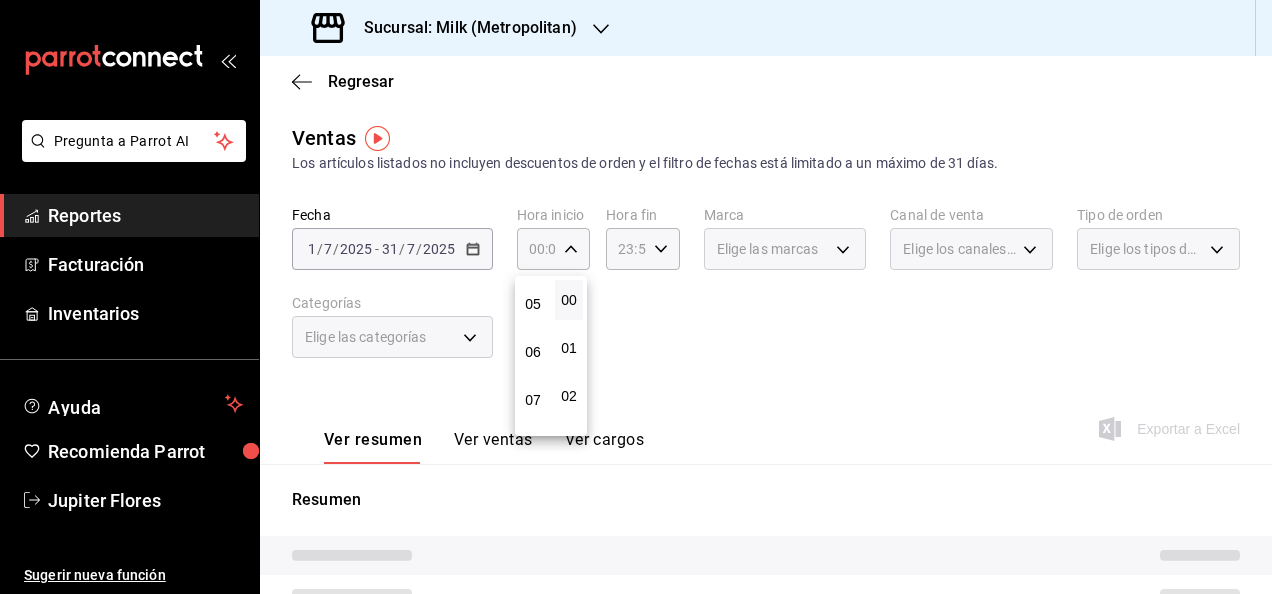 scroll, scrollTop: 228, scrollLeft: 0, axis: vertical 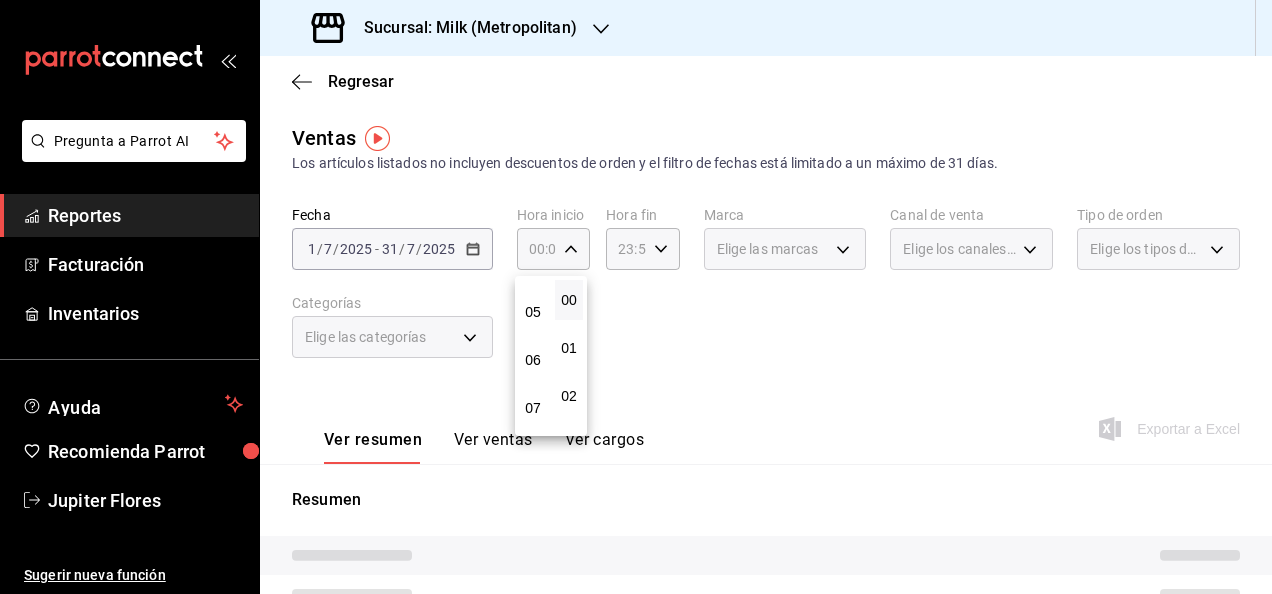 click on "05" at bounding box center (533, 312) 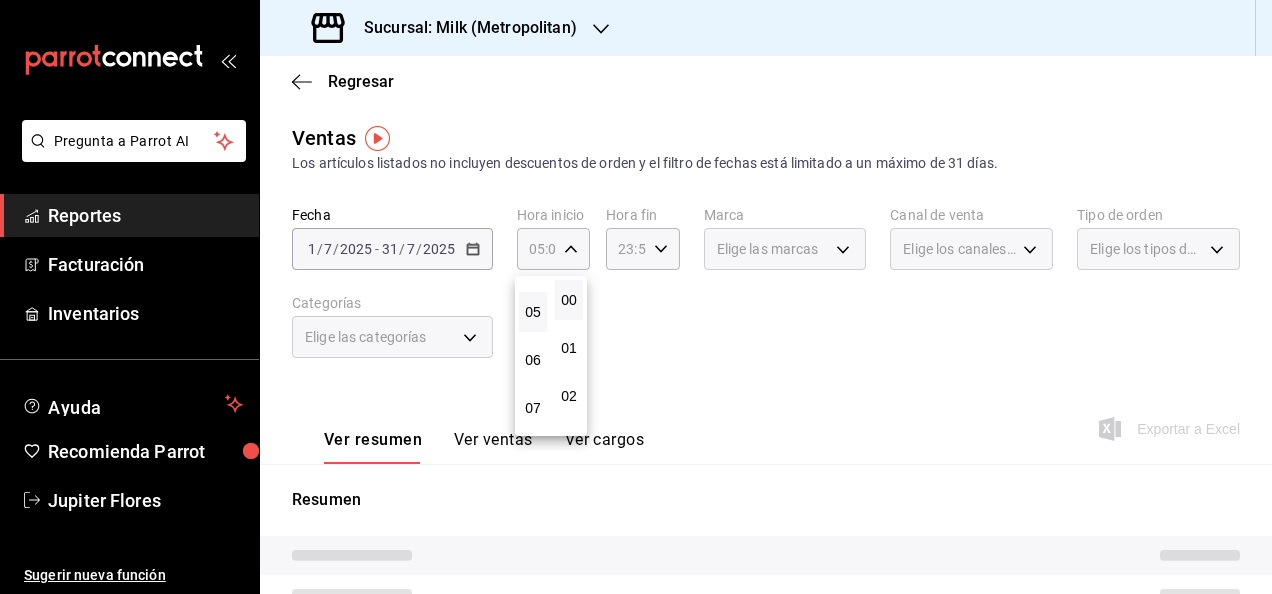 click at bounding box center [636, 297] 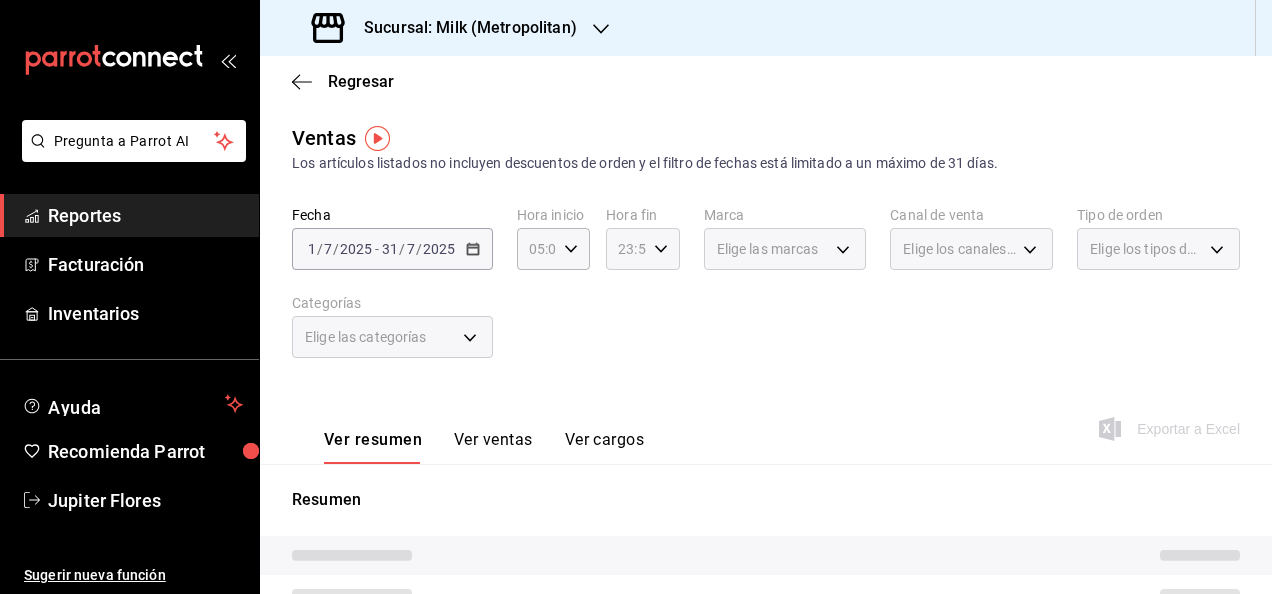 click on "23:59 Hora fin" at bounding box center [642, 249] 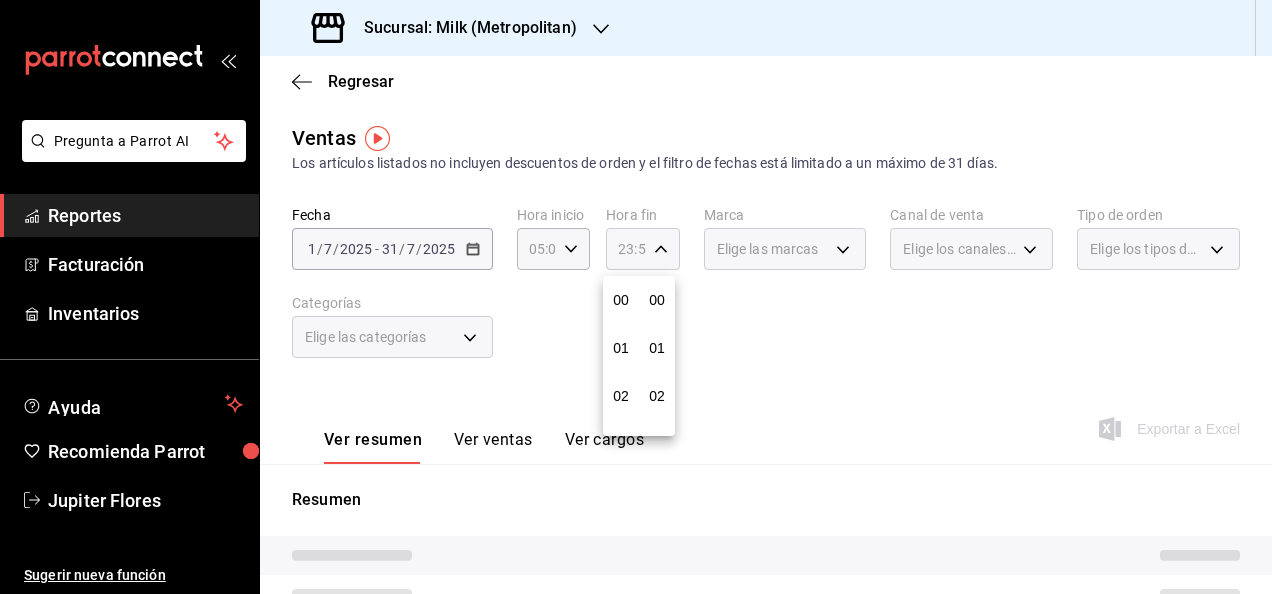 scroll, scrollTop: 992, scrollLeft: 0, axis: vertical 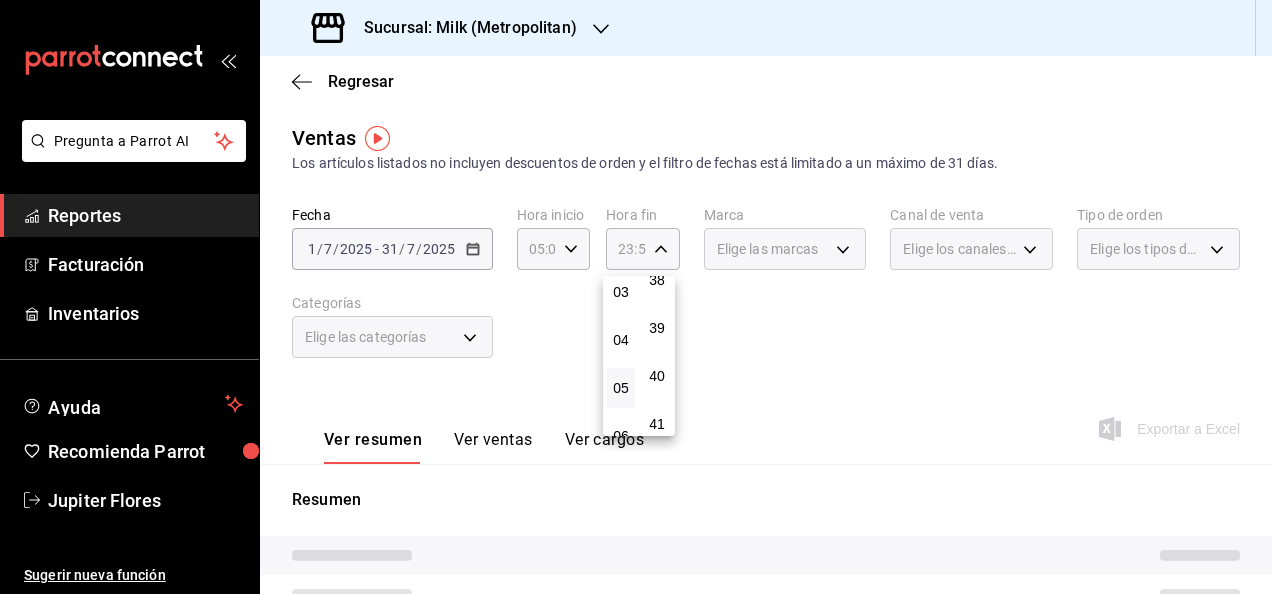 click on "05" at bounding box center [621, 388] 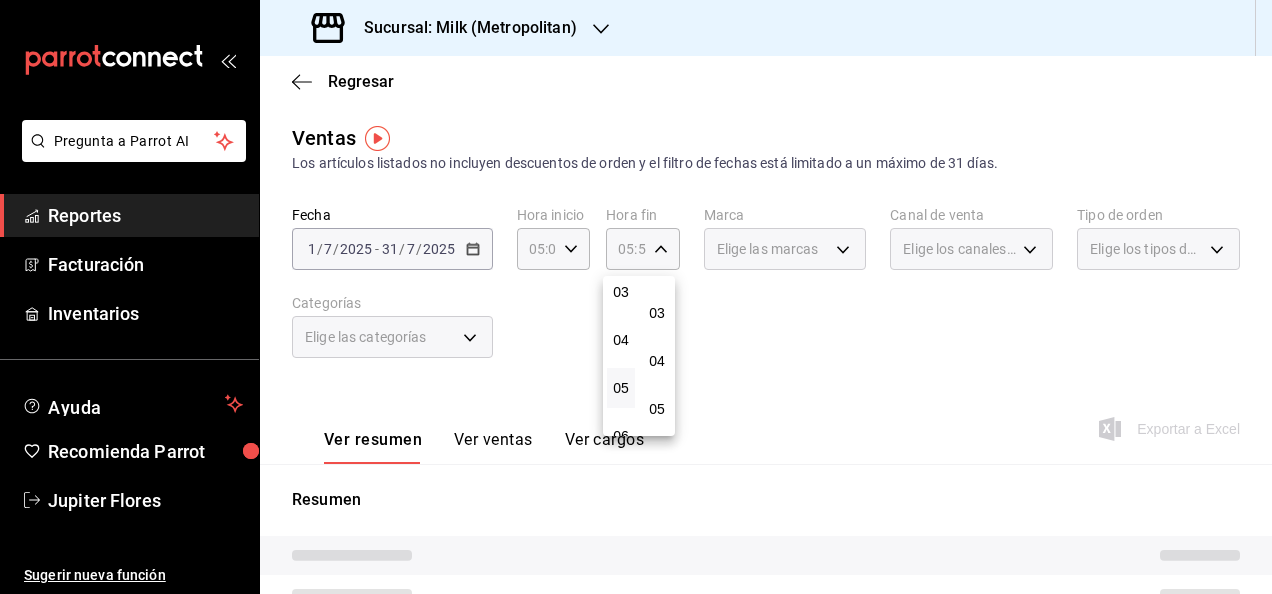 scroll, scrollTop: 0, scrollLeft: 0, axis: both 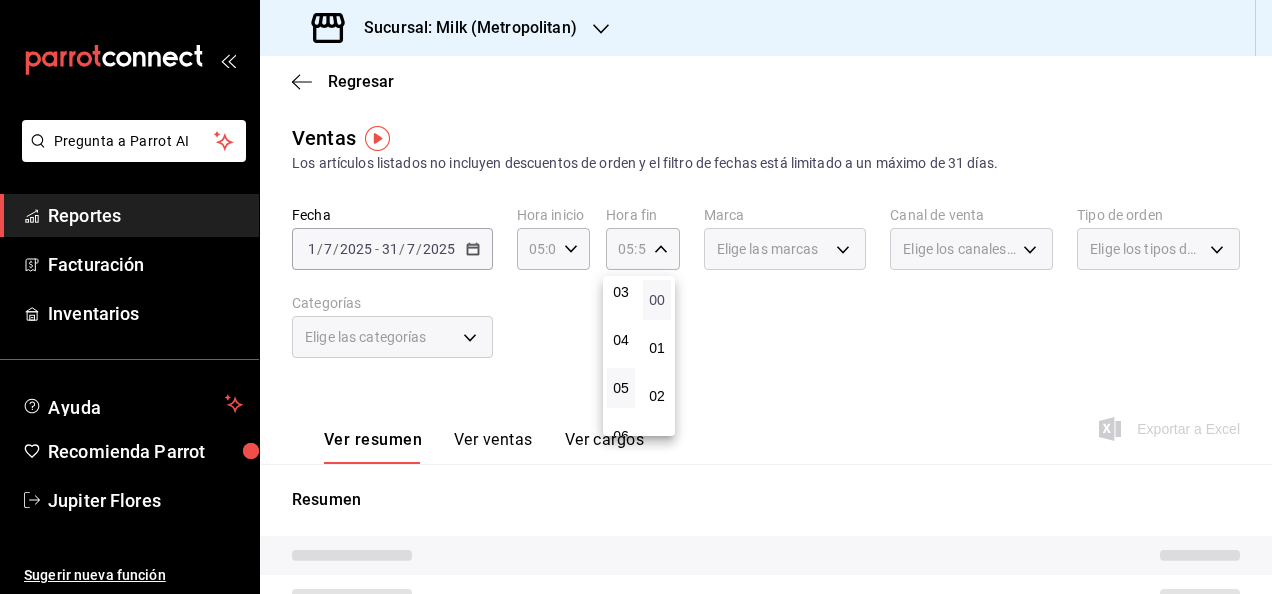 click on "00" at bounding box center (657, 300) 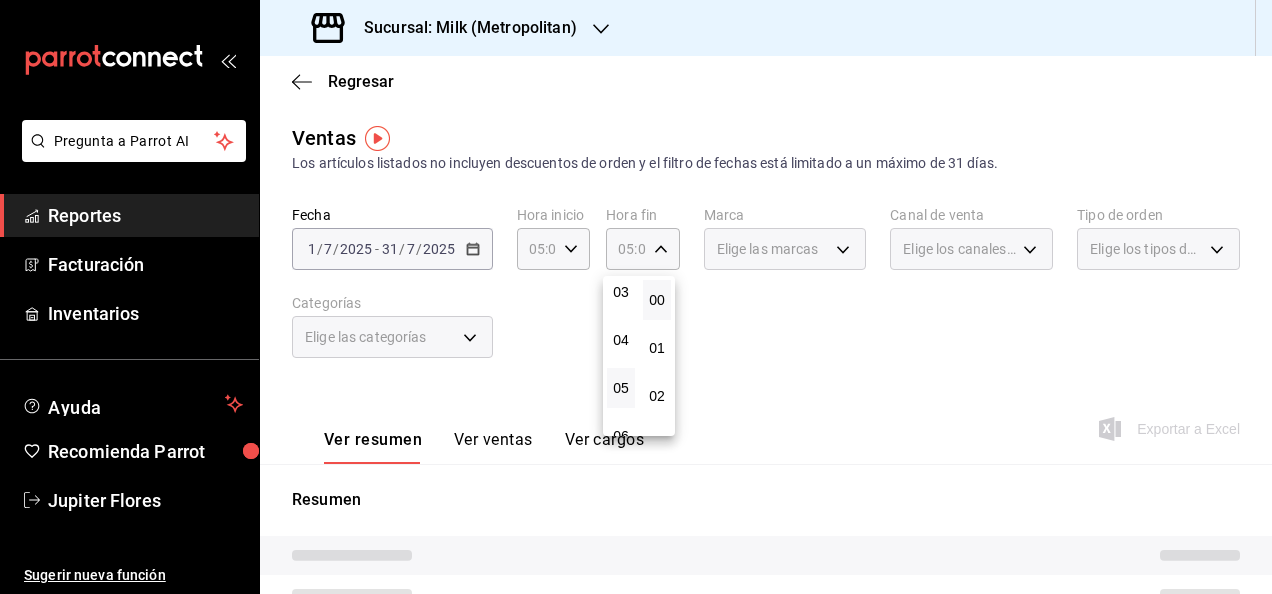 click at bounding box center [636, 297] 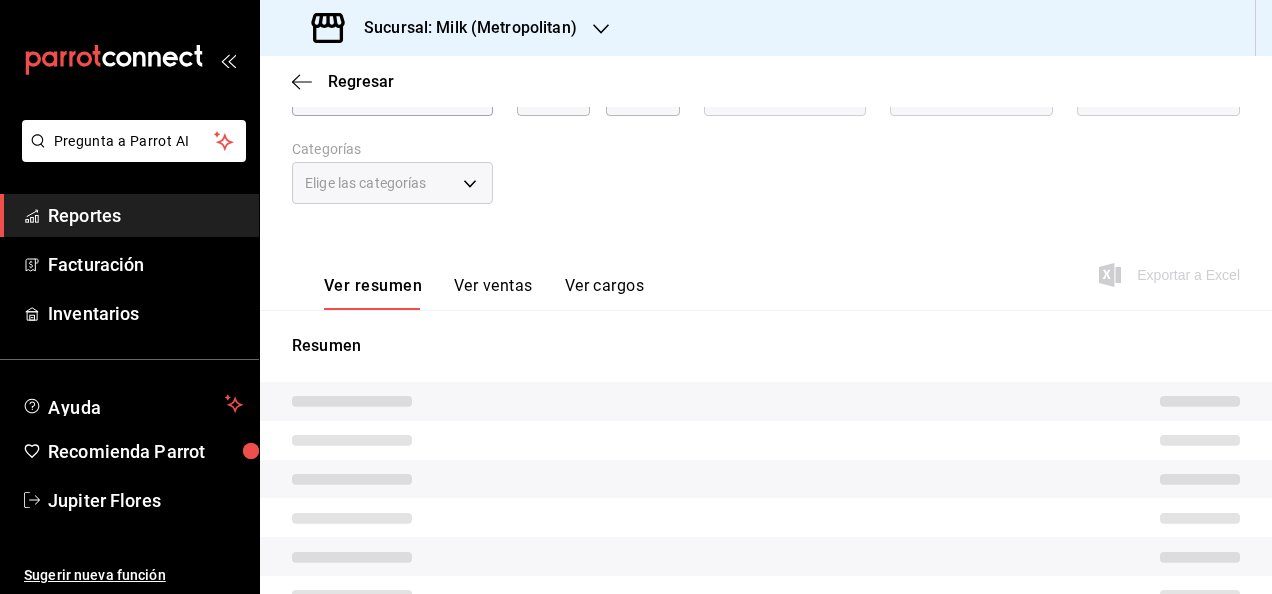 scroll, scrollTop: 155, scrollLeft: 0, axis: vertical 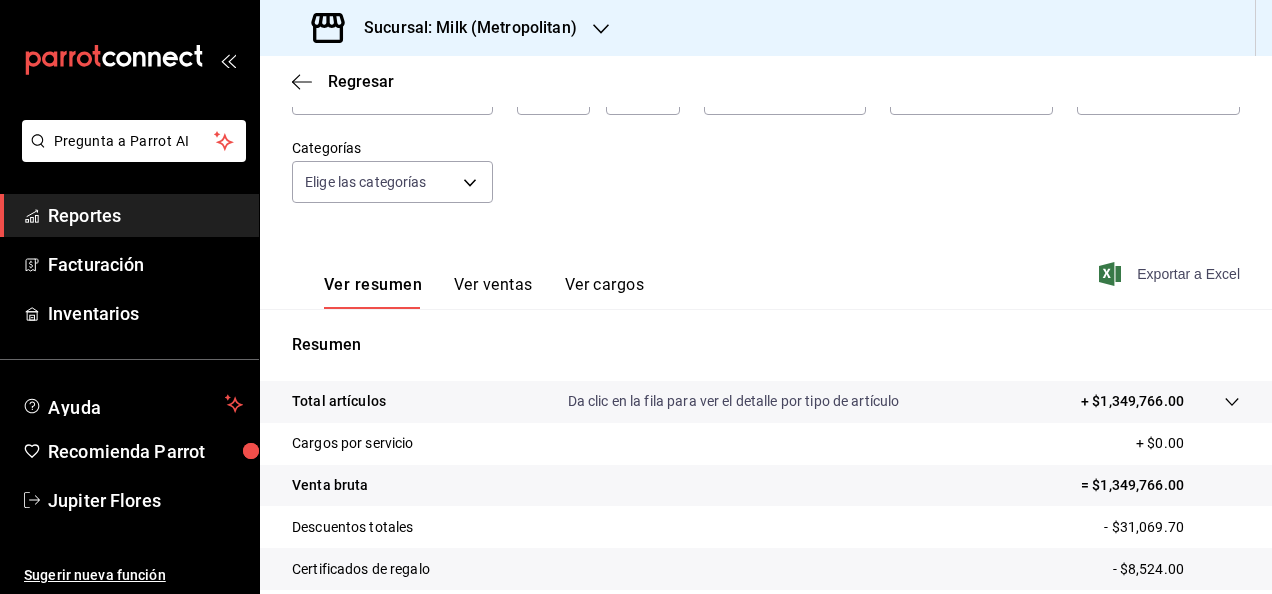 click on "Exportar a Excel" at bounding box center [1171, 274] 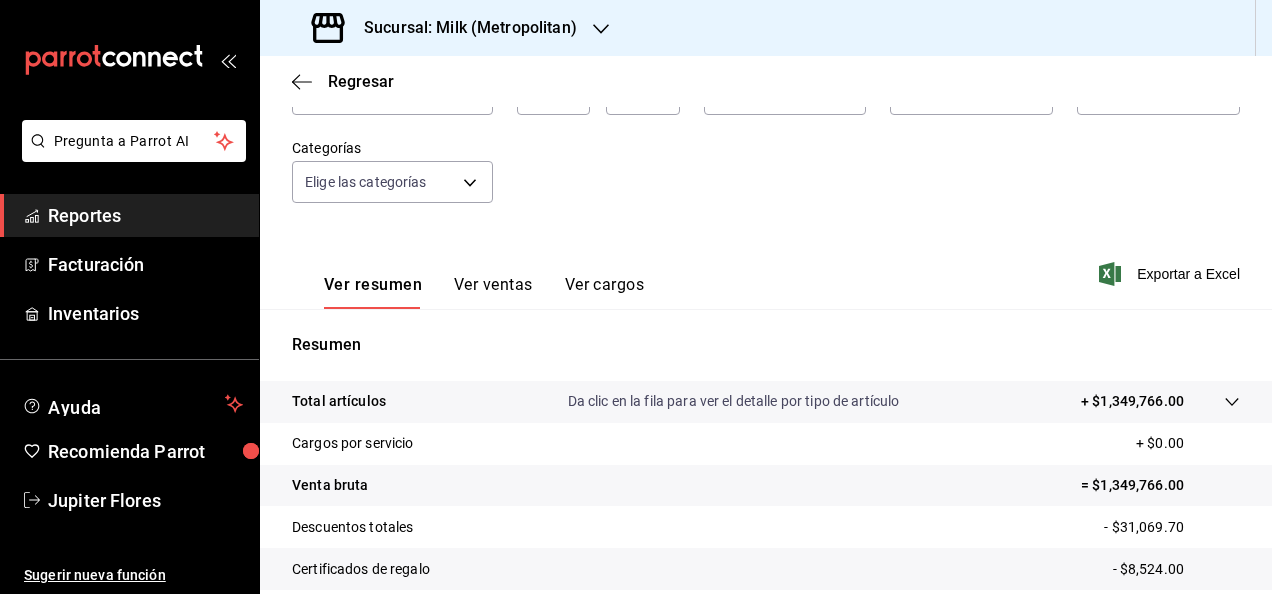 scroll, scrollTop: 0, scrollLeft: 0, axis: both 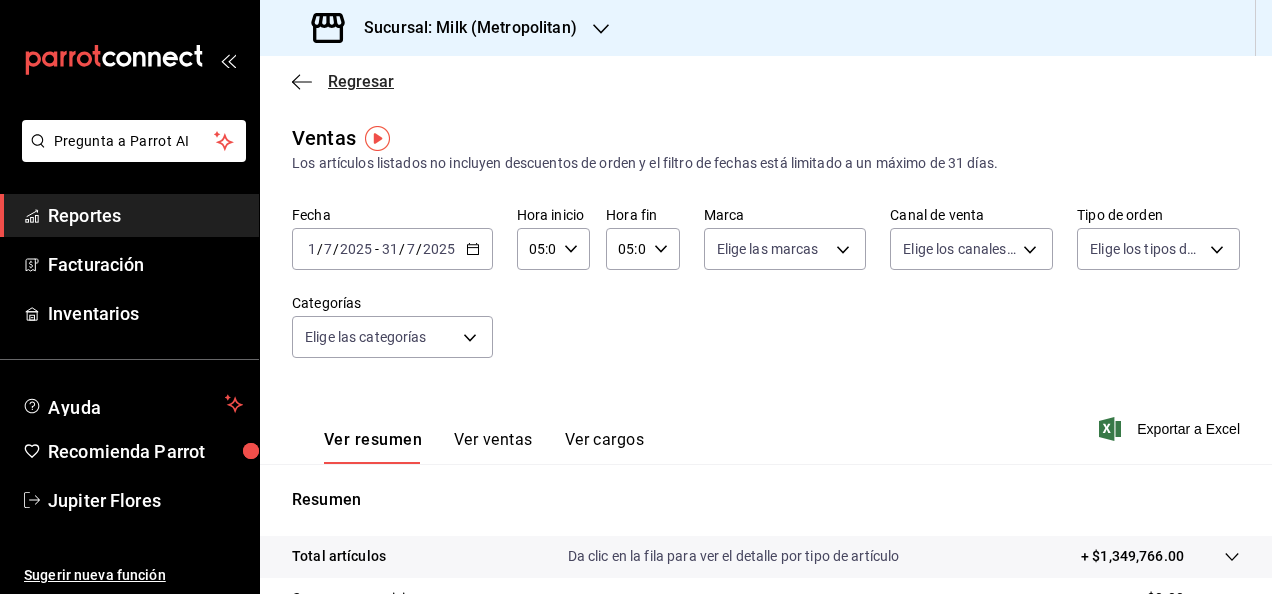 click 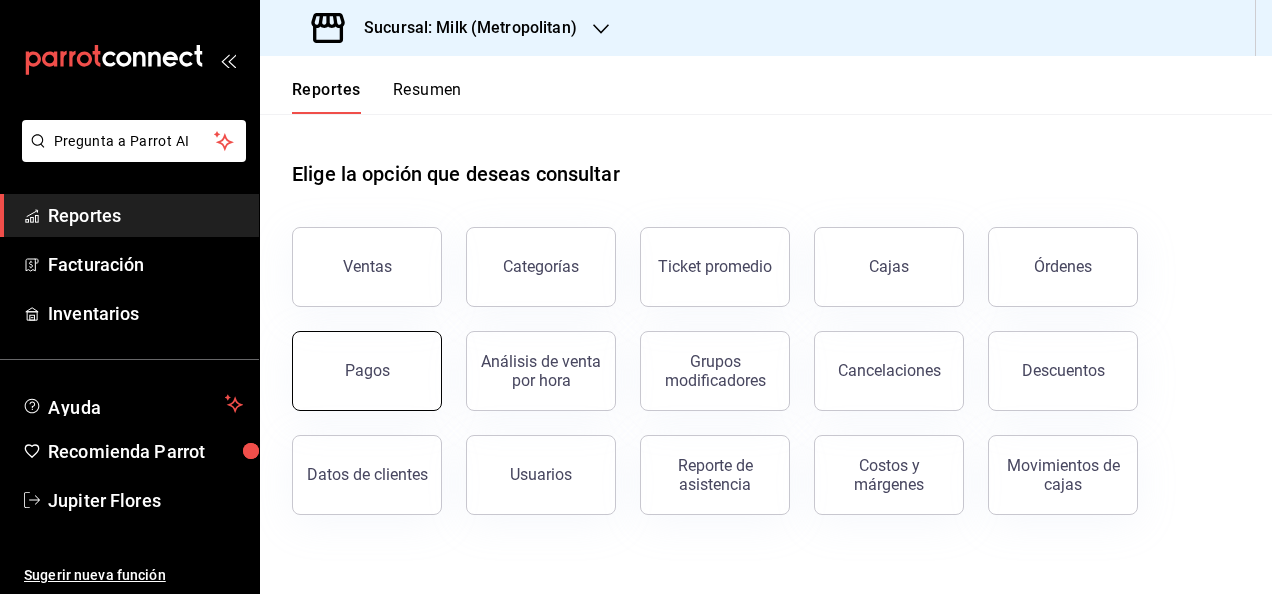 click on "Pagos" at bounding box center (367, 371) 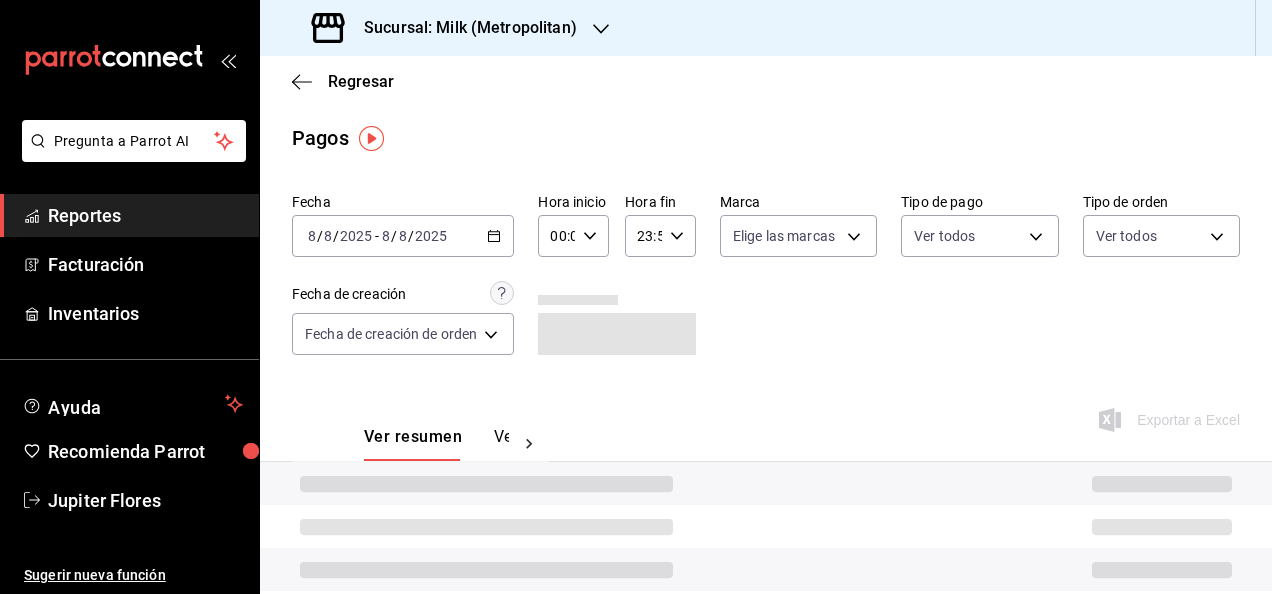 click 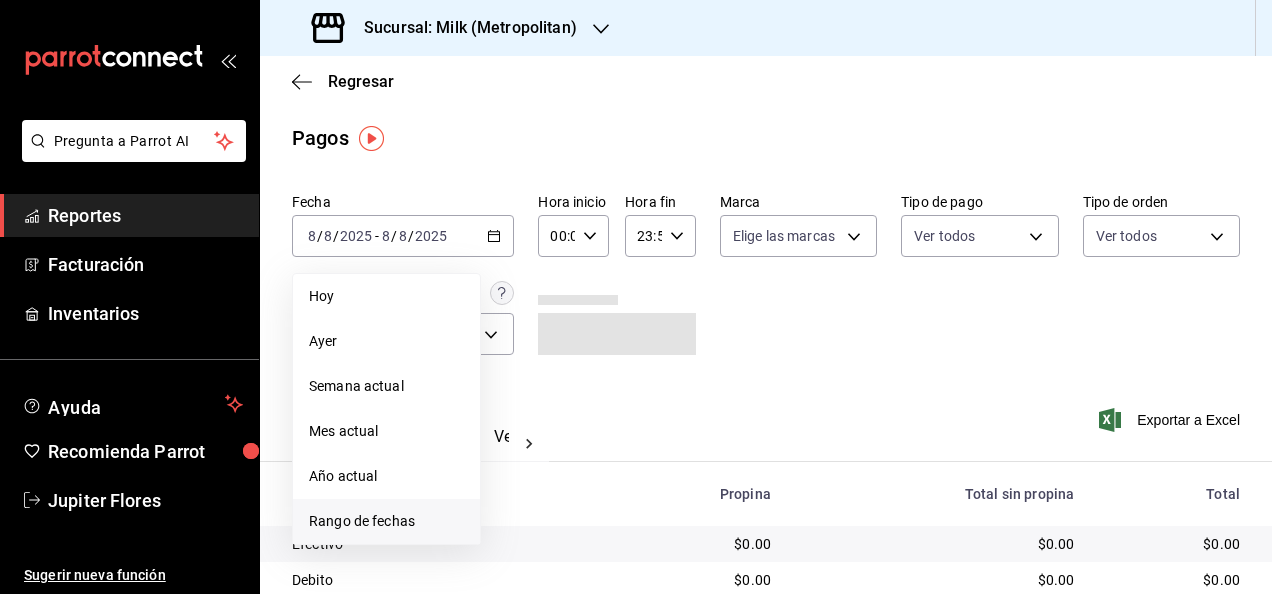click on "Rango de fechas" at bounding box center (386, 521) 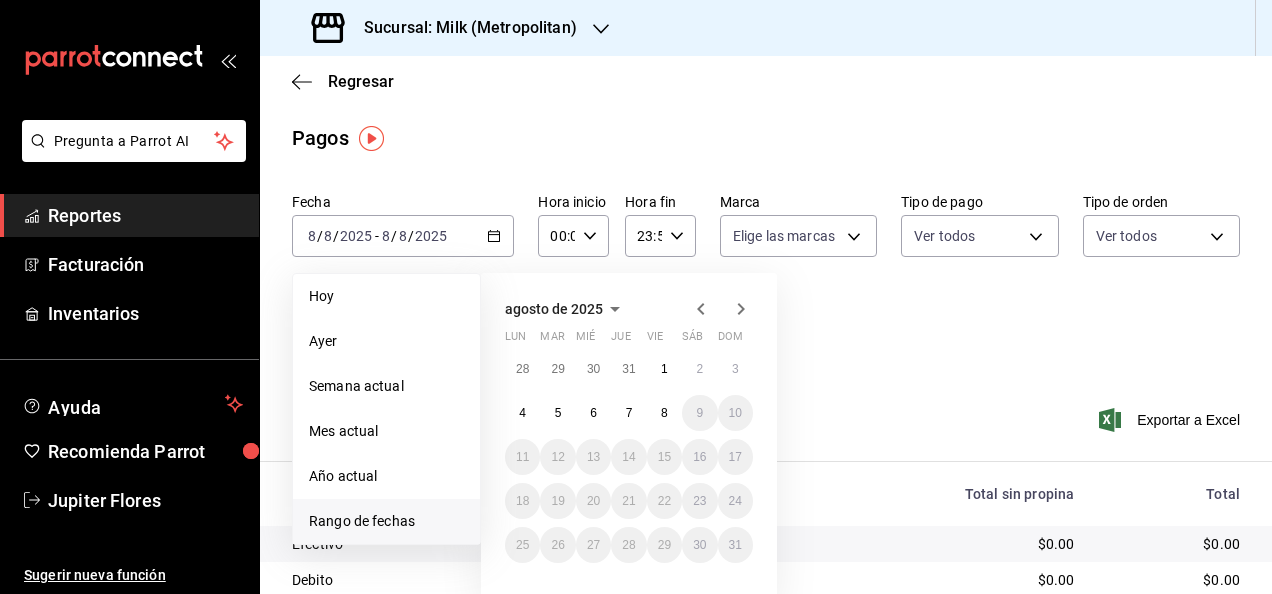 click 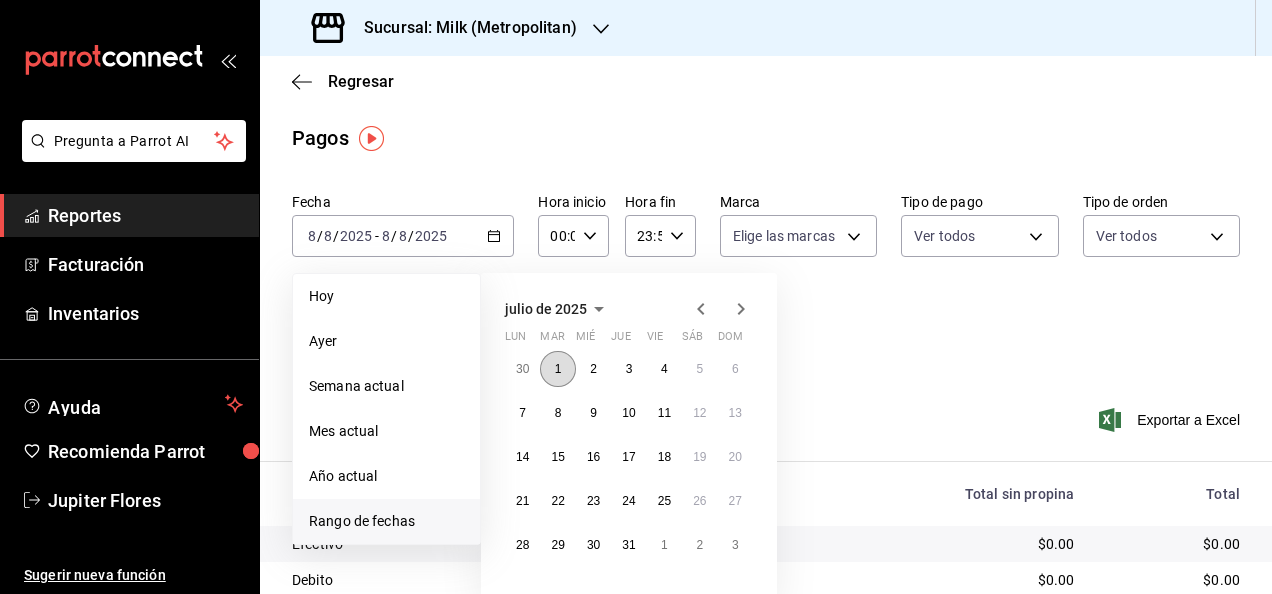 click on "1" at bounding box center (557, 369) 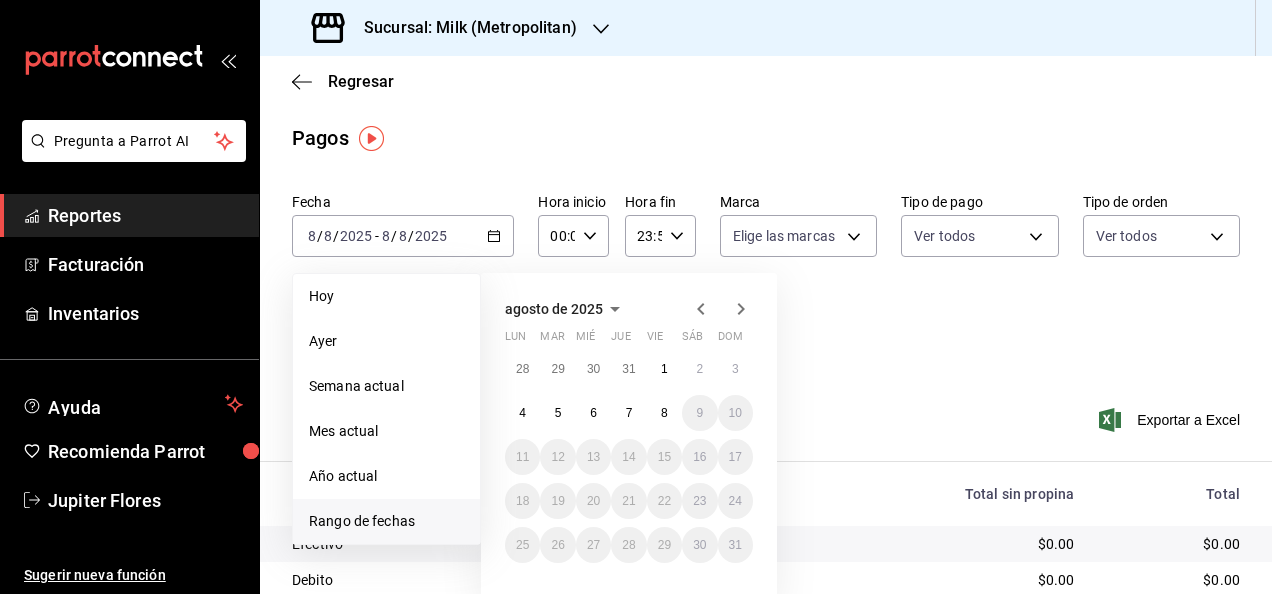 click 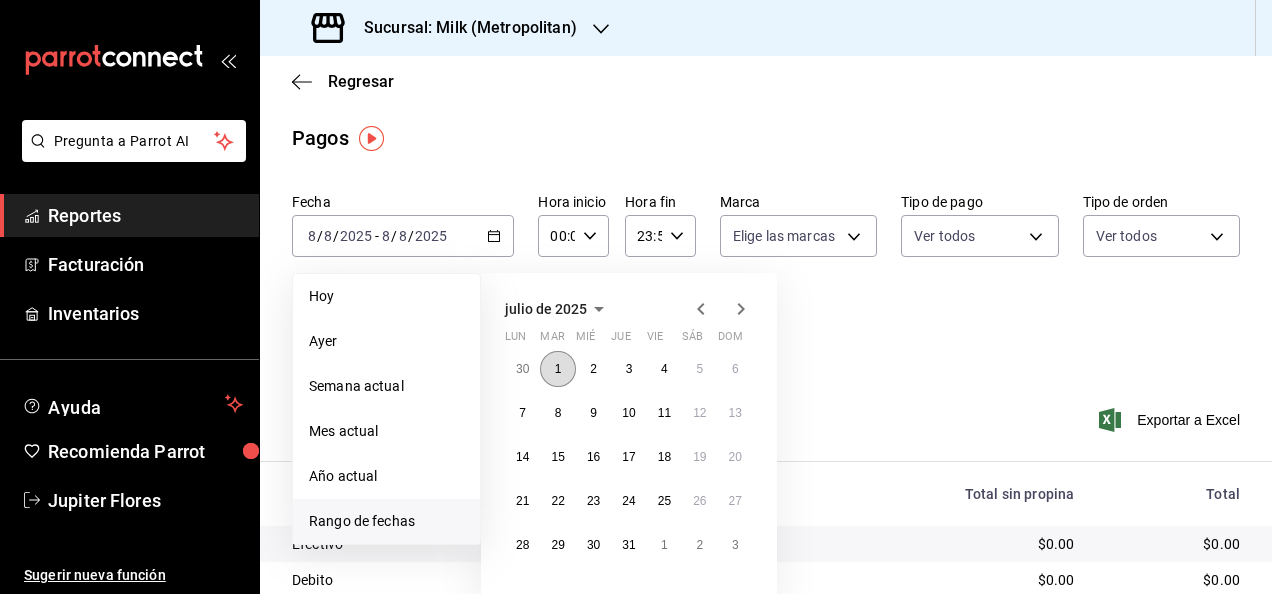 click on "1" at bounding box center (558, 369) 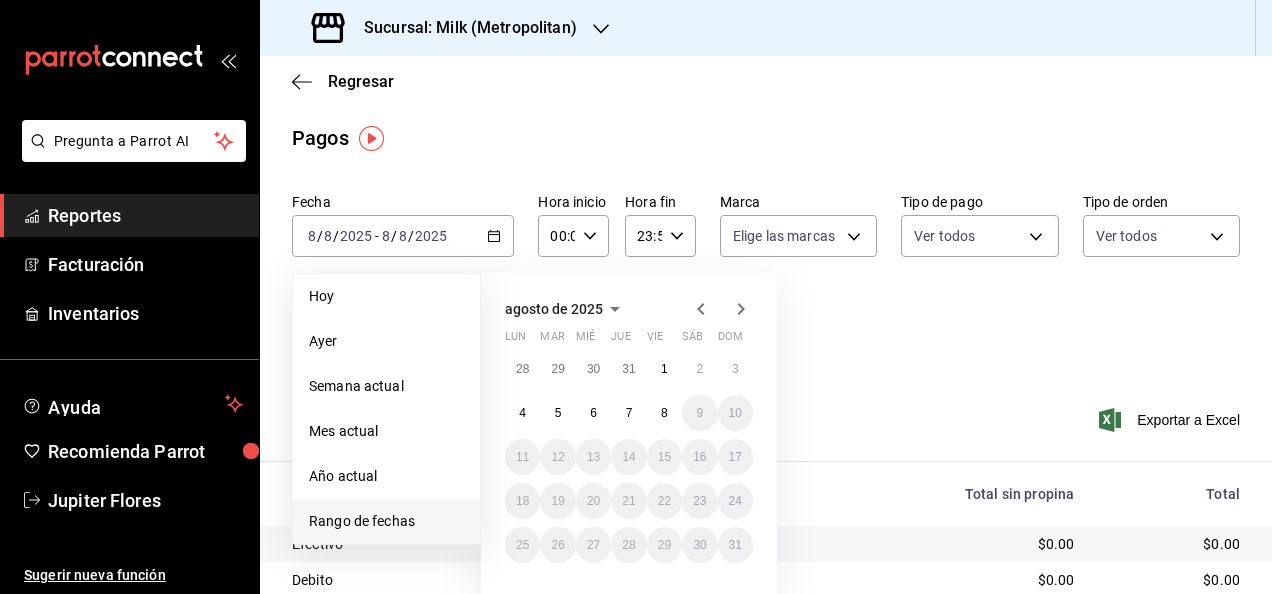 click 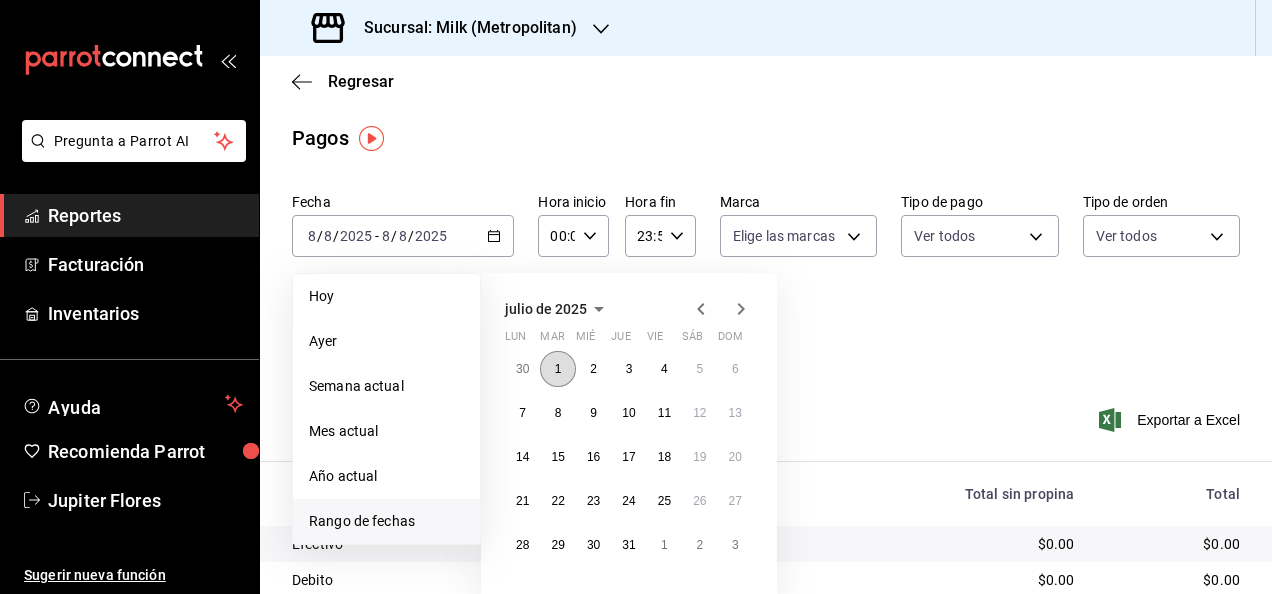 click on "1" at bounding box center (558, 369) 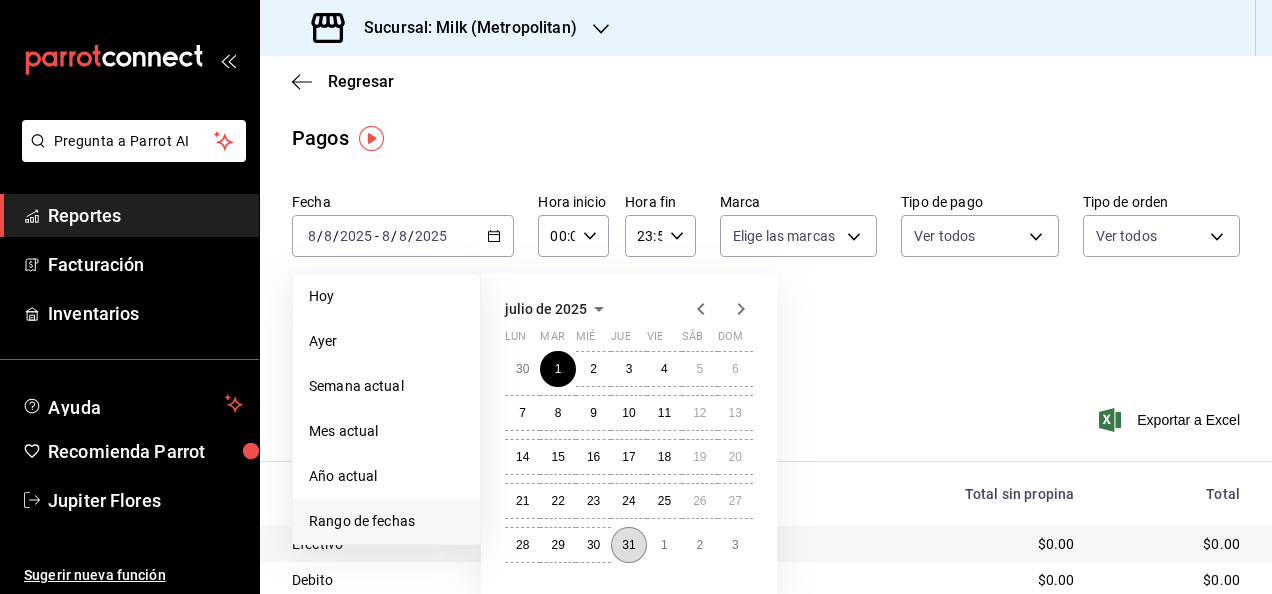 click on "31" at bounding box center [628, 545] 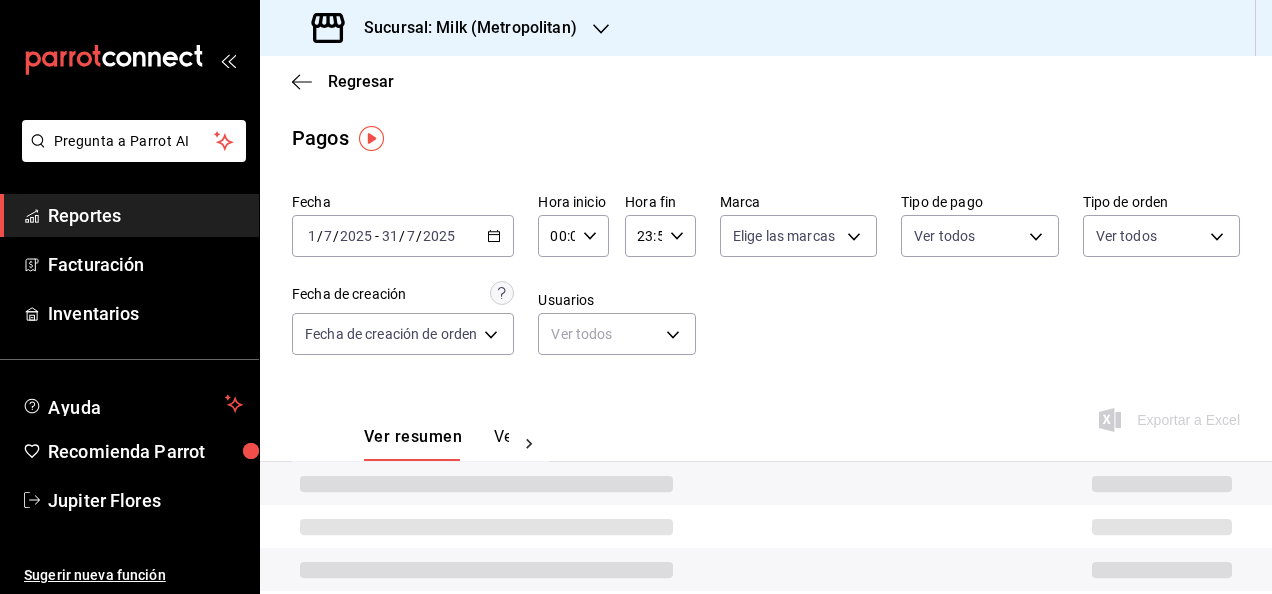 click 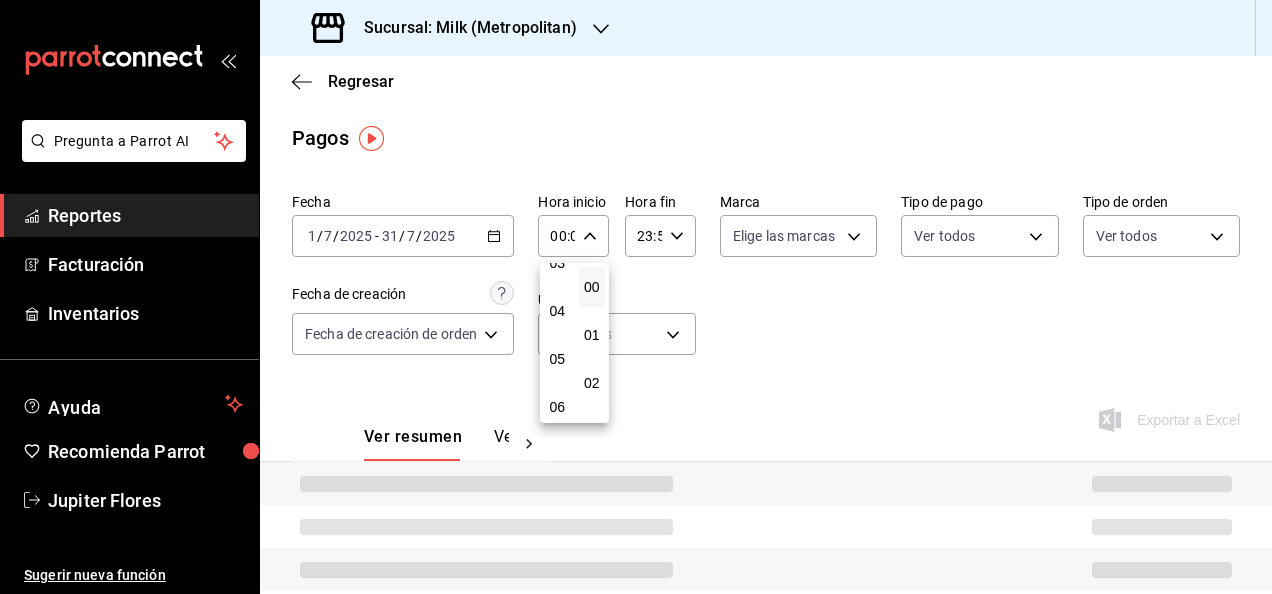 scroll, scrollTop: 172, scrollLeft: 0, axis: vertical 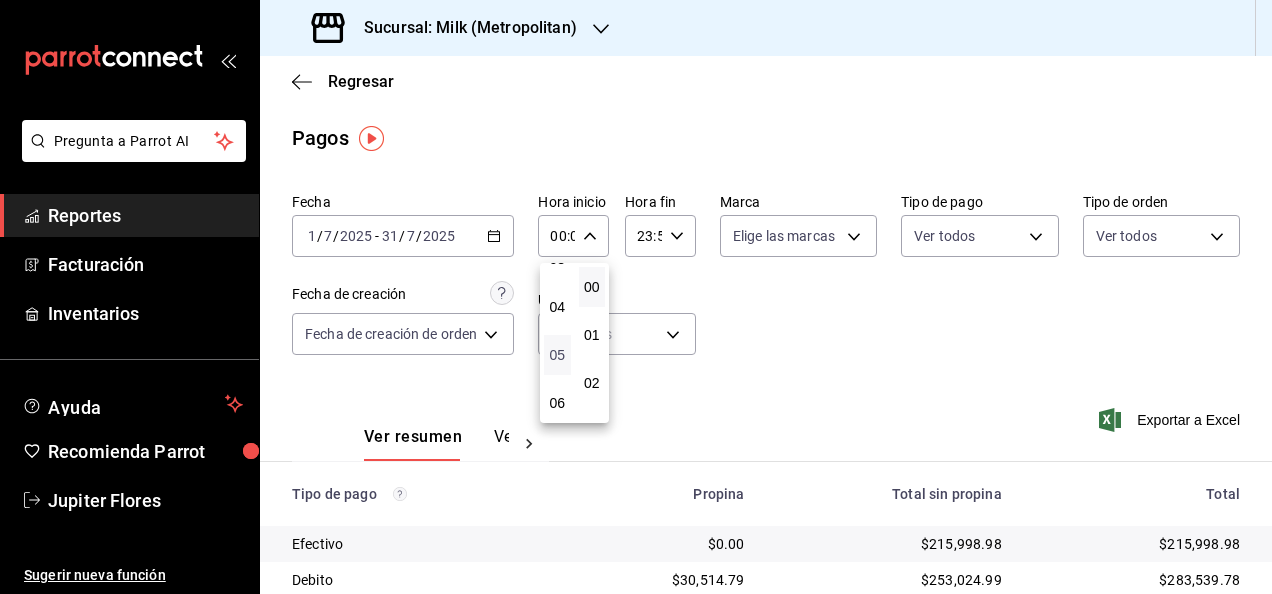click on "05" at bounding box center [557, 355] 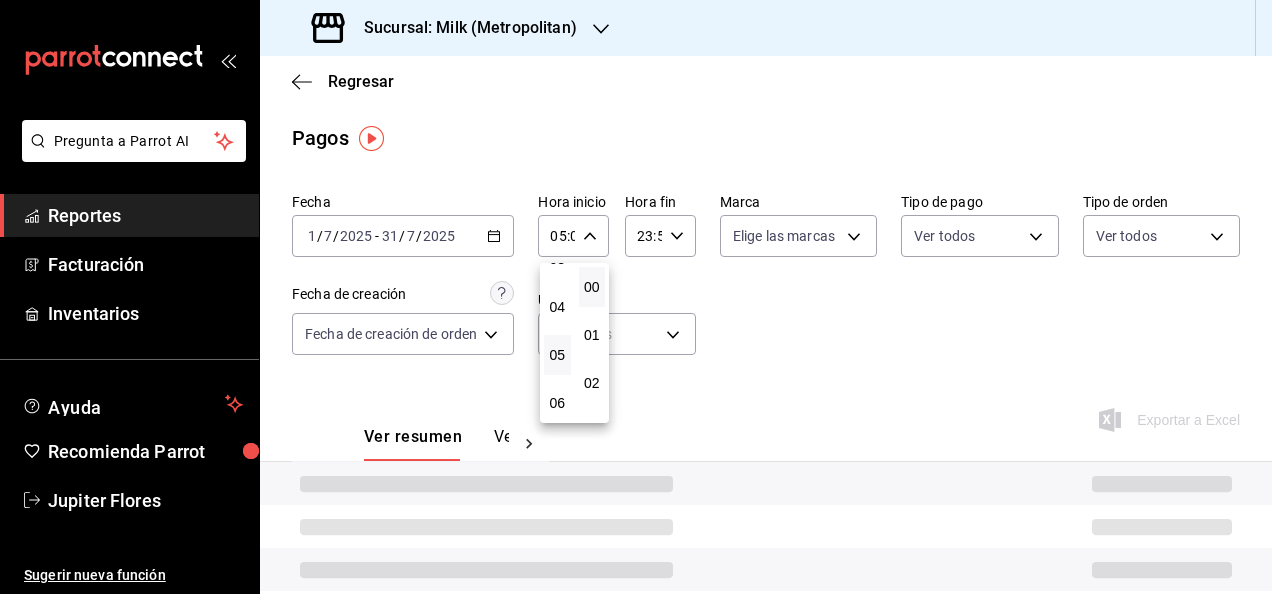 click at bounding box center (636, 297) 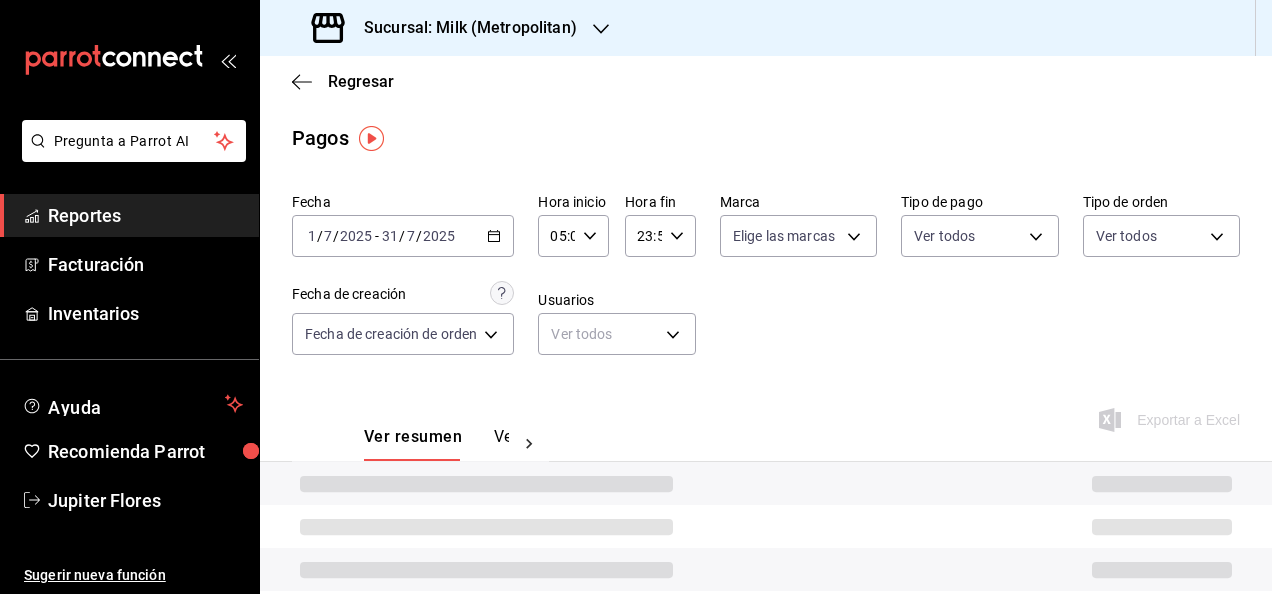 click on "23:59 Hora fin" at bounding box center (660, 236) 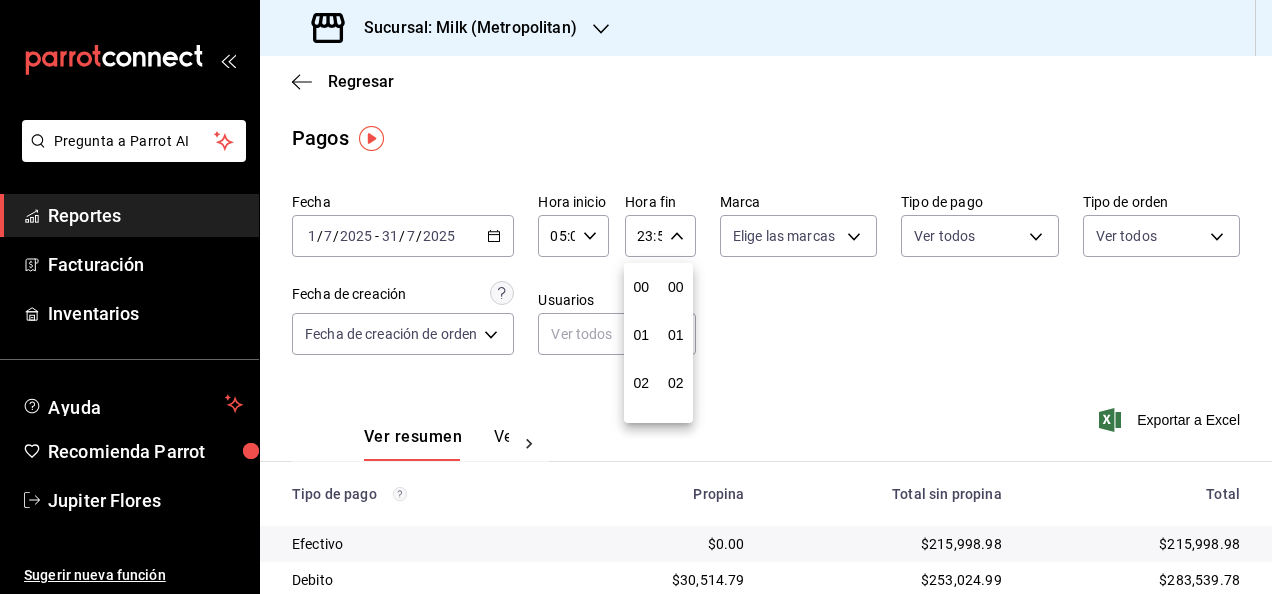 scroll, scrollTop: 992, scrollLeft: 0, axis: vertical 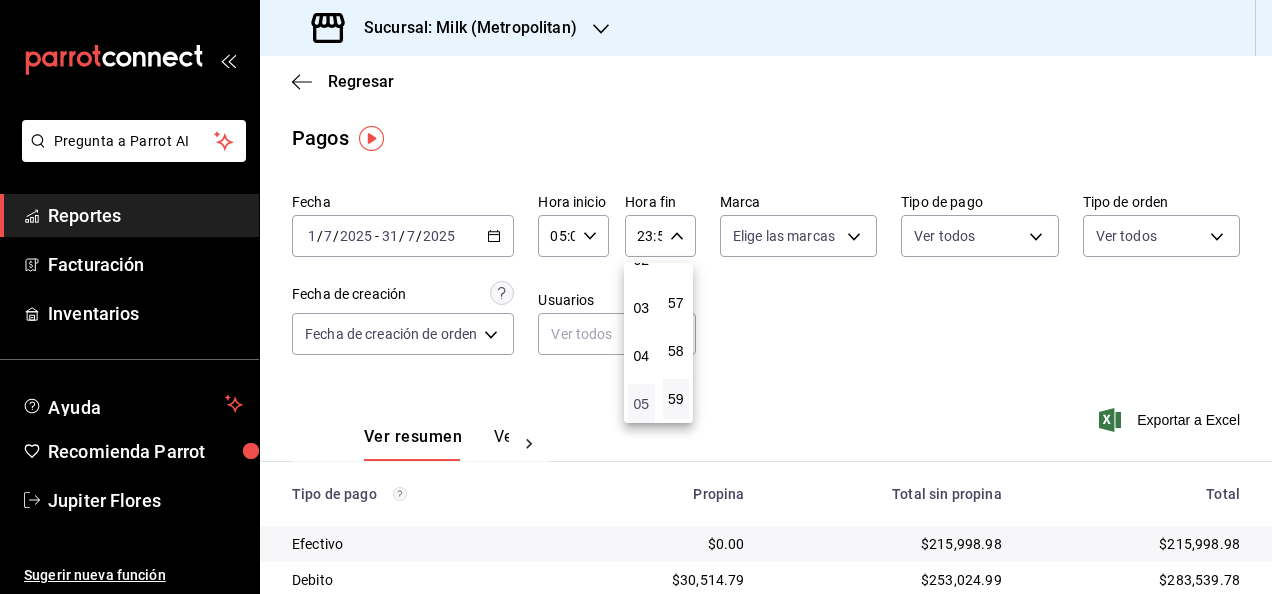 click on "05" at bounding box center (641, 404) 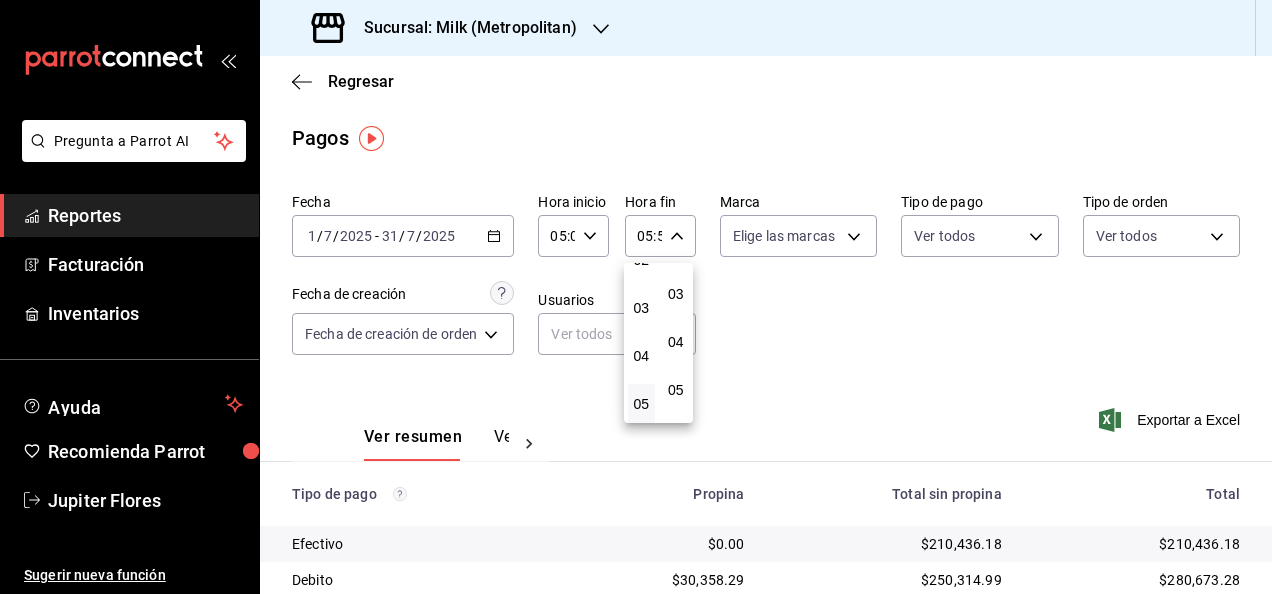 scroll, scrollTop: 0, scrollLeft: 0, axis: both 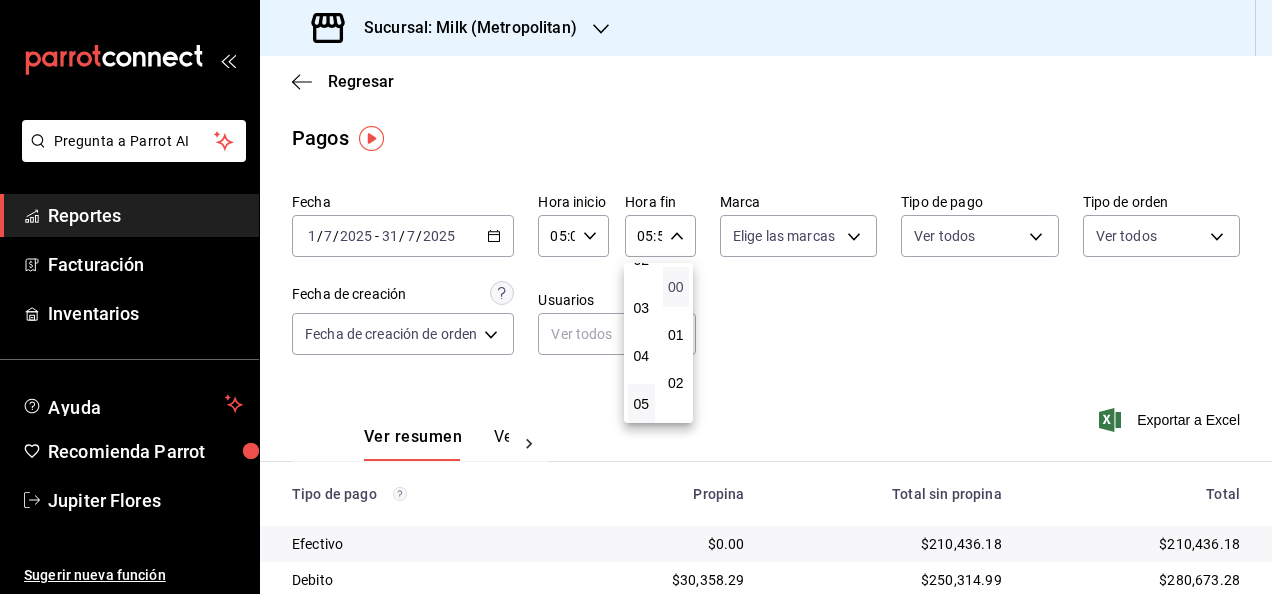 click on "00" at bounding box center (676, 287) 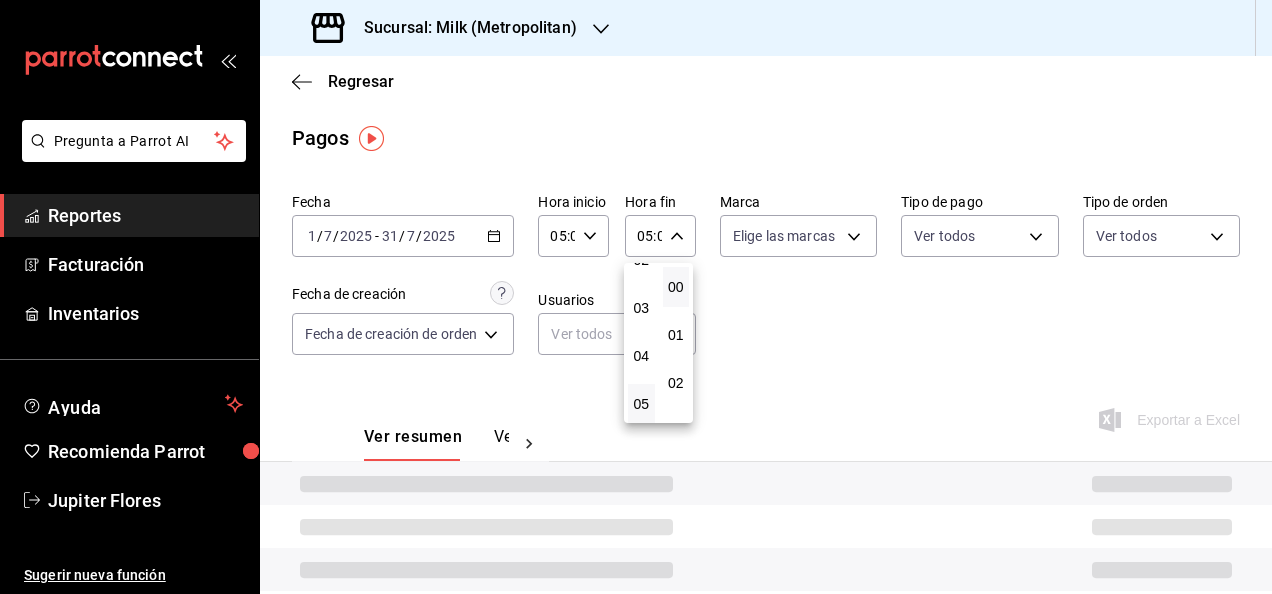 click at bounding box center (636, 297) 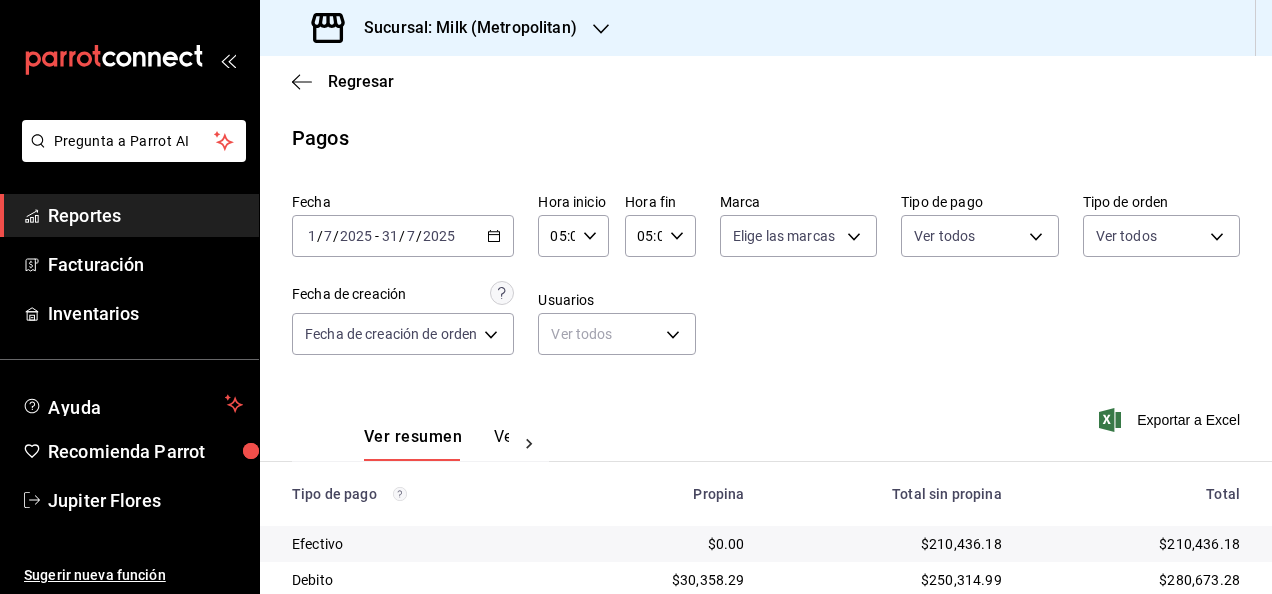 scroll, scrollTop: 278, scrollLeft: 0, axis: vertical 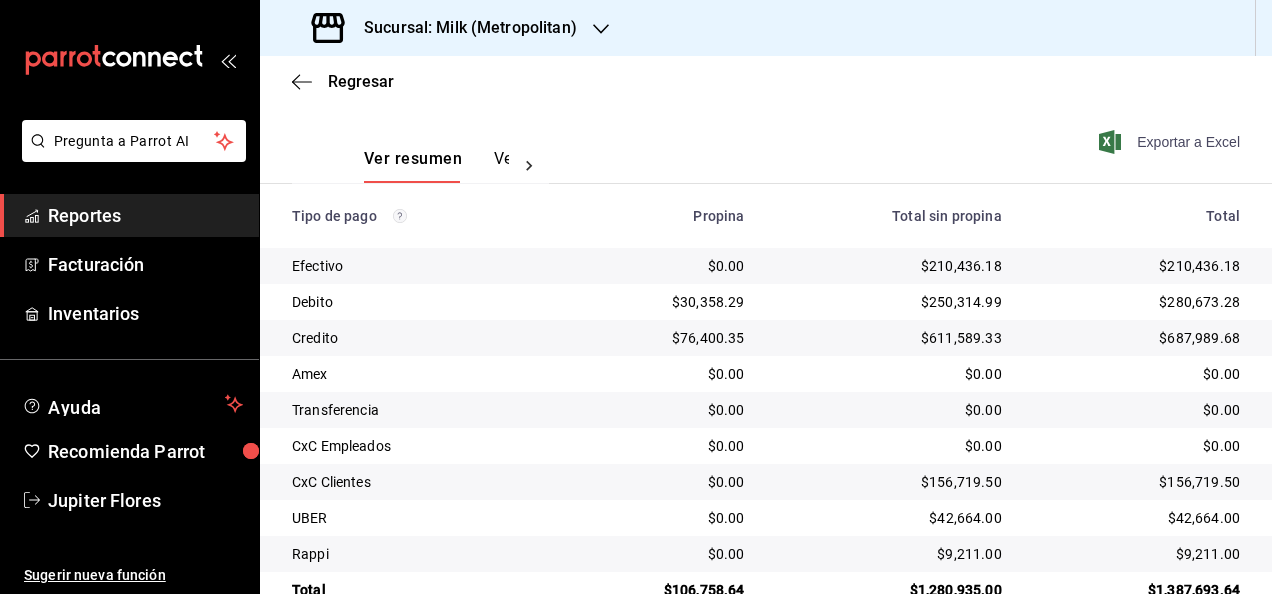 click on "Exportar a Excel" at bounding box center [1171, 142] 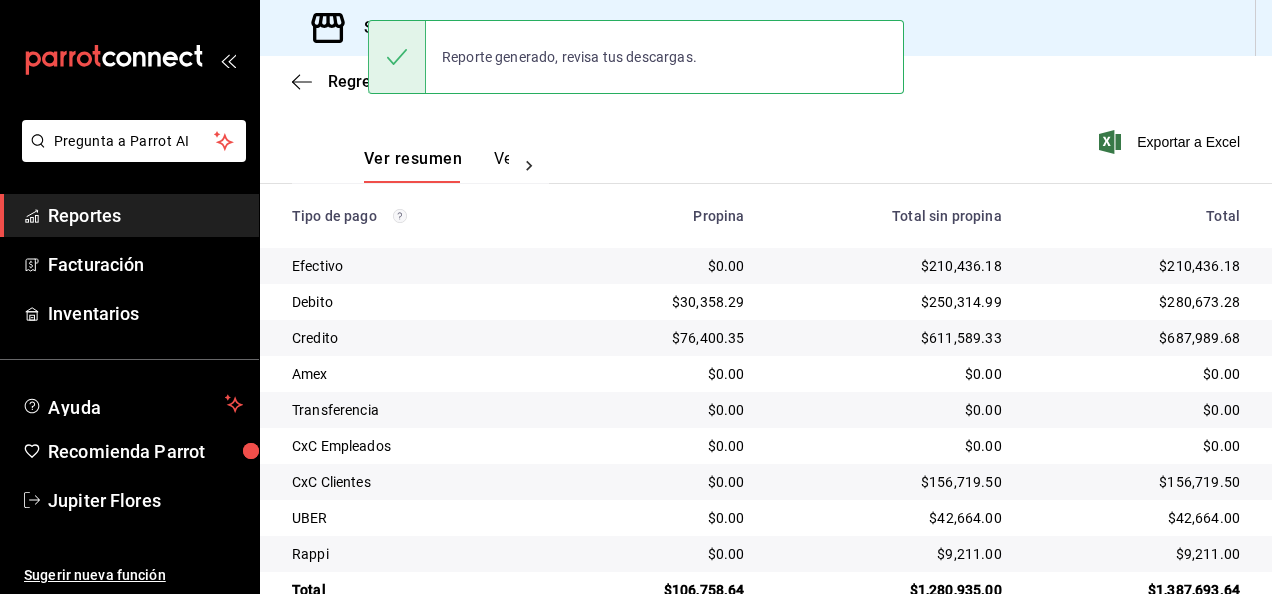 click on "Ver resumen Ver pagos Exportar a Excel" at bounding box center (766, 154) 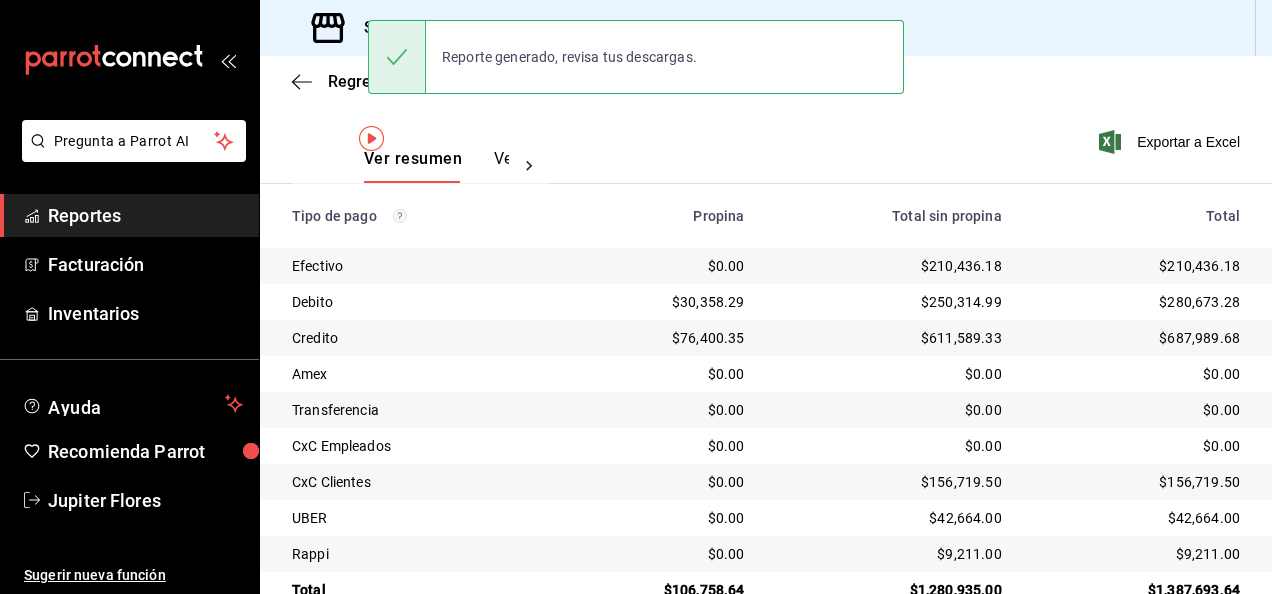 scroll, scrollTop: 0, scrollLeft: 0, axis: both 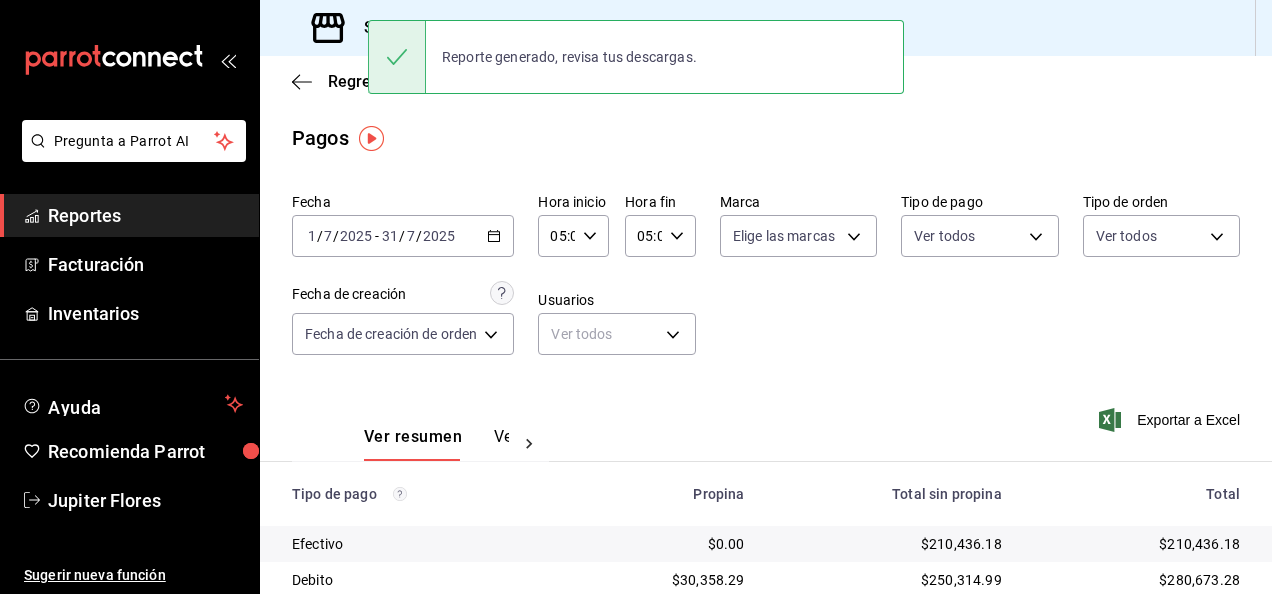 click on "2025-07-01 1 / 7 / 2025 - 2025-07-31 31 / 7 / 2025" at bounding box center [403, 236] 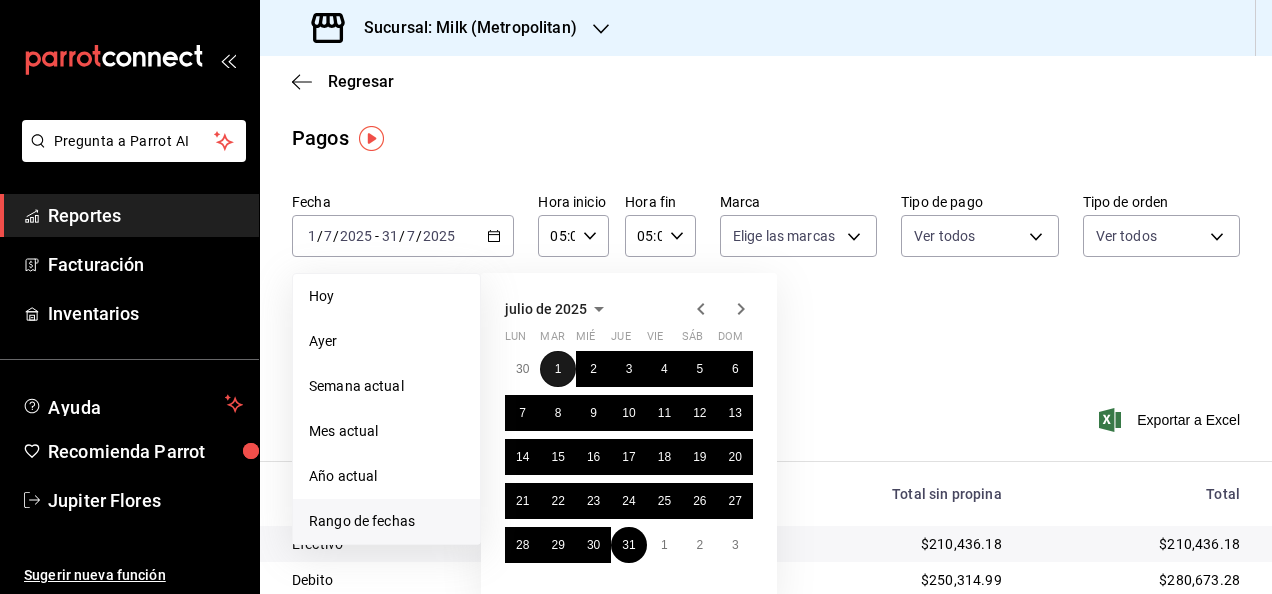 click on "1" at bounding box center (557, 369) 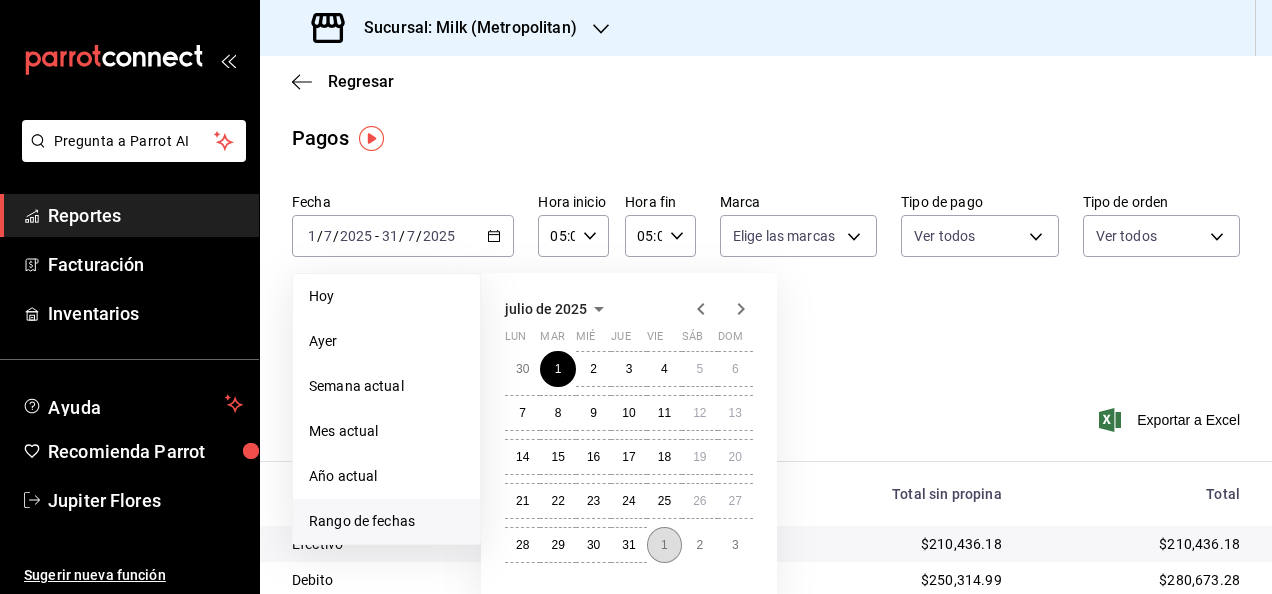 click on "1" at bounding box center (664, 545) 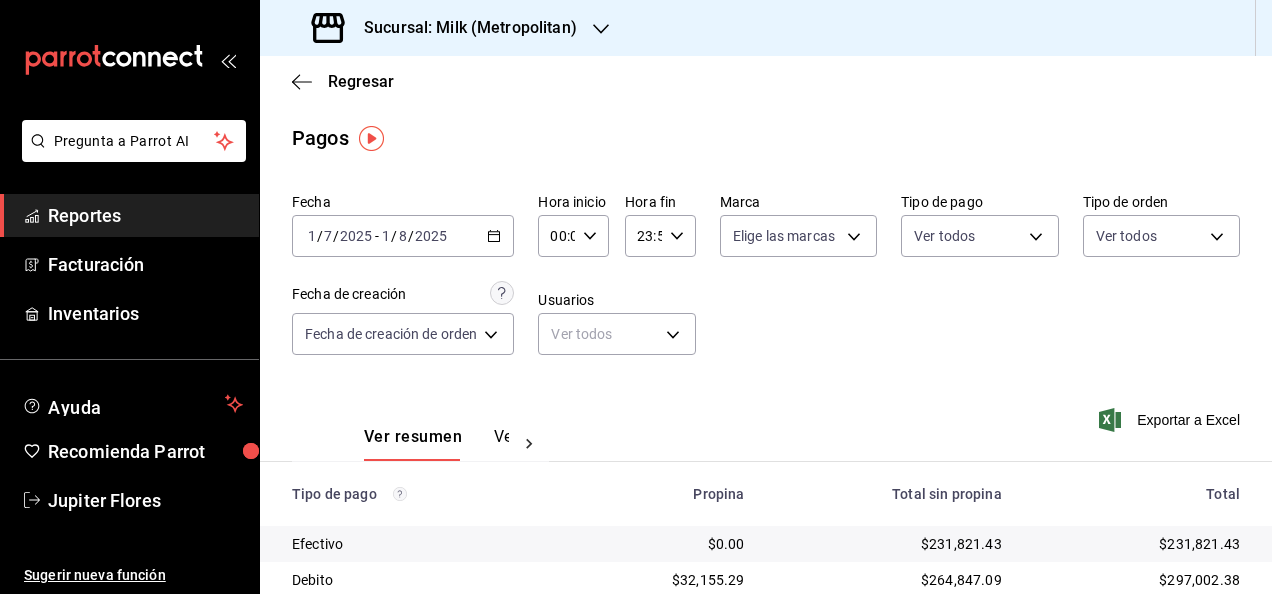 click 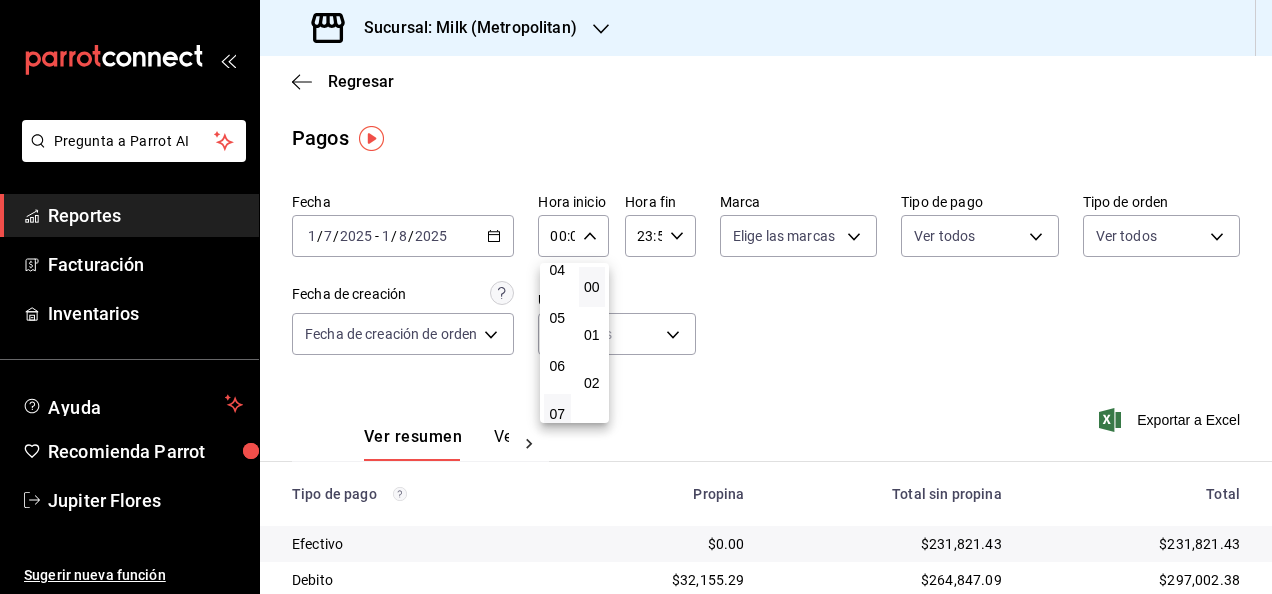 scroll, scrollTop: 208, scrollLeft: 0, axis: vertical 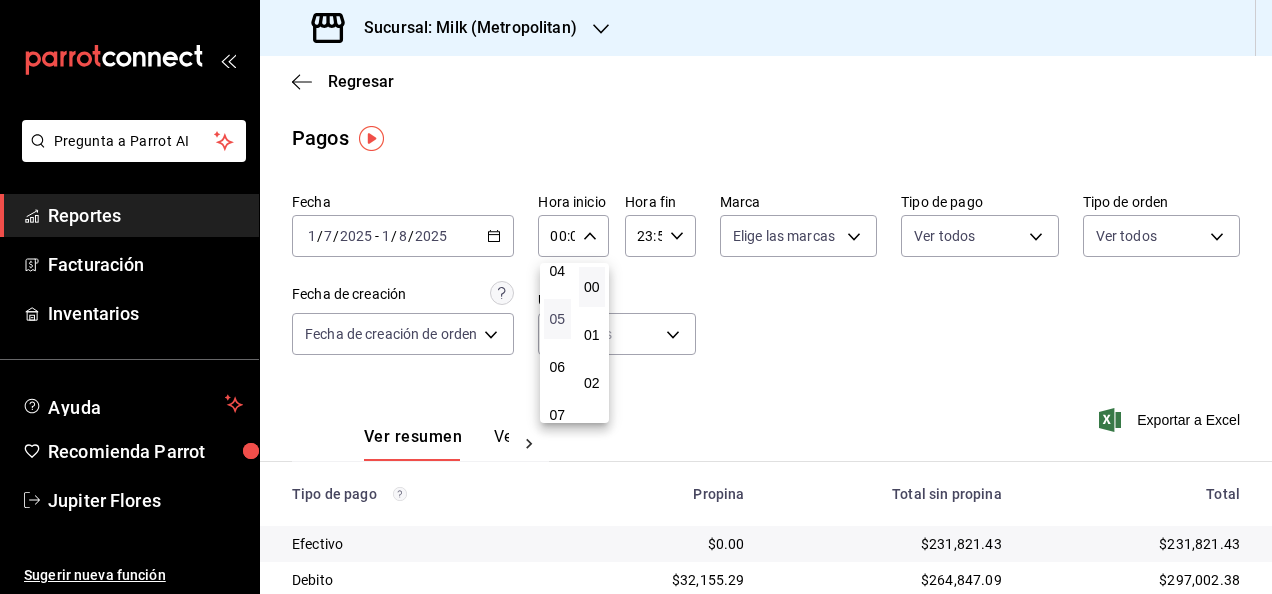 click on "05" at bounding box center [557, 319] 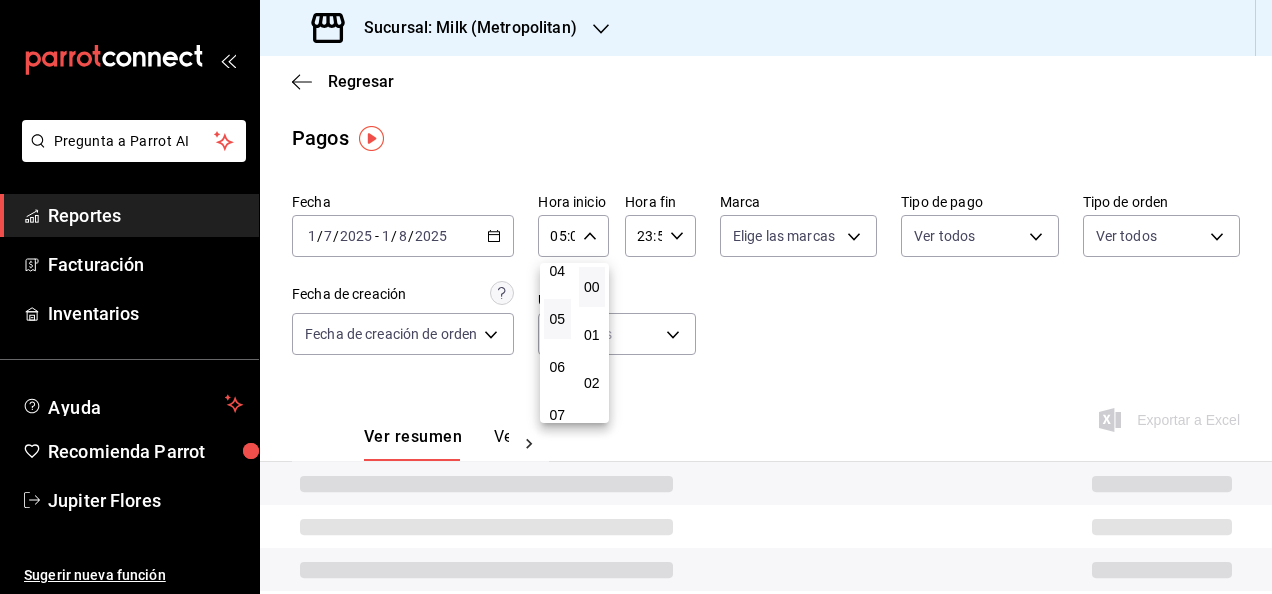 click at bounding box center (636, 297) 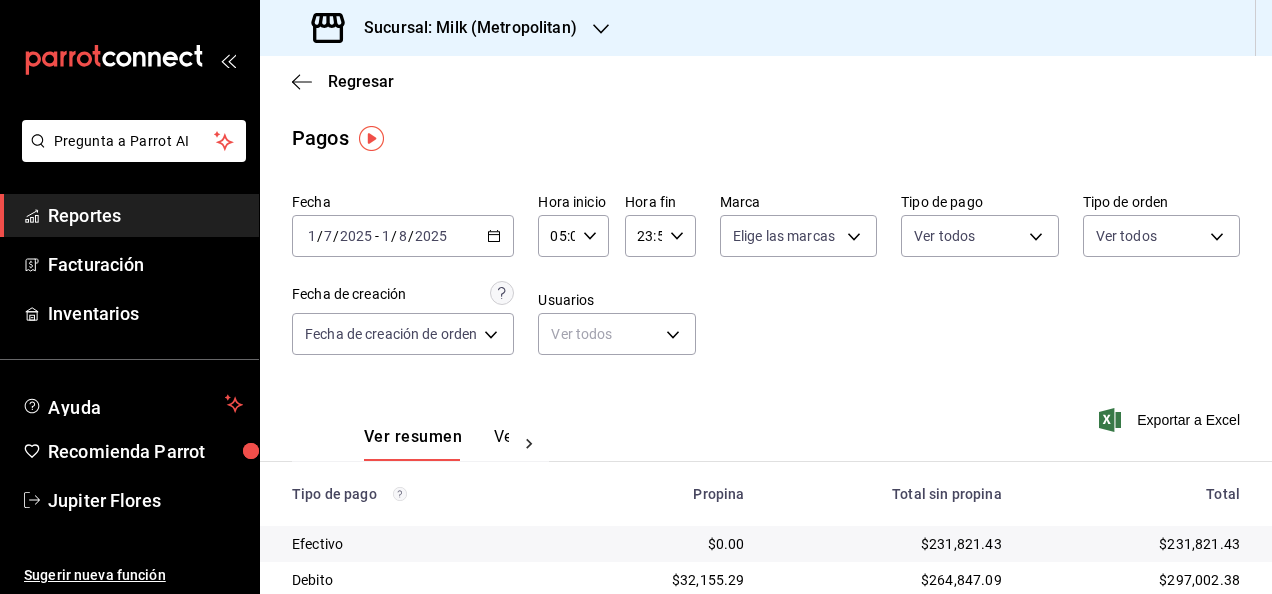 click on "23:59 Hora fin" at bounding box center (660, 236) 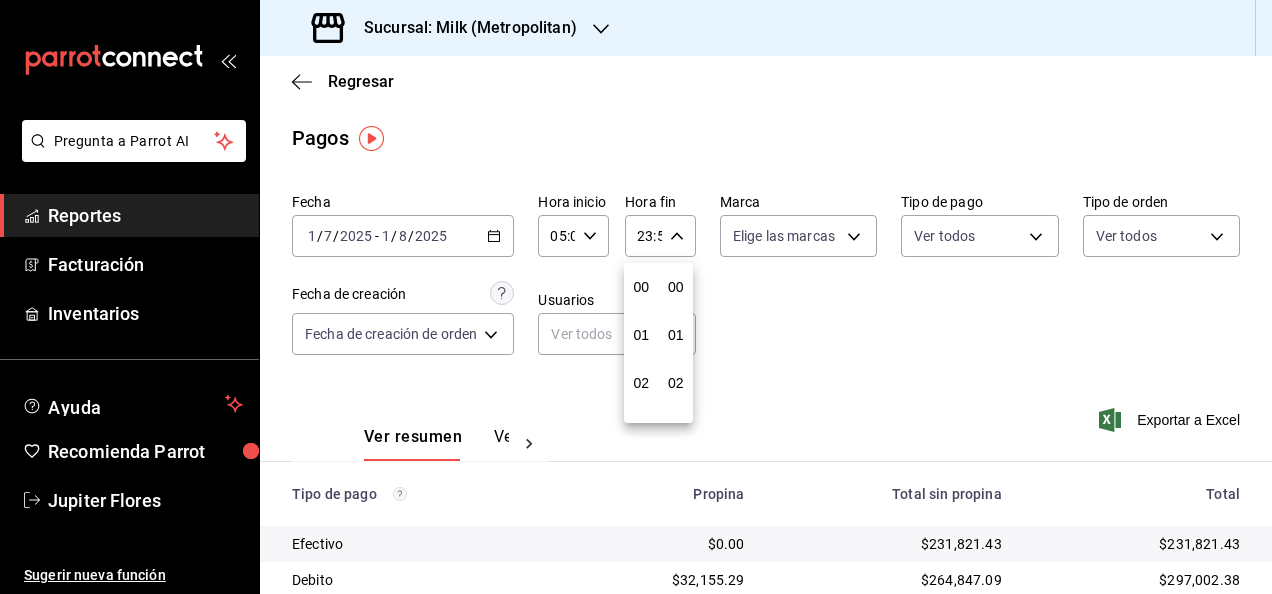 scroll, scrollTop: 992, scrollLeft: 0, axis: vertical 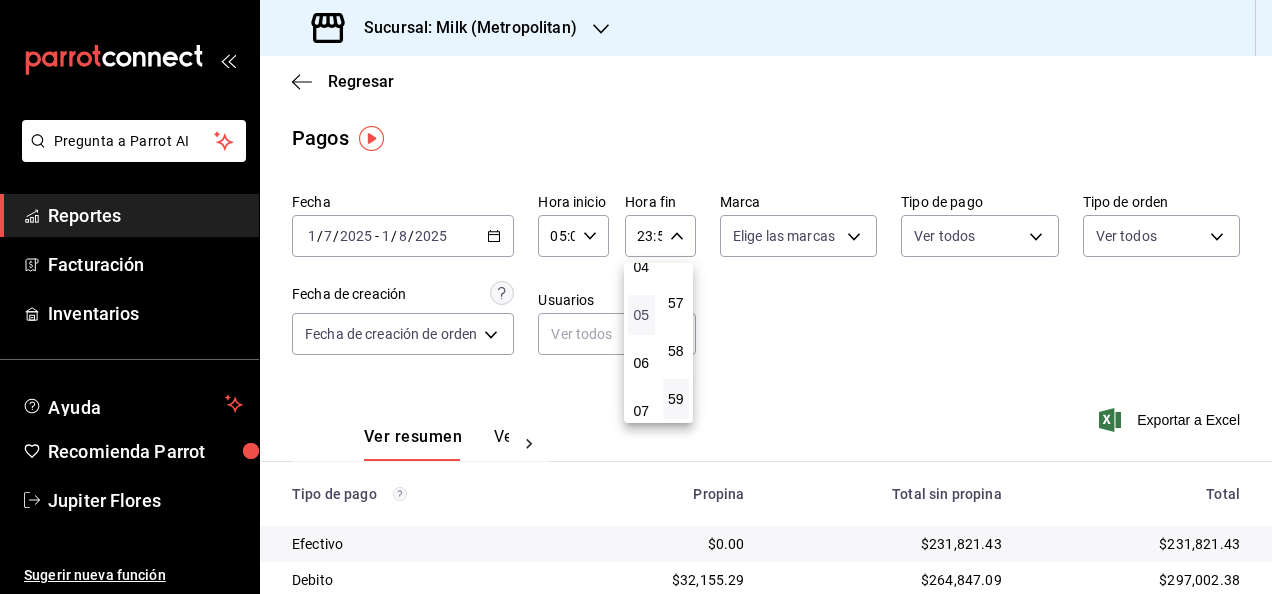 click on "05" at bounding box center [641, 315] 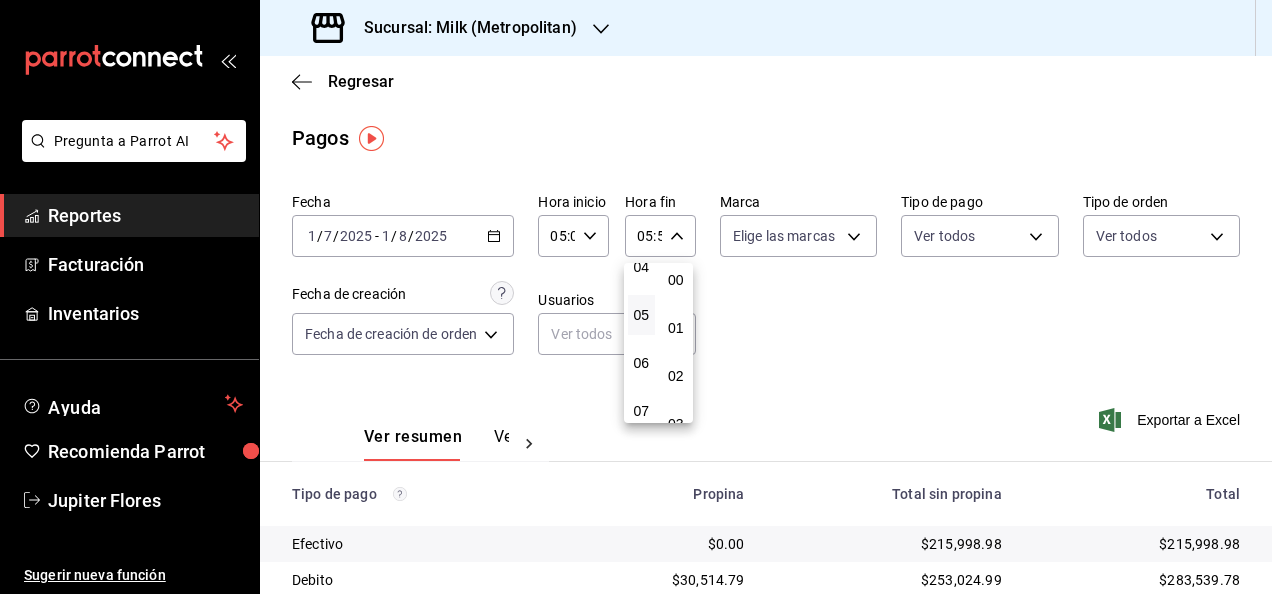 scroll, scrollTop: 0, scrollLeft: 0, axis: both 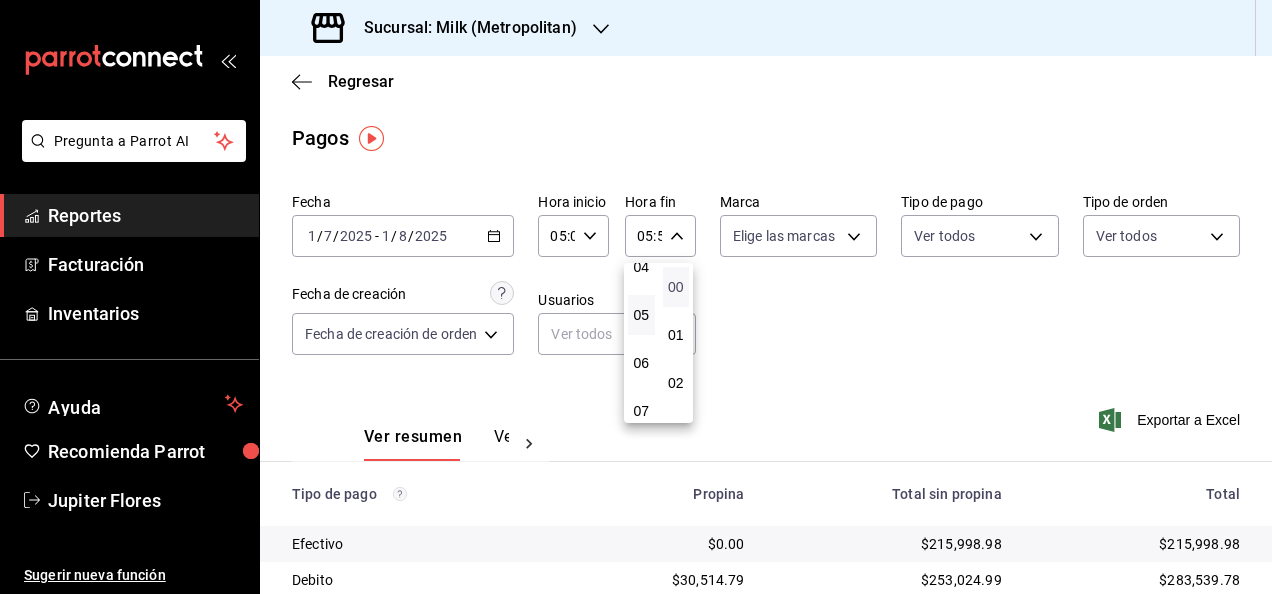 click on "00" at bounding box center (676, 287) 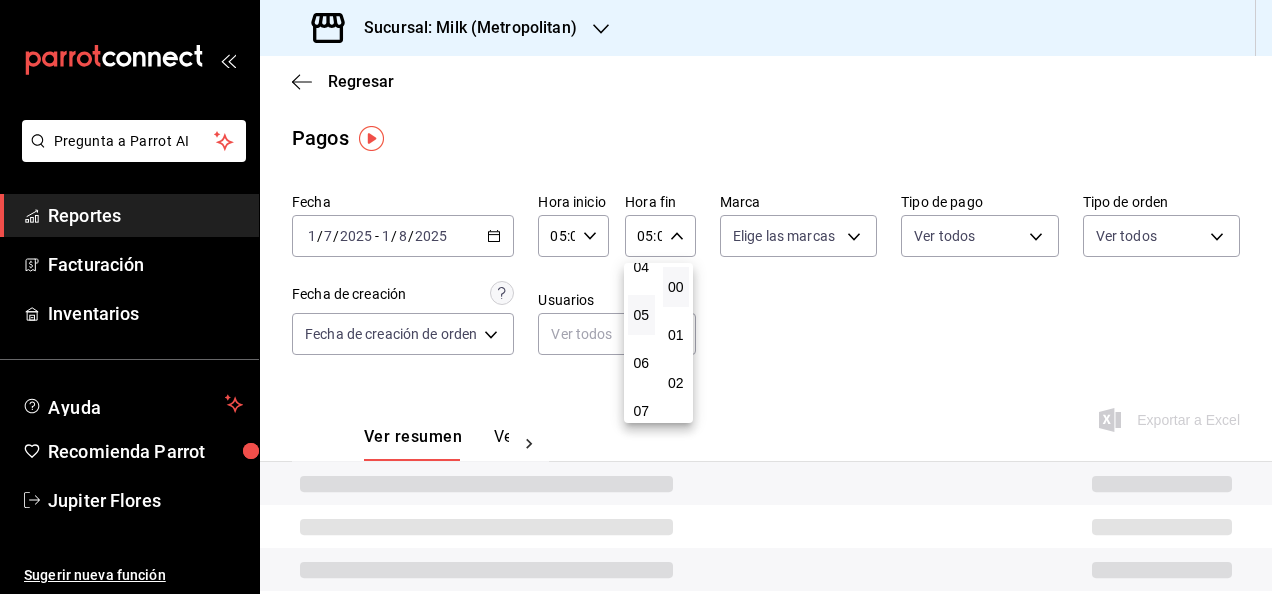 click at bounding box center [636, 297] 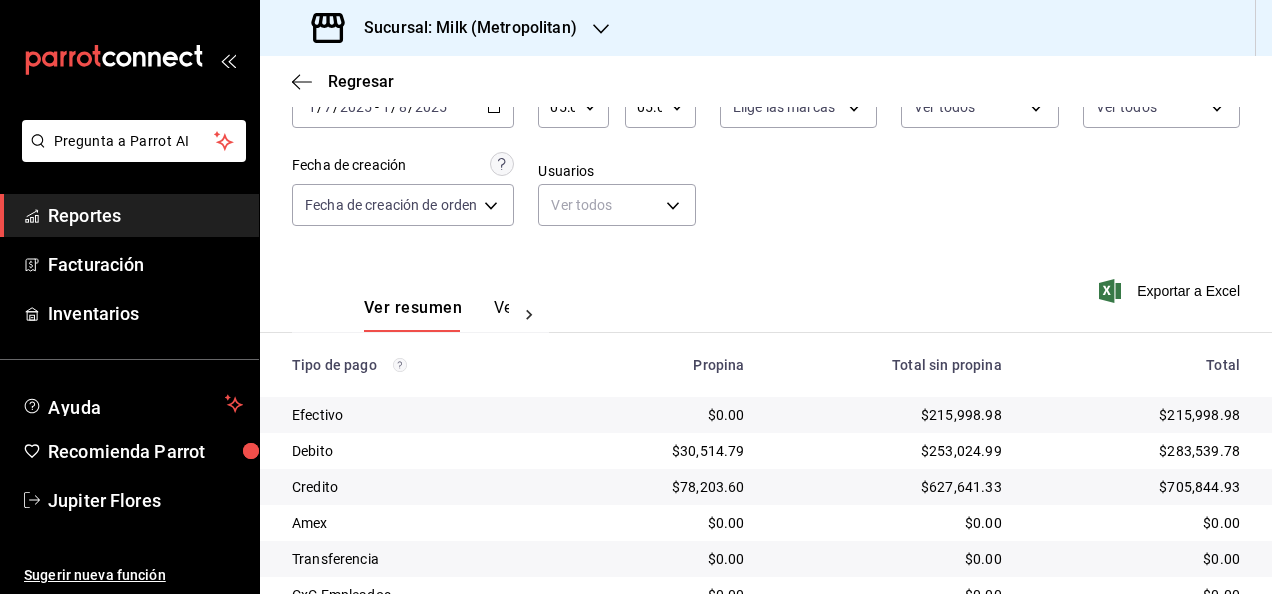scroll, scrollTop: 131, scrollLeft: 0, axis: vertical 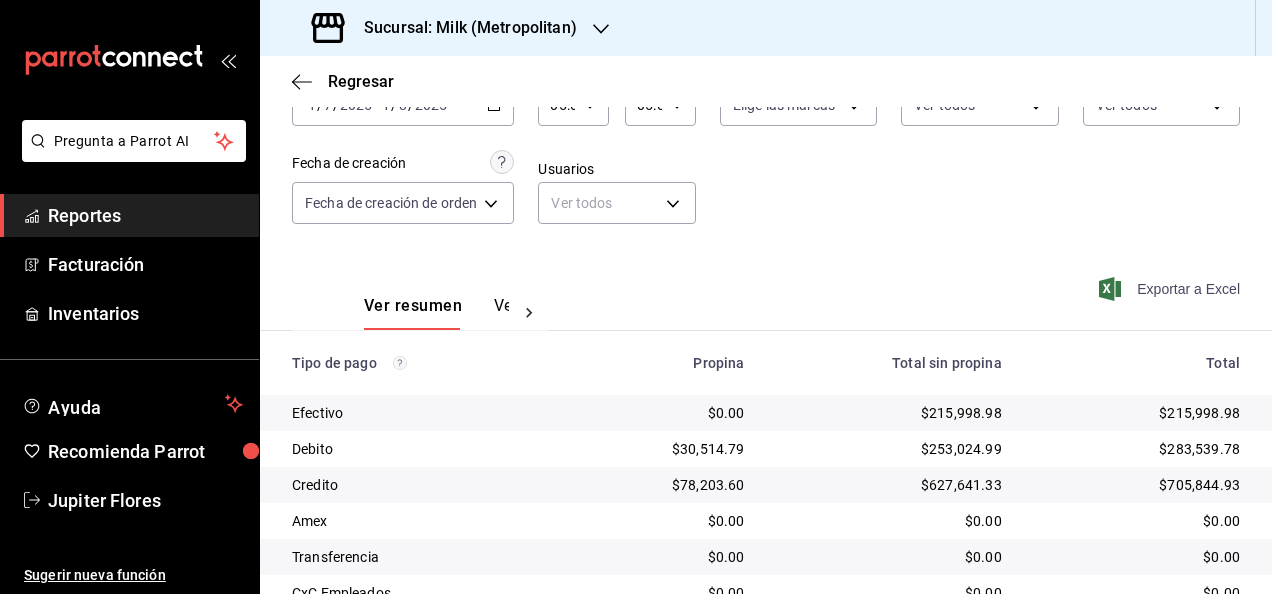 click on "Exportar a Excel" at bounding box center (1171, 289) 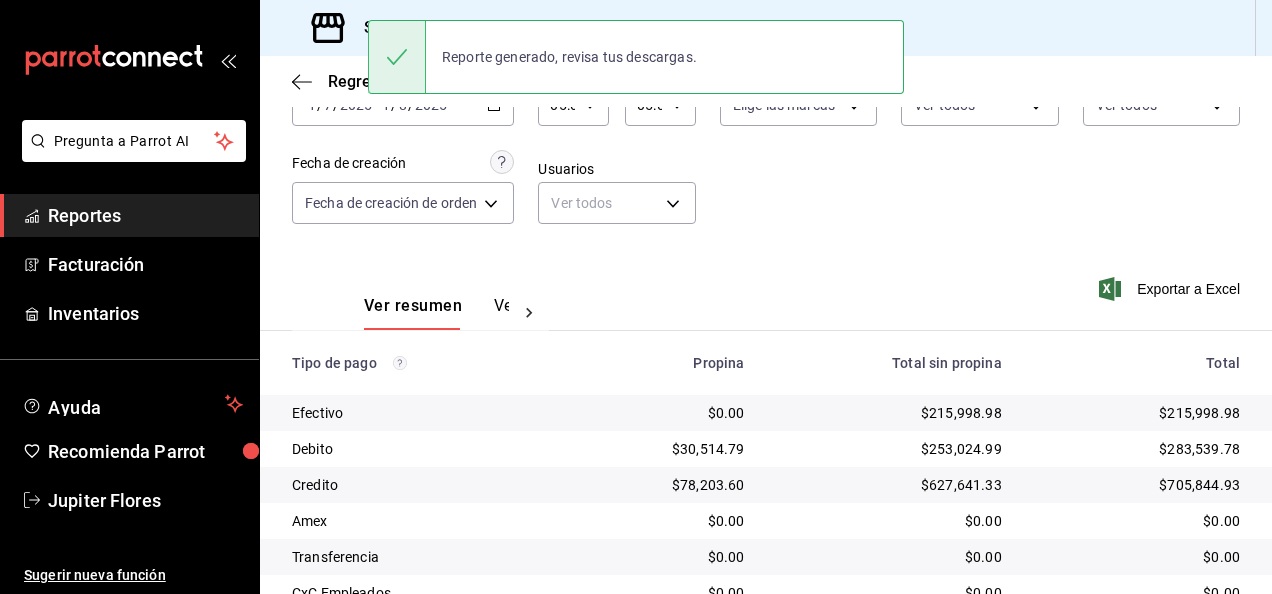 click on "Ver resumen Ver pagos Exportar a Excel" at bounding box center [766, 301] 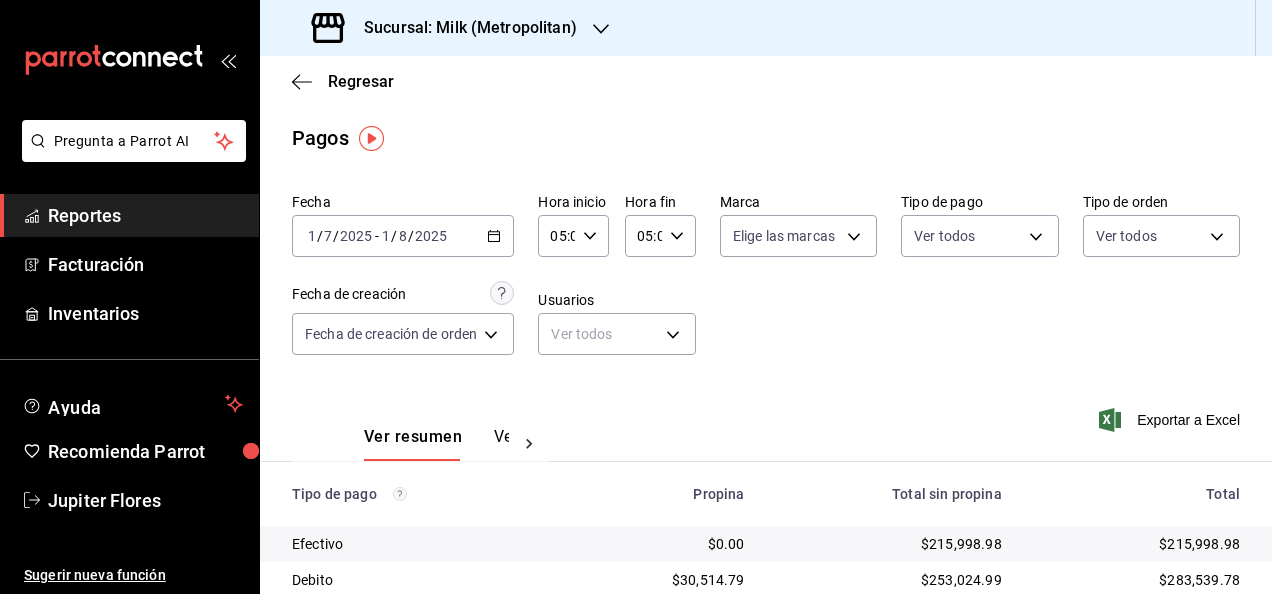 click on "Regresar" at bounding box center (766, 81) 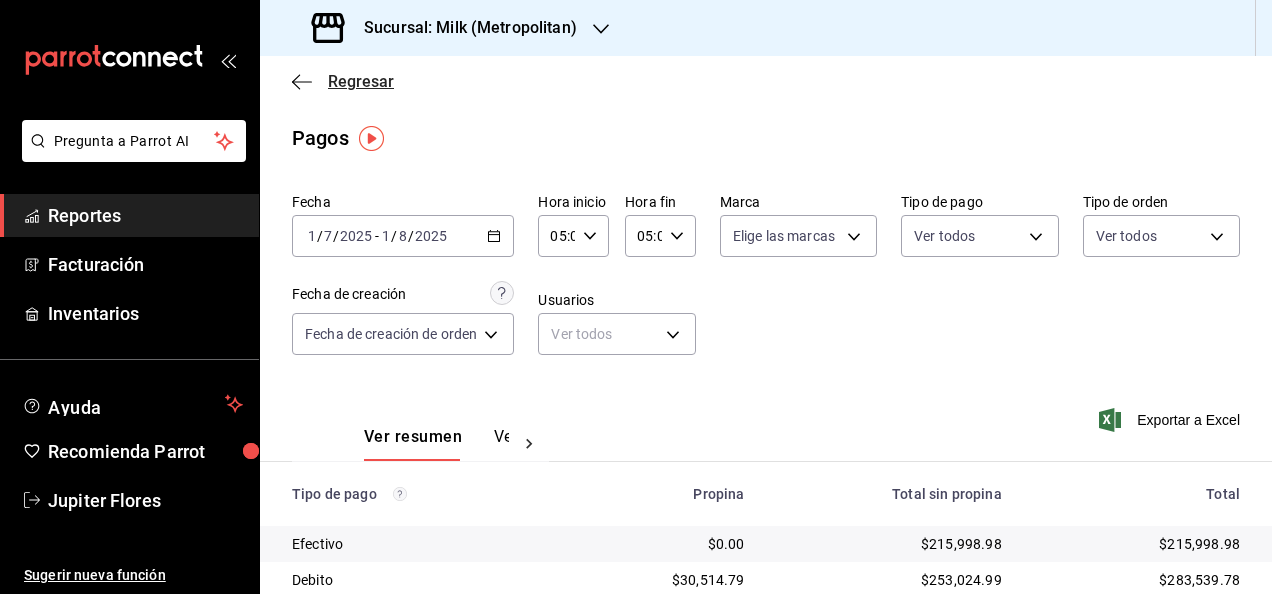 click 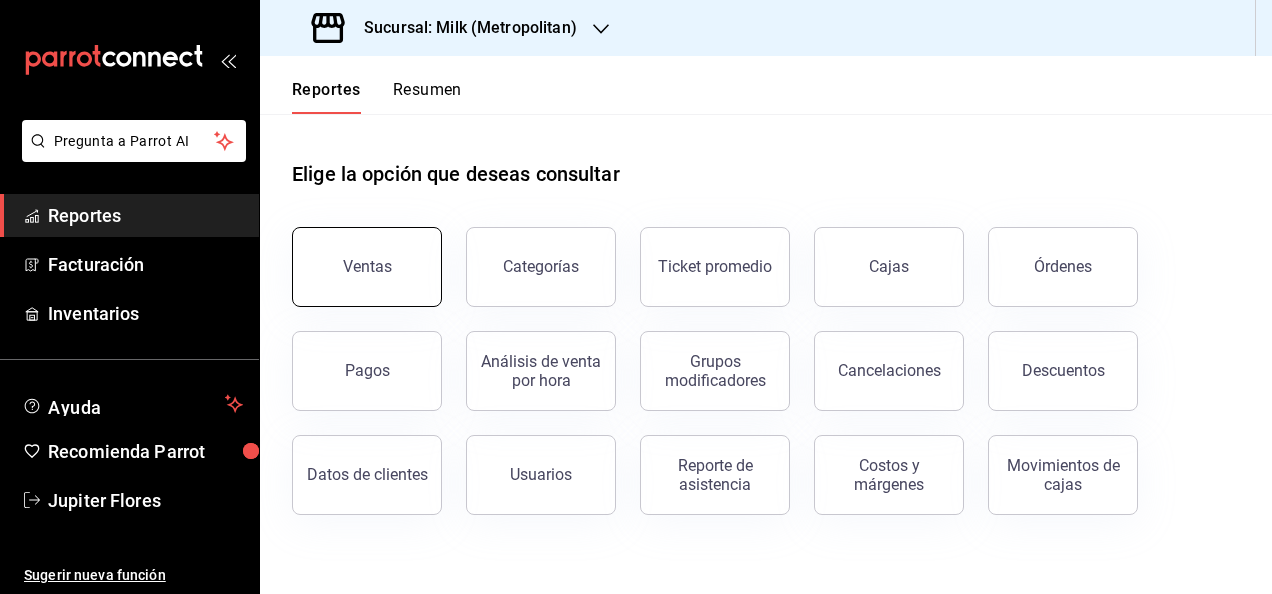 click on "Ventas" at bounding box center (367, 266) 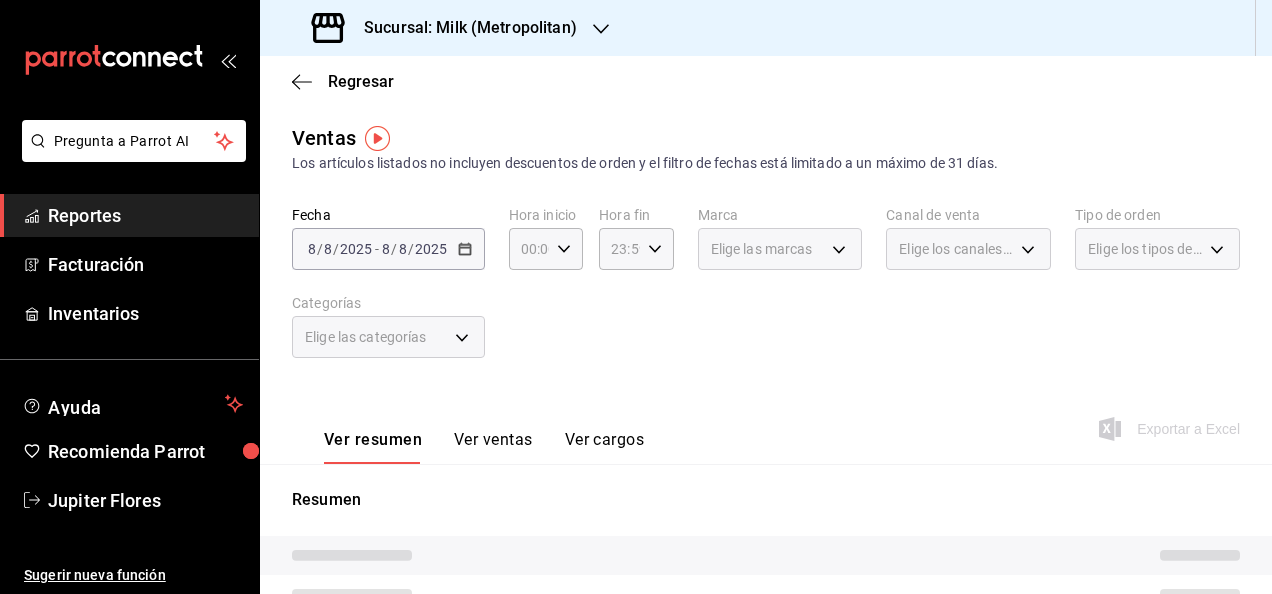 click on "2025-08-08 8 / 8 / 2025 - 2025-08-08 8 / 8 / 2025" at bounding box center (388, 249) 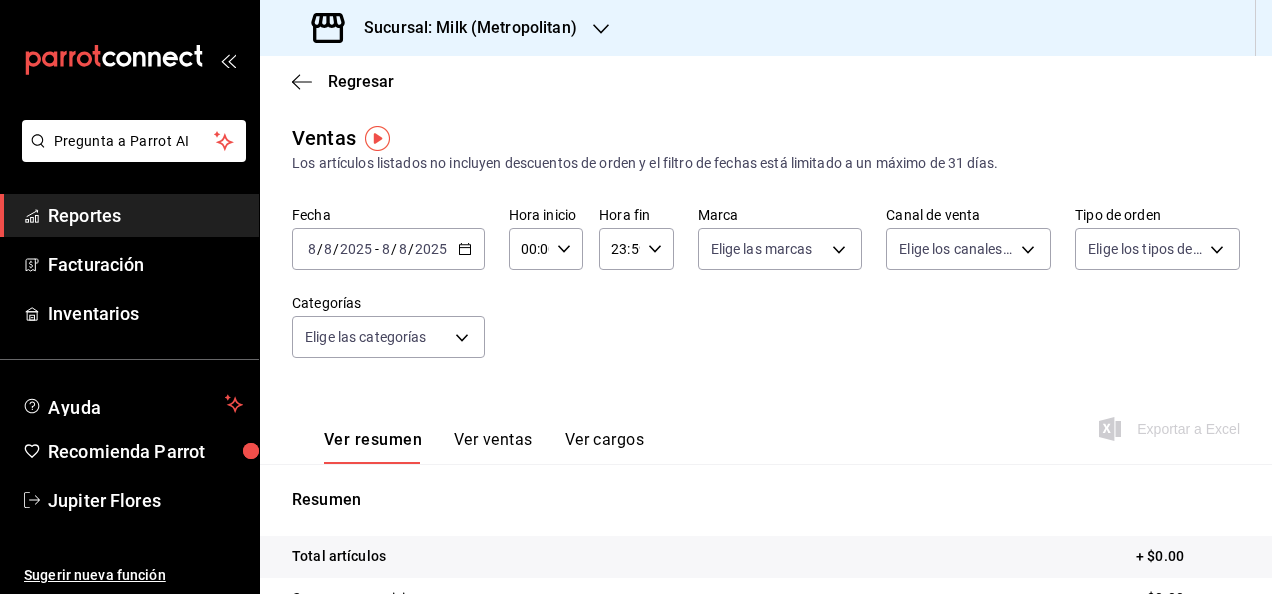 click 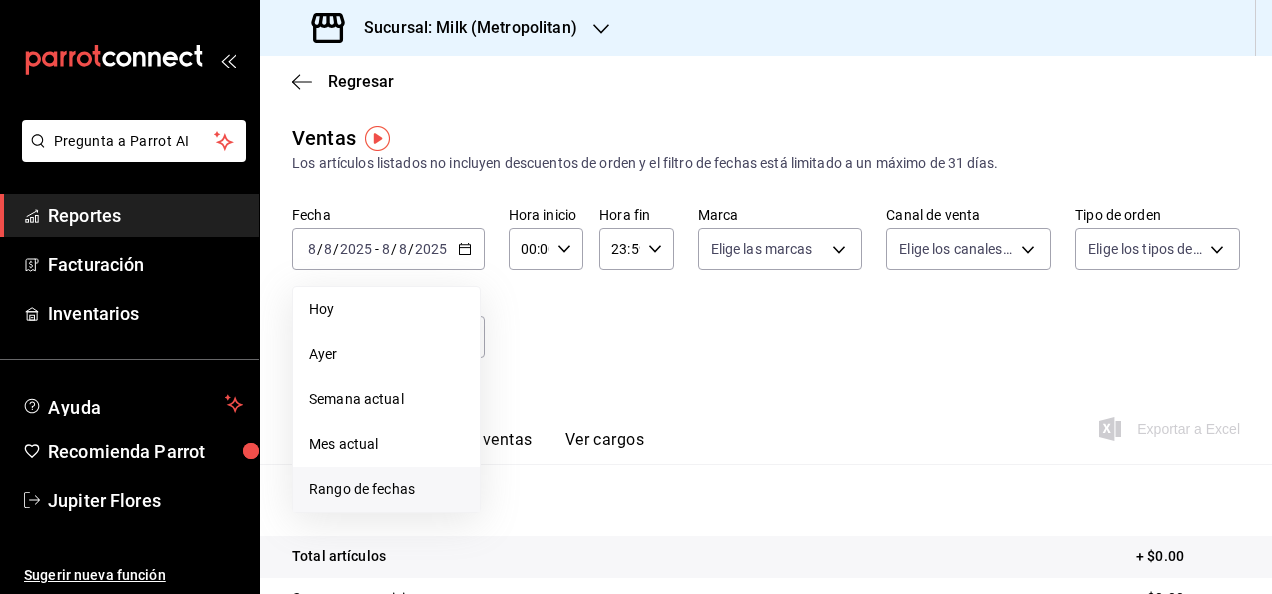 click on "Rango de fechas" at bounding box center (386, 489) 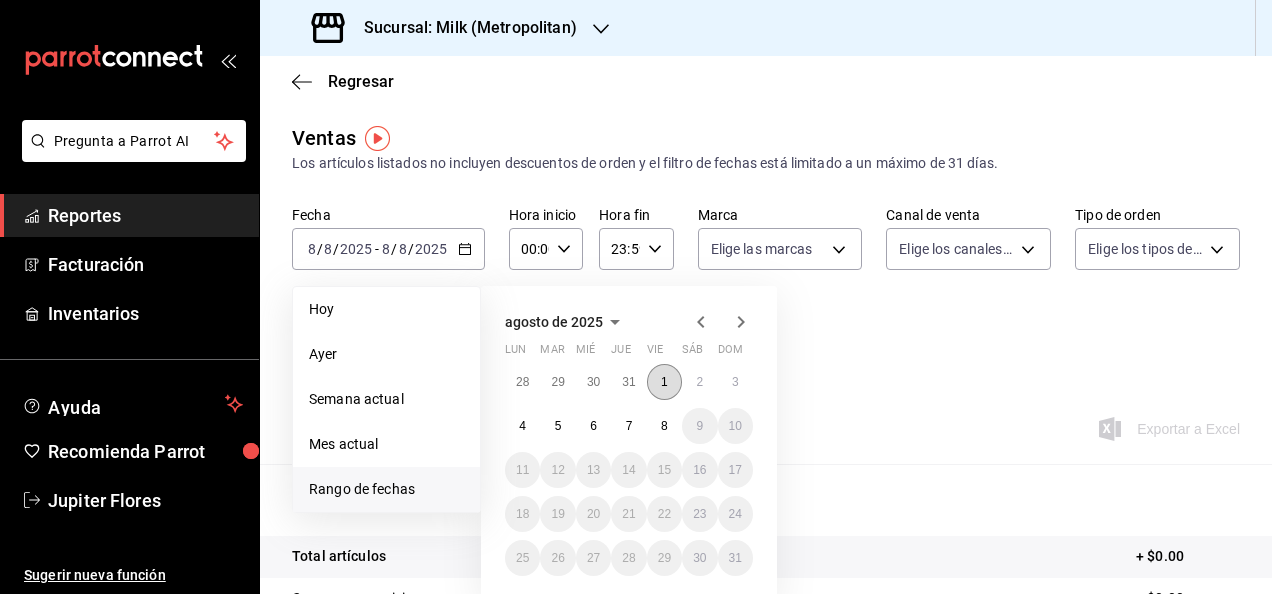 click on "1" at bounding box center (664, 382) 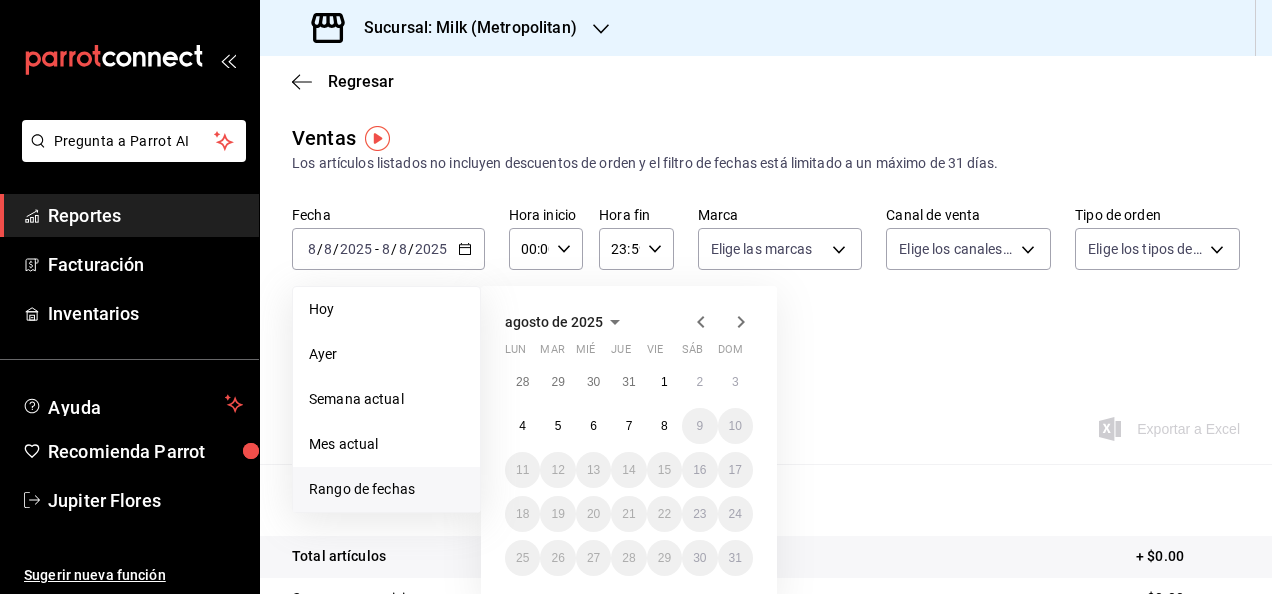 click 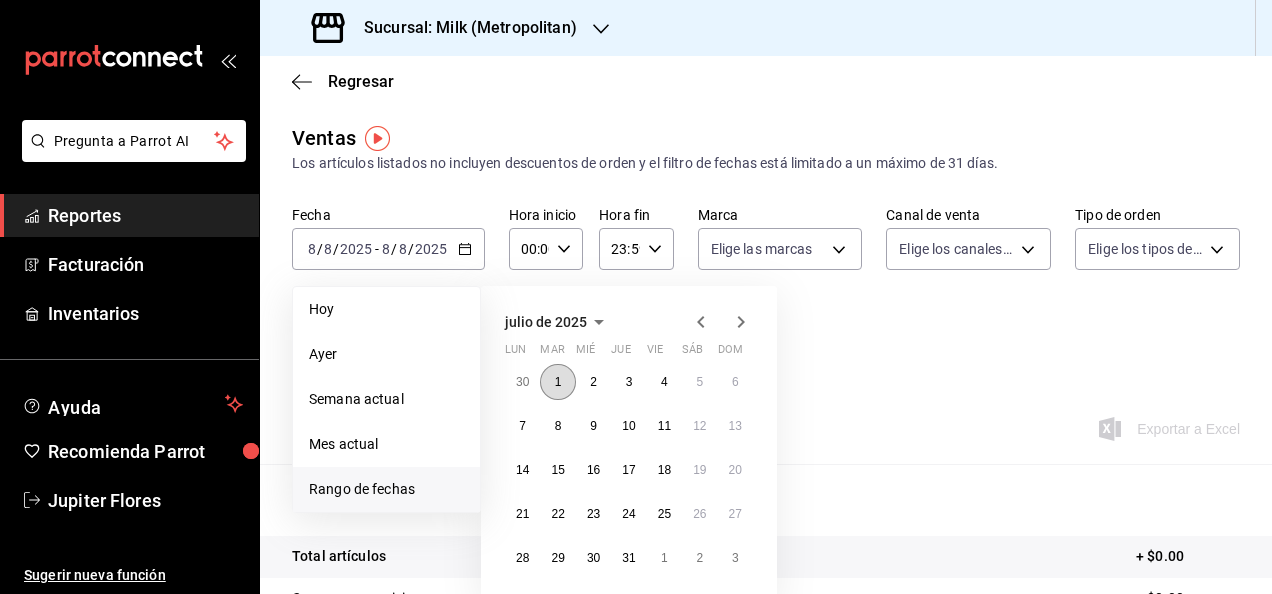 click on "1" at bounding box center (557, 382) 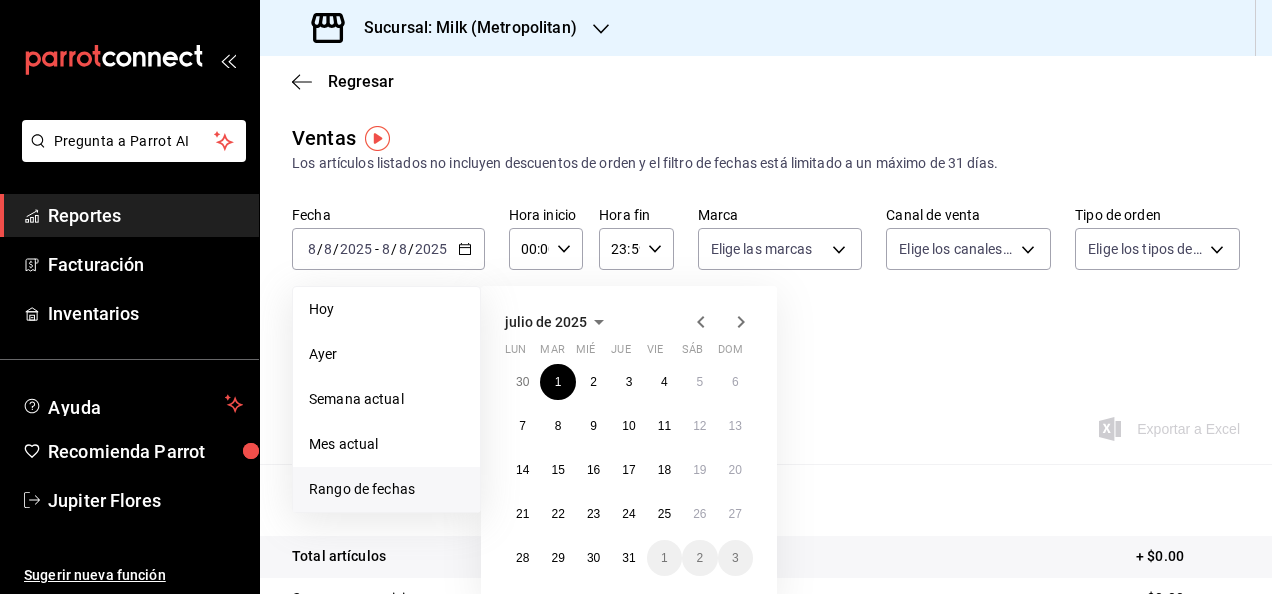 click on "Fecha [DATE] [DATE] - [DATE] [DATE] Hoy Ayer Semana actual Mes actual Rango de fechas [MONTH] de [YEAR] lun mar mié jue vie sáb dom 30 1 2 3 4 5 6 7 8 9 10 11 12 13 14 15 16 17 18 19 20 21 22 23 24 25 26 27 28 29 30 31 1 2 3 Hora inicio [TIME] Hora inicio Hora fin [TIME] Hora fin Marca Elige las marcas Canal de venta Elige los canales de venta Tipo de orden Elige los tipos de orden Categorías Elige las categorías" at bounding box center [766, 294] 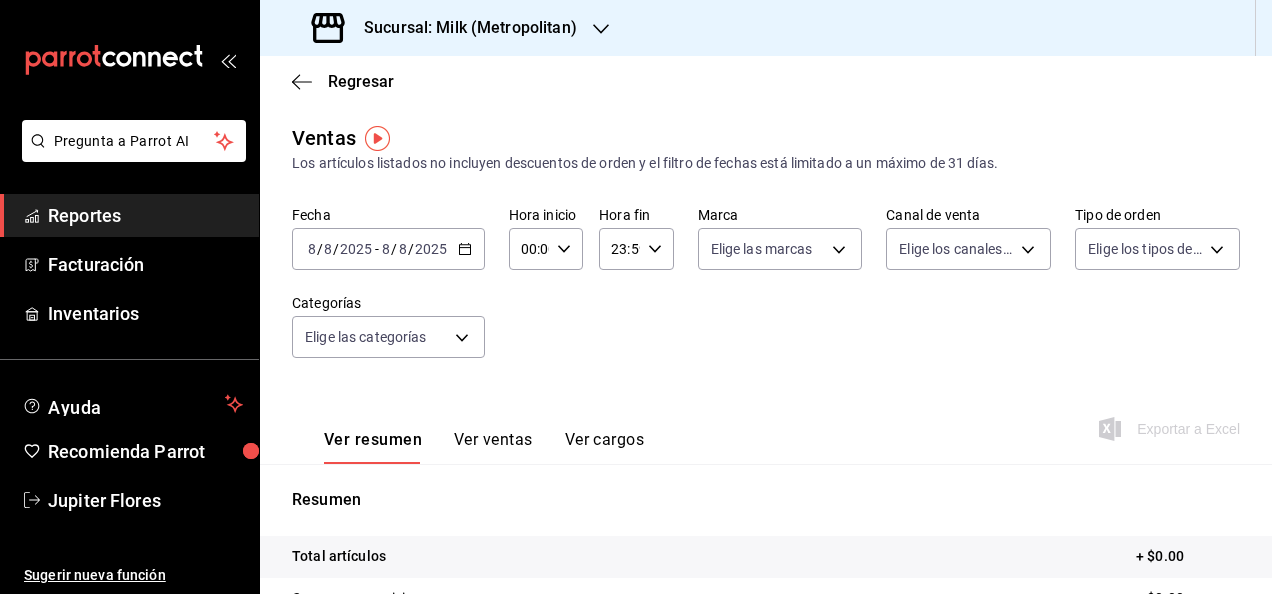 click 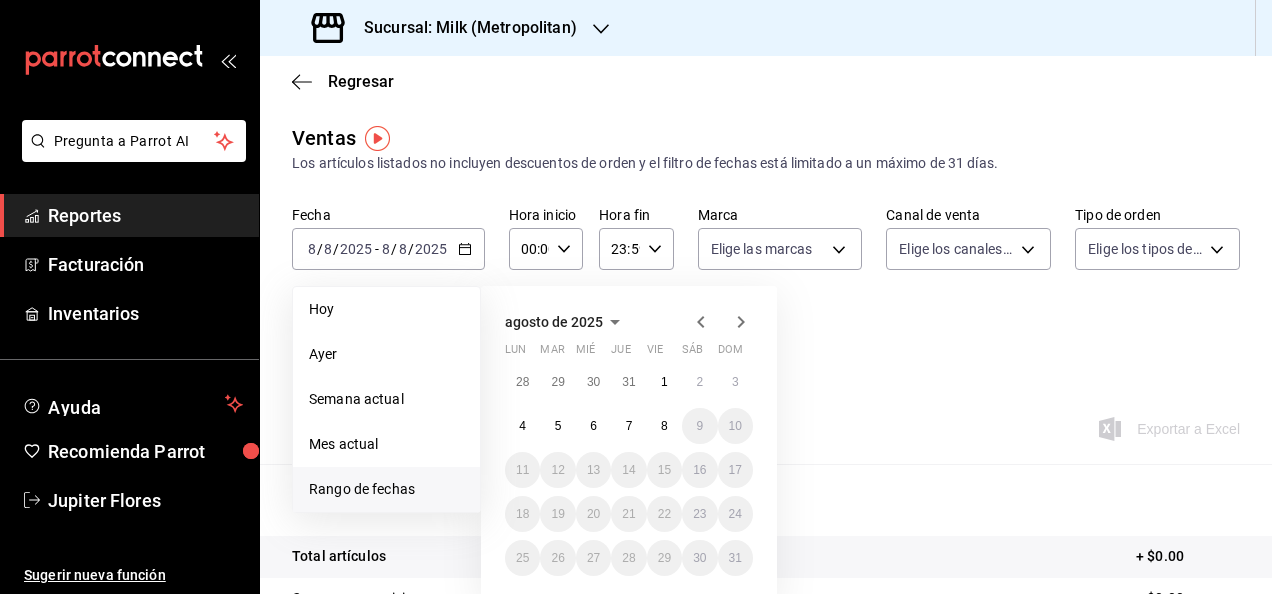 click 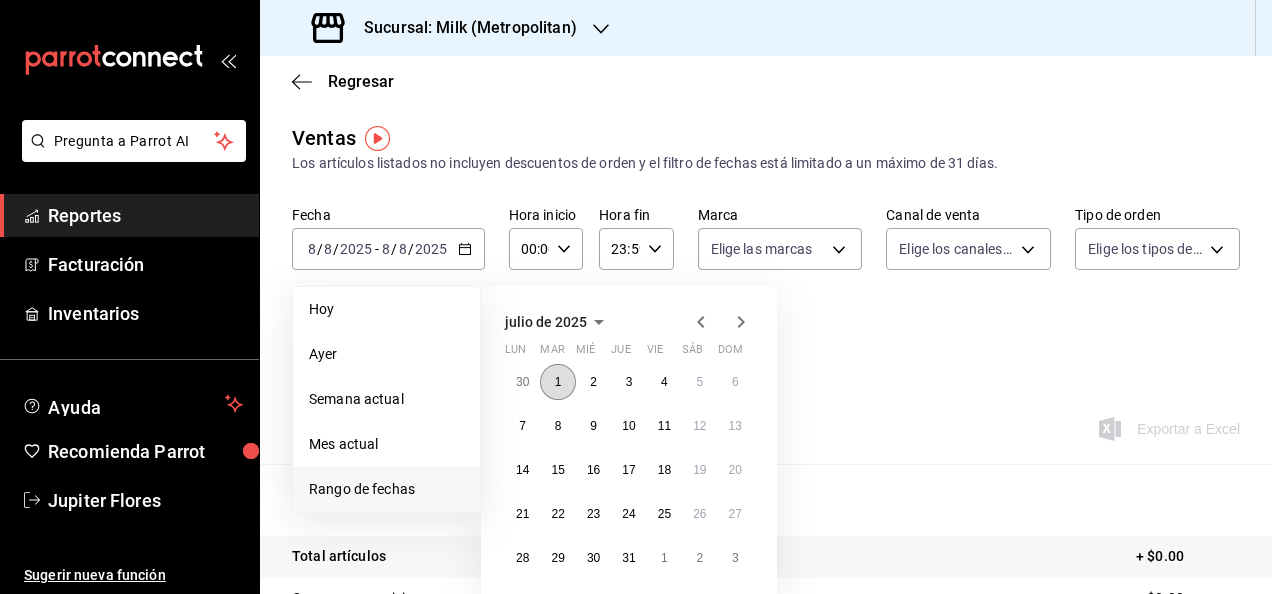click on "1" at bounding box center (557, 382) 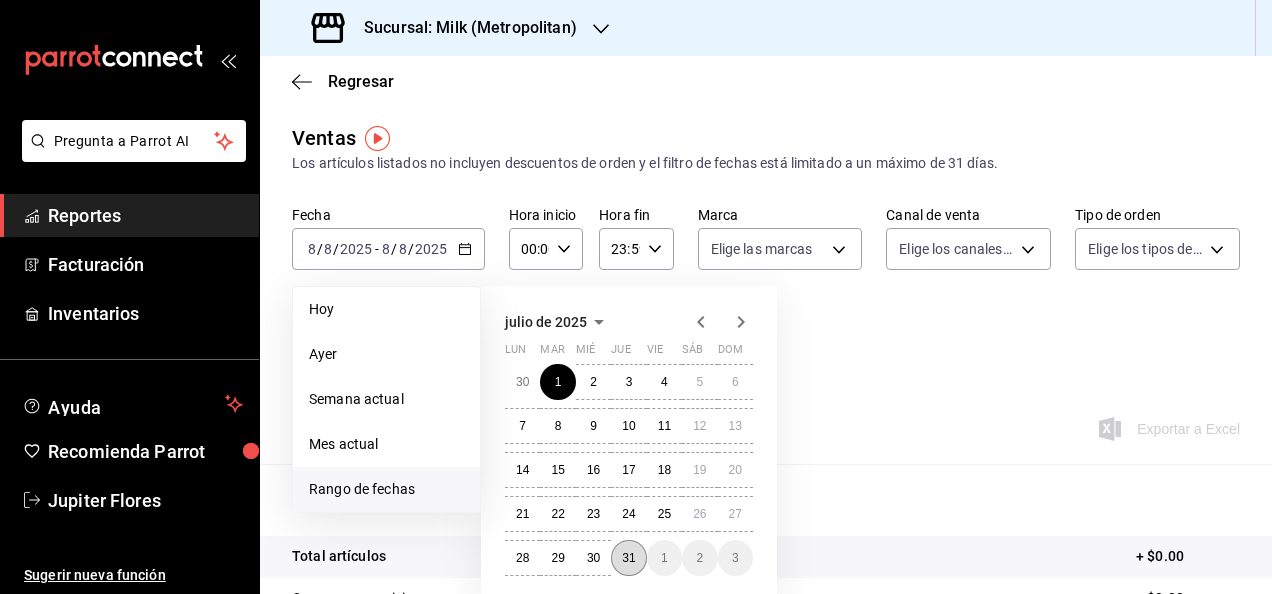 click on "31" at bounding box center [628, 558] 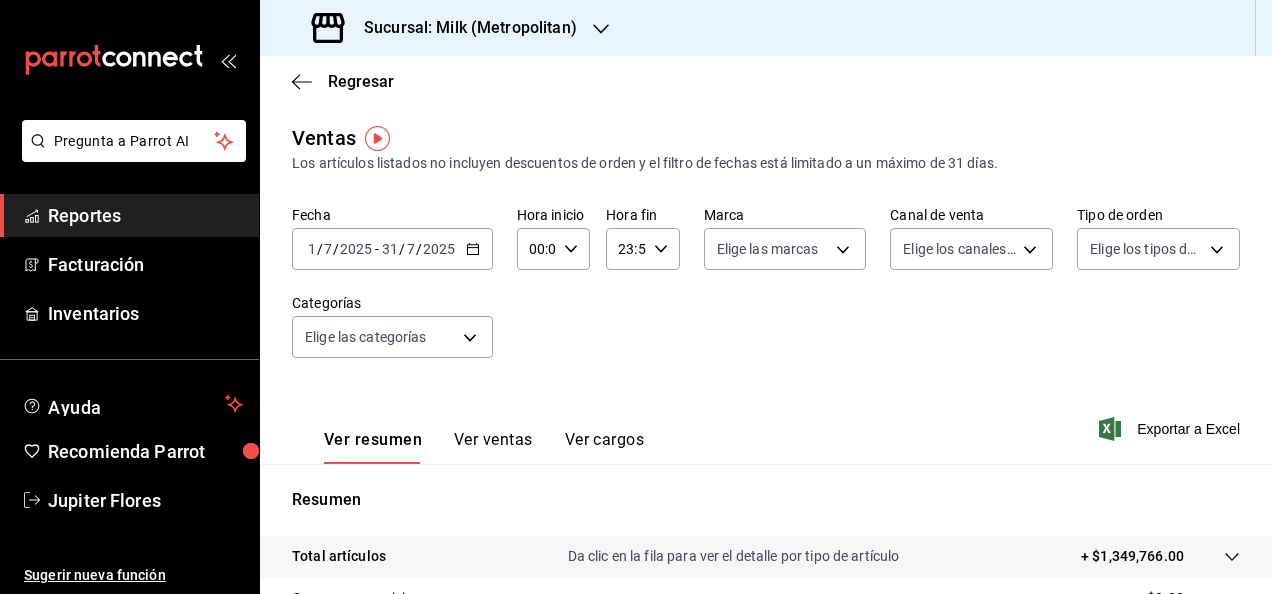 click on "00:00 Hora inicio" at bounding box center [553, 249] 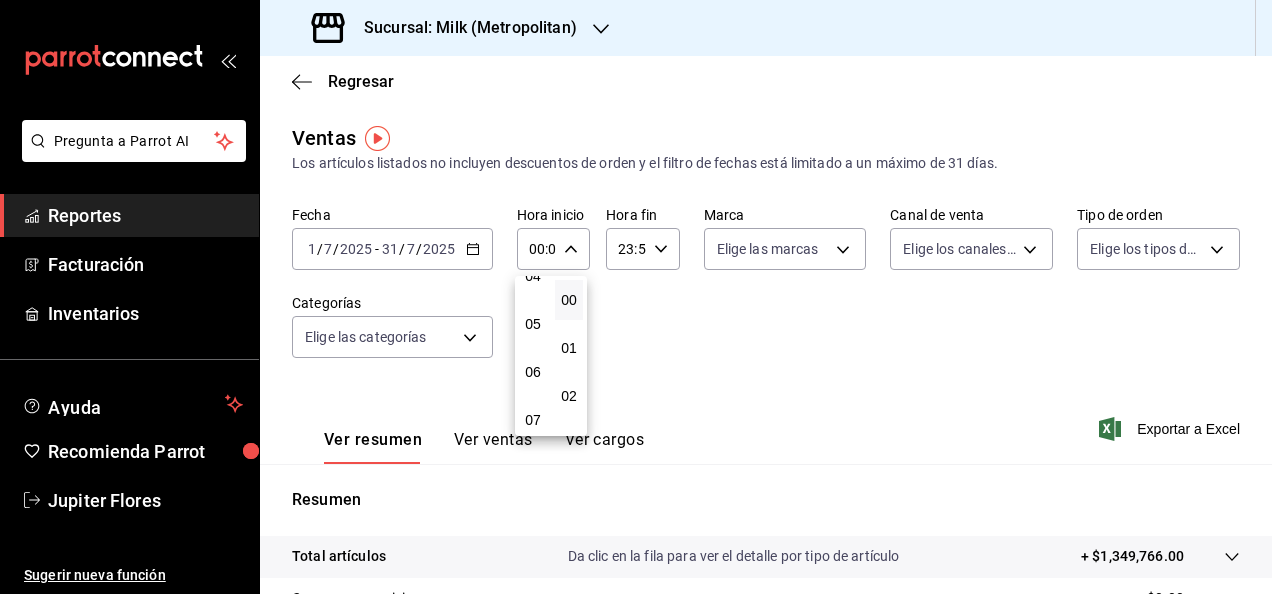 scroll, scrollTop: 214, scrollLeft: 0, axis: vertical 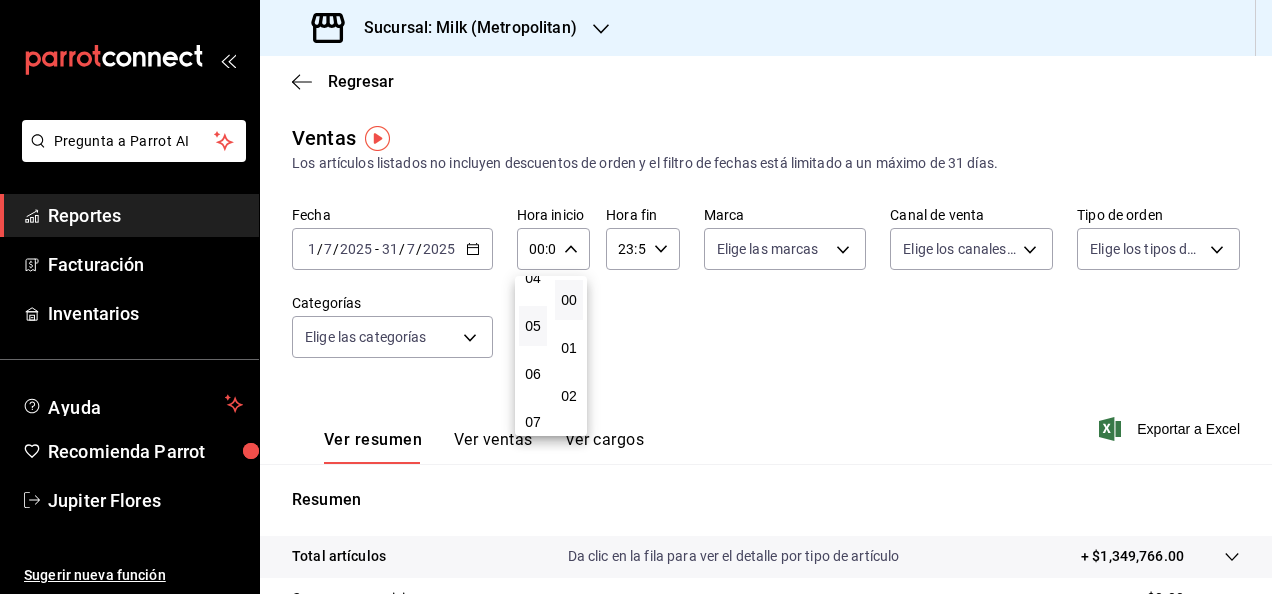 click on "05" at bounding box center (533, 326) 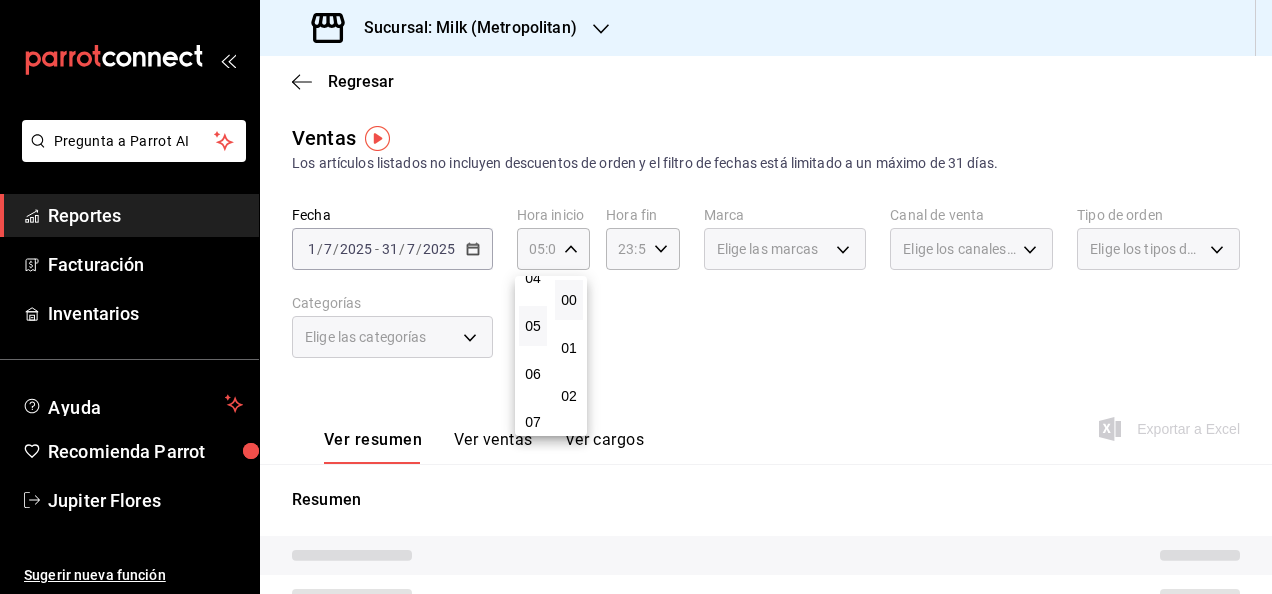 click at bounding box center (636, 297) 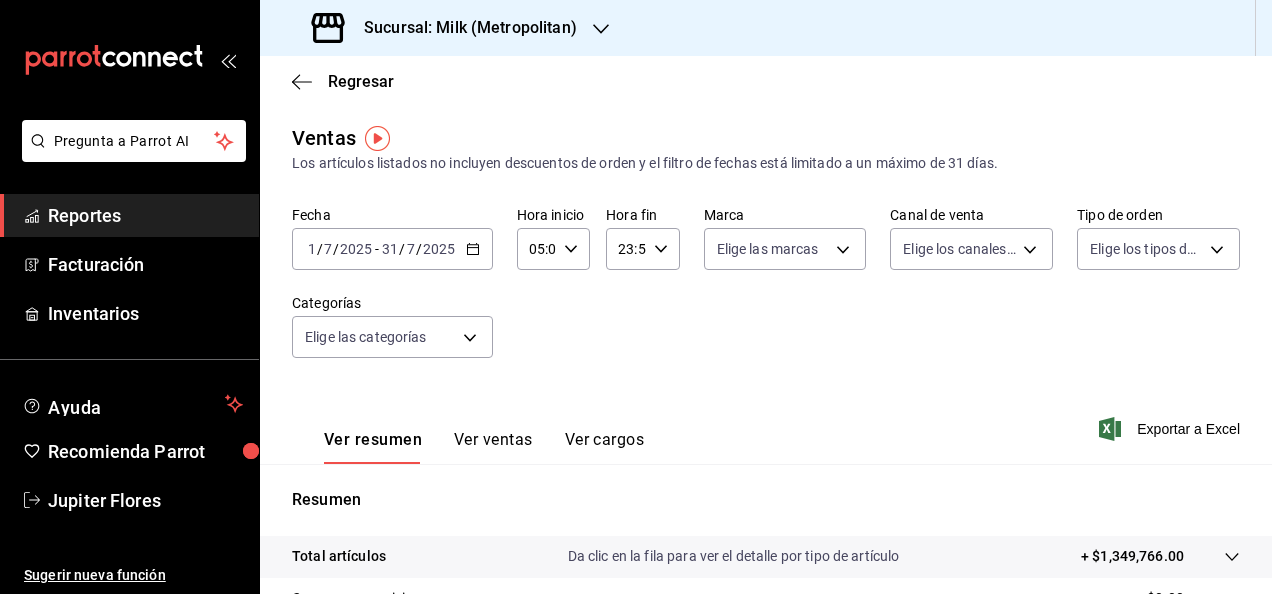 click on "23:59 Hora fin" at bounding box center [642, 249] 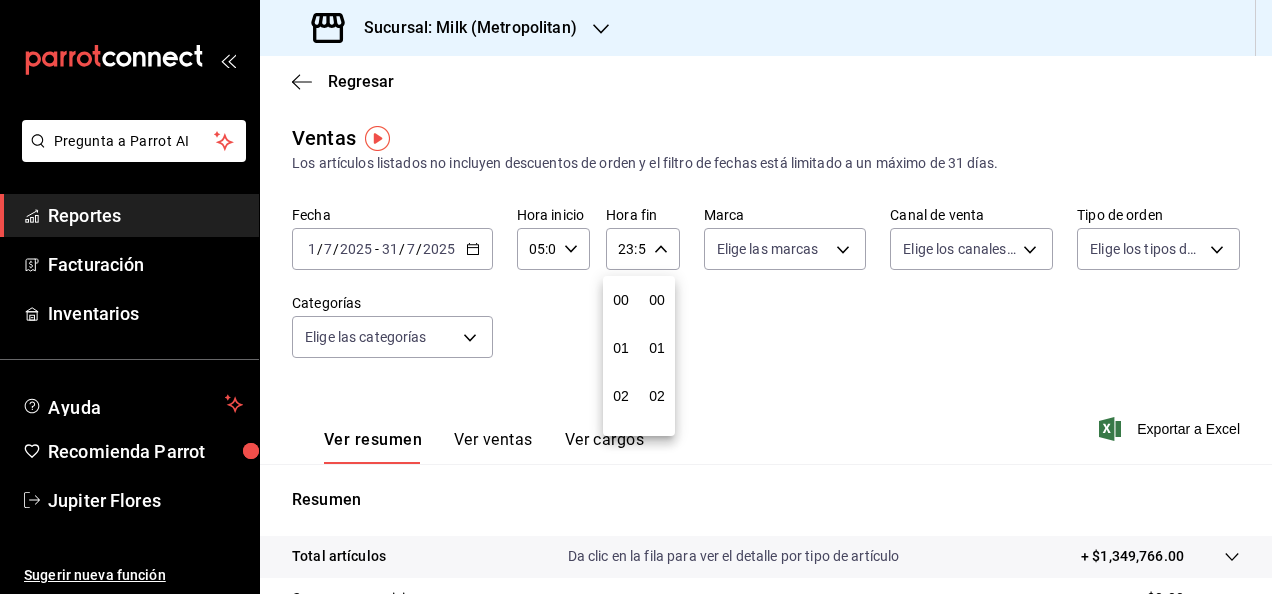 scroll, scrollTop: 992, scrollLeft: 0, axis: vertical 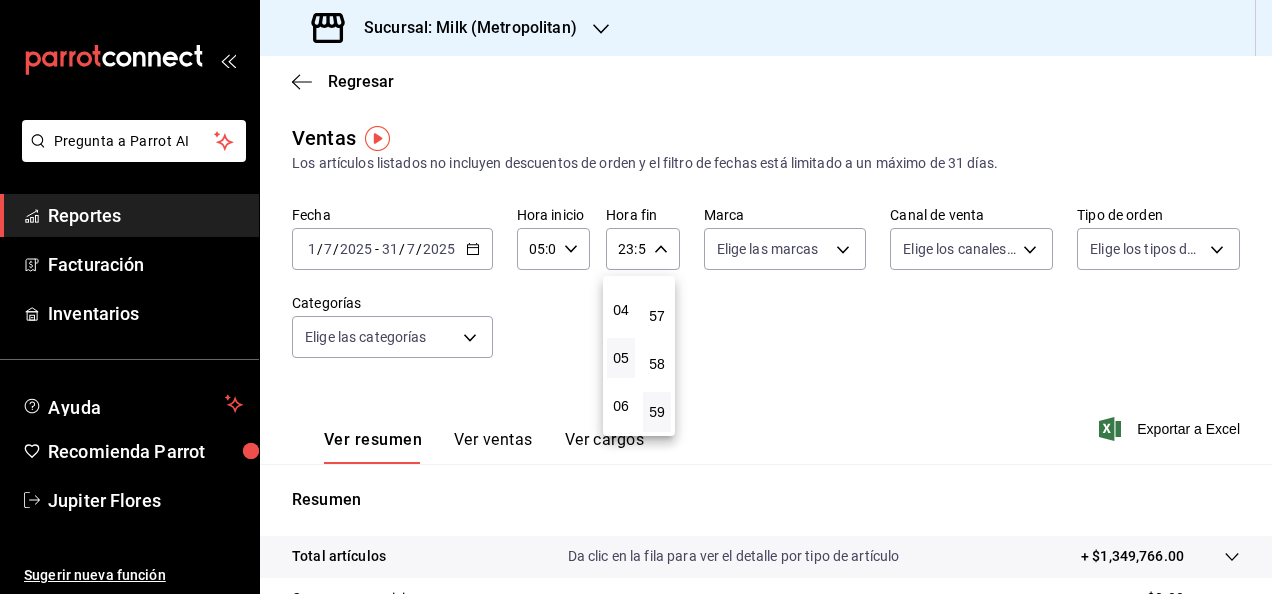 click on "05" at bounding box center (621, 358) 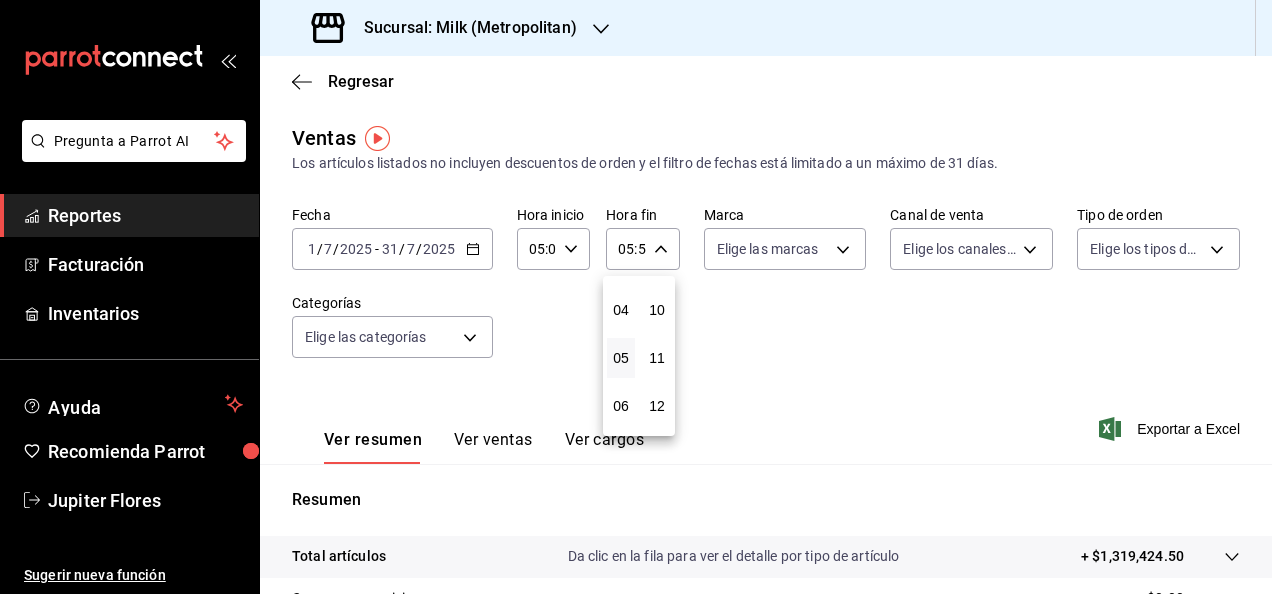 scroll, scrollTop: 0, scrollLeft: 0, axis: both 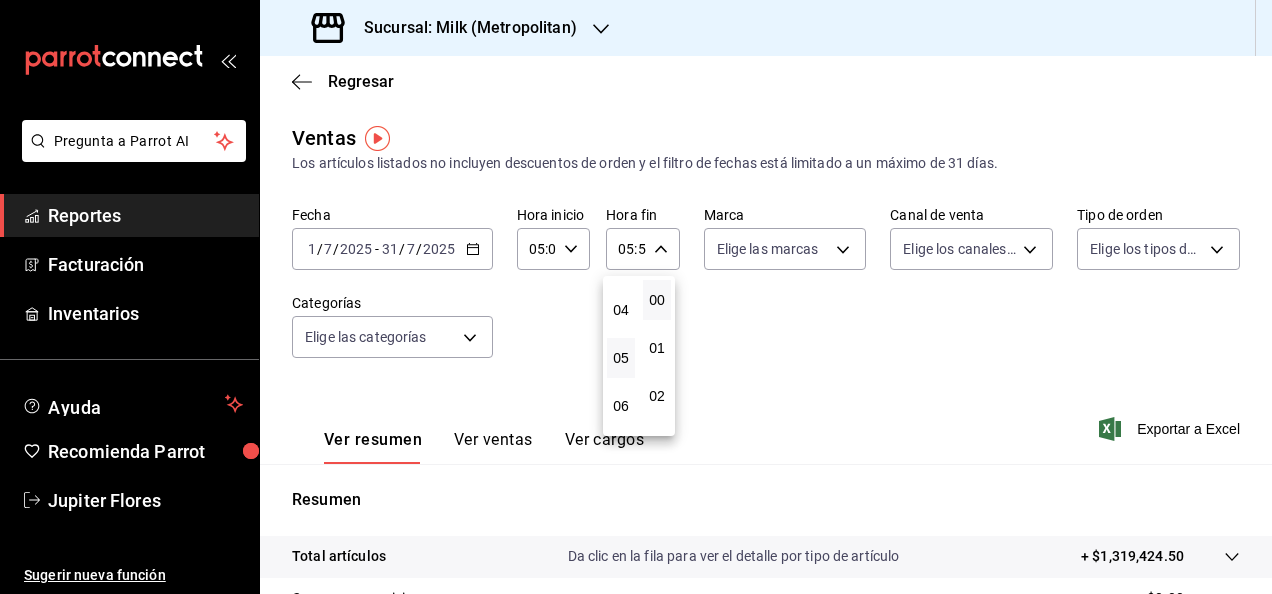 click on "00" at bounding box center [657, 300] 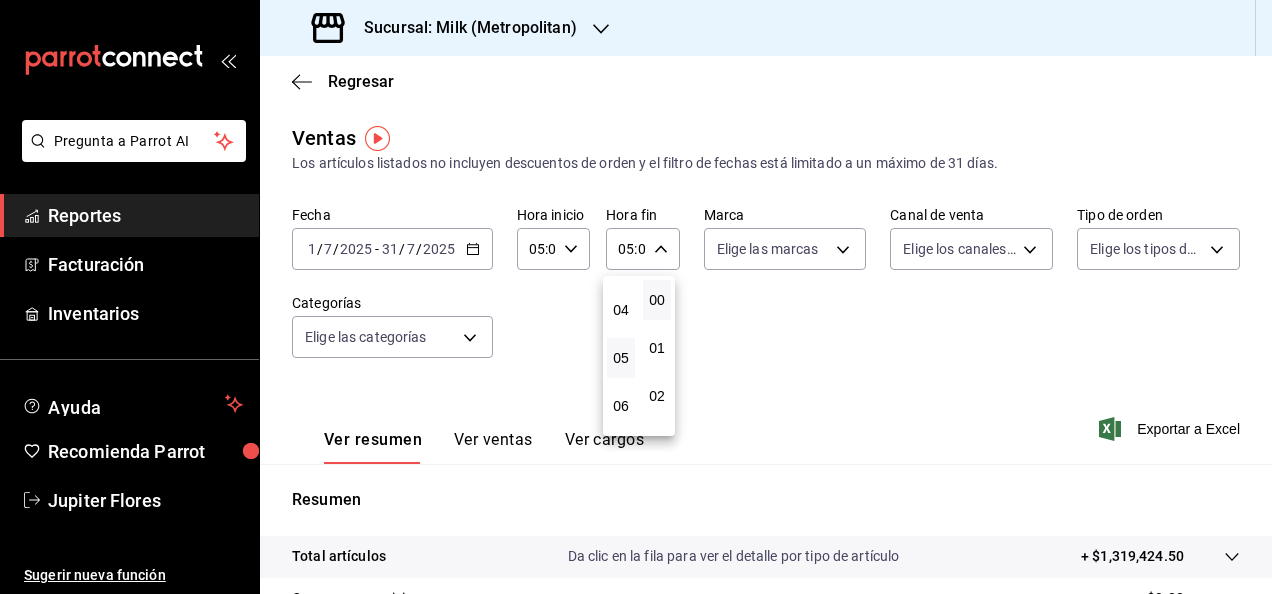 click at bounding box center [636, 297] 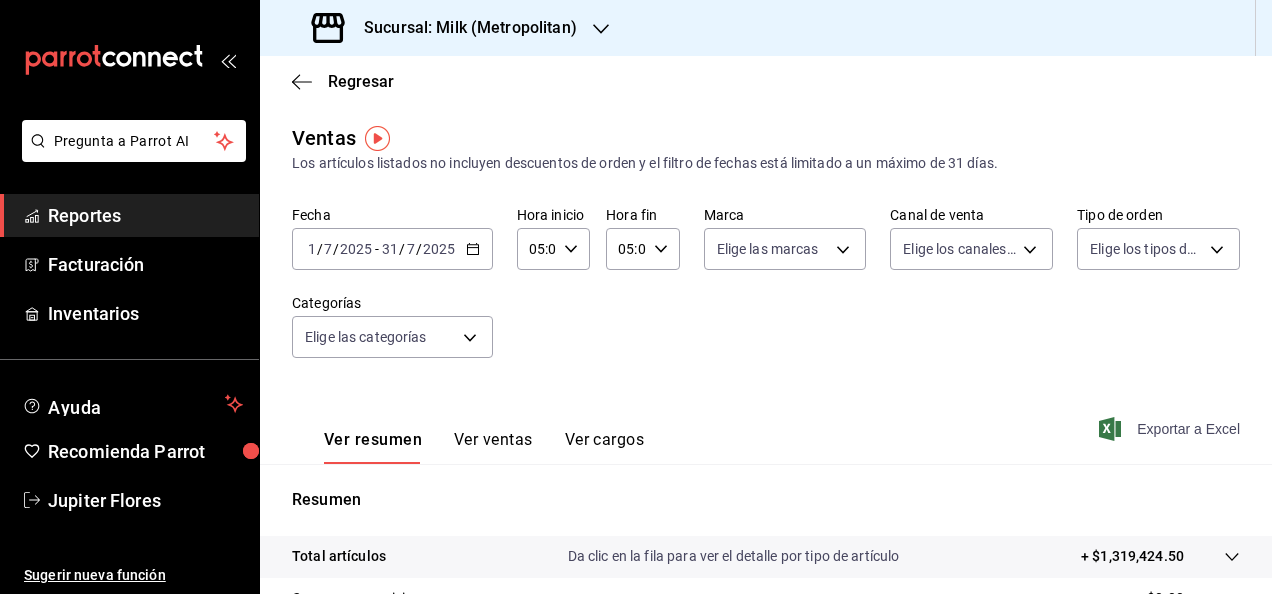 click 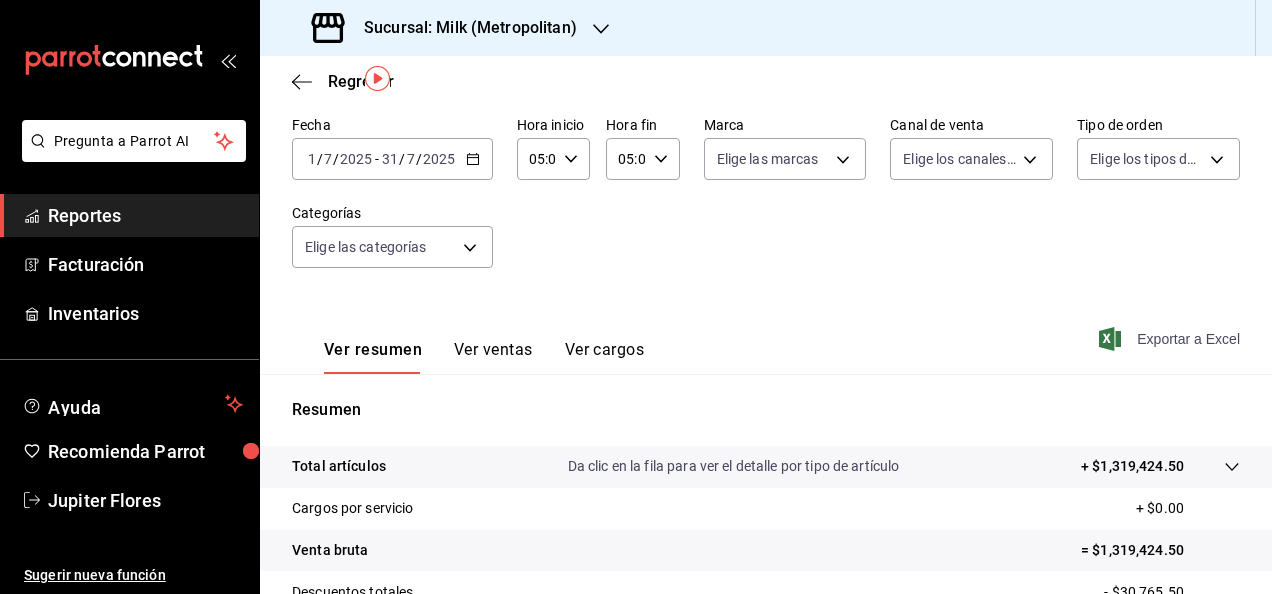 scroll, scrollTop: 60, scrollLeft: 0, axis: vertical 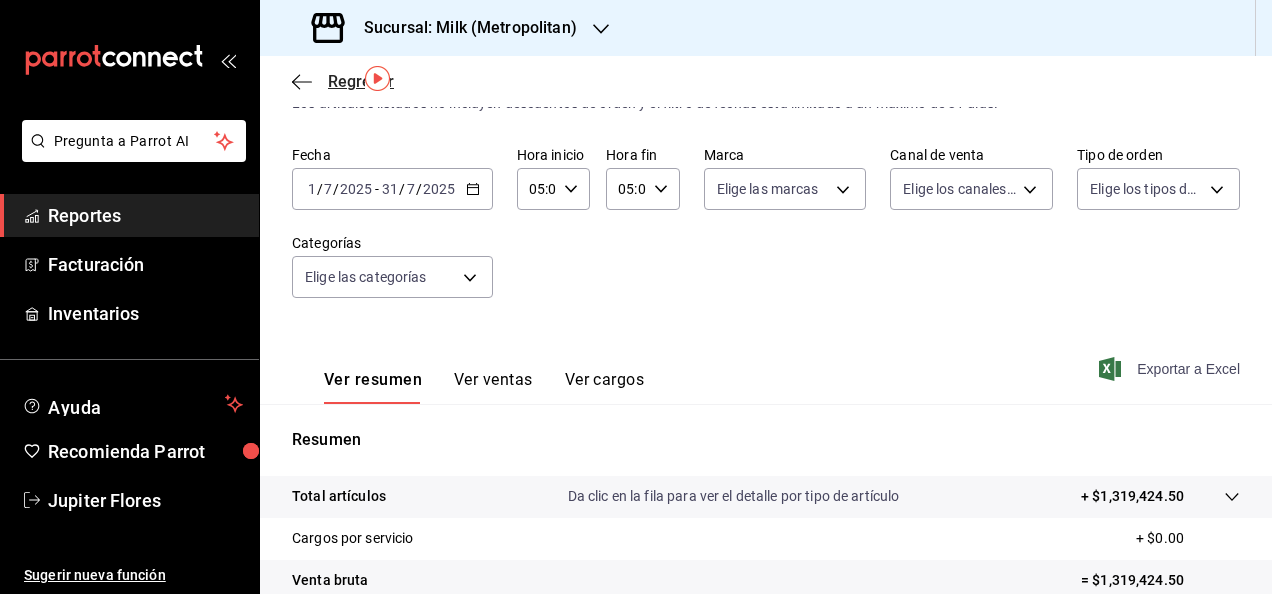 click 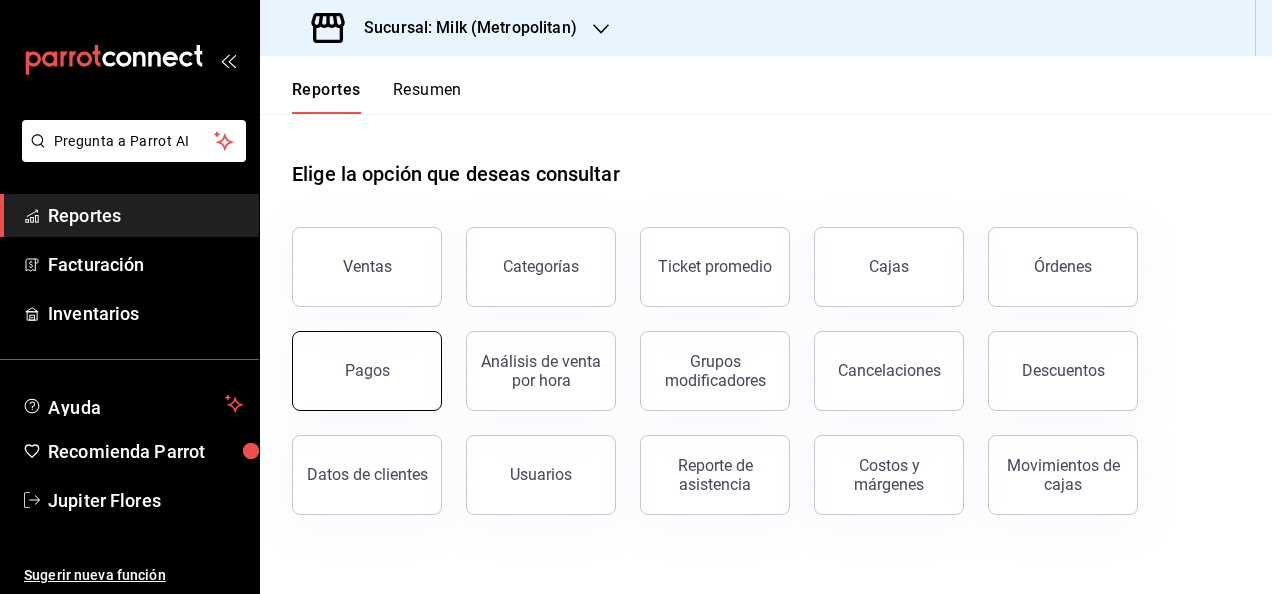 click on "Pagos" at bounding box center [367, 371] 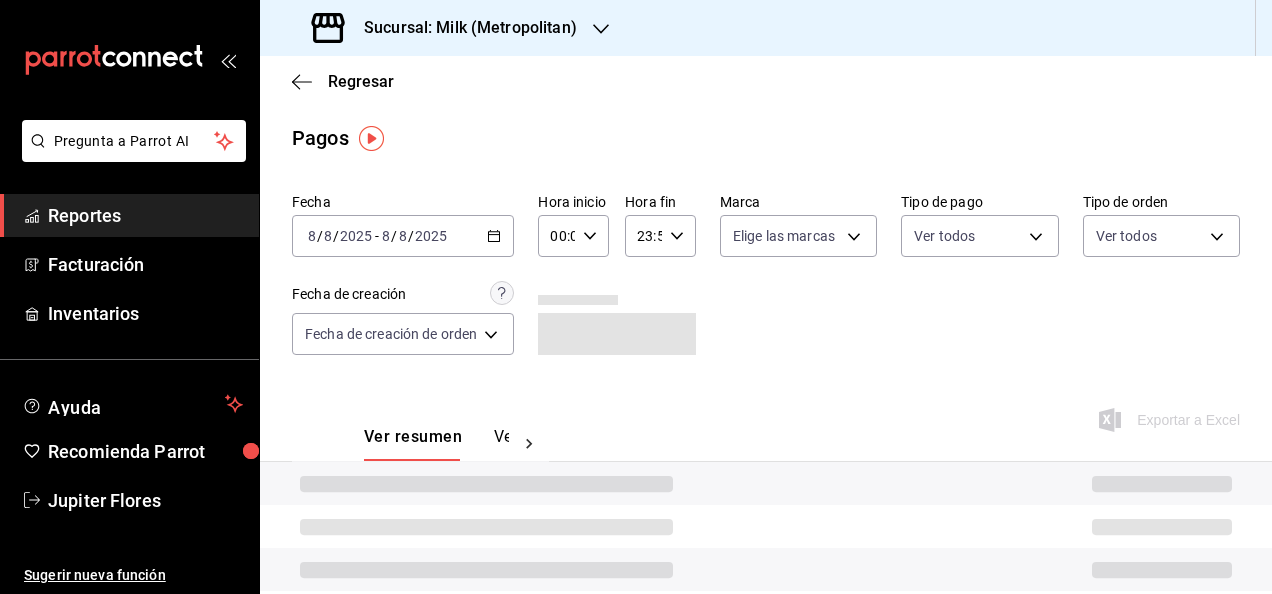 click on "2025-08-08 8 / 8 / 2025 - 2025-08-08 8 / 8 / 2025" at bounding box center (403, 236) 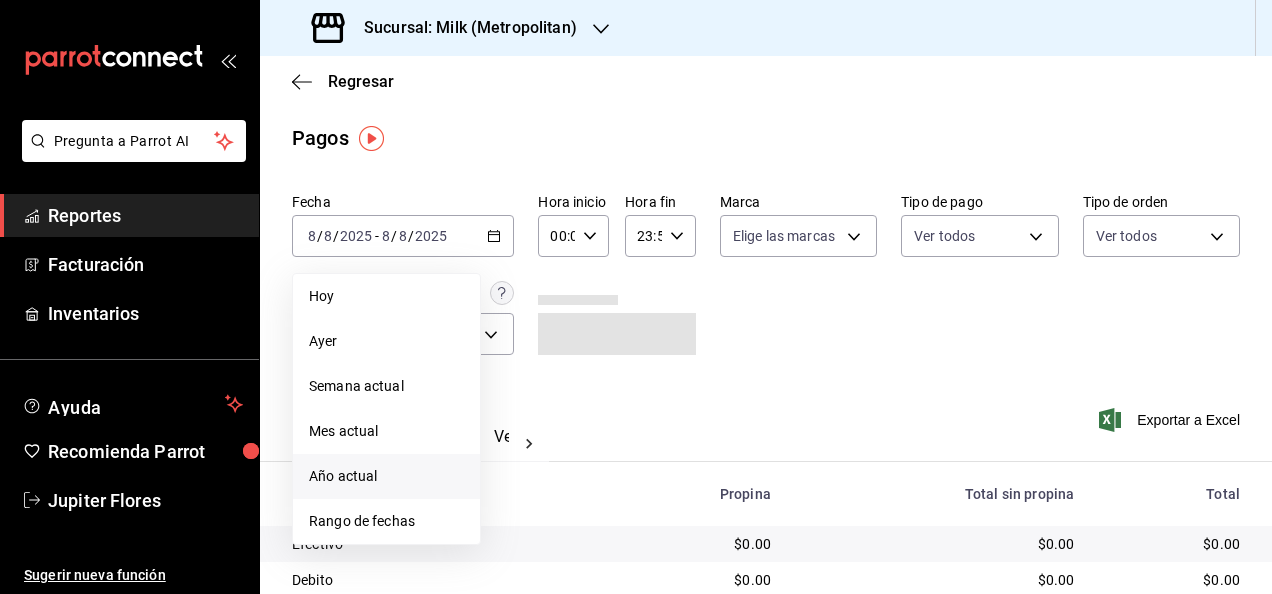 click on "Año actual" at bounding box center [386, 476] 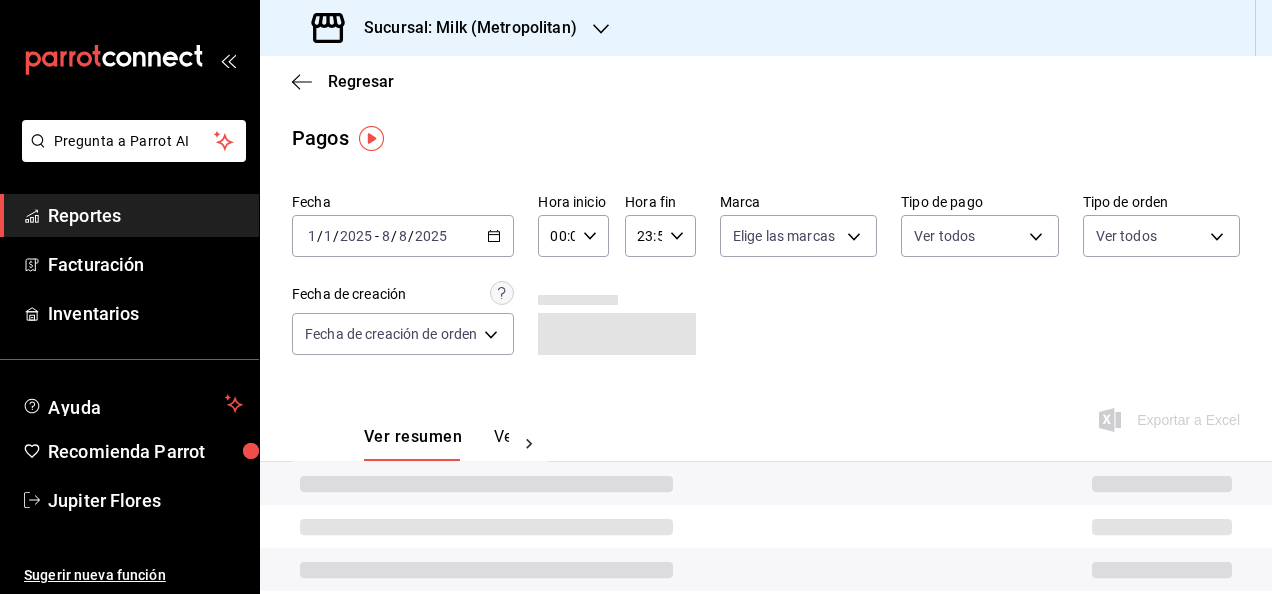click on "[DATE] [DATE] - [DATE] [DATE]" at bounding box center [403, 236] 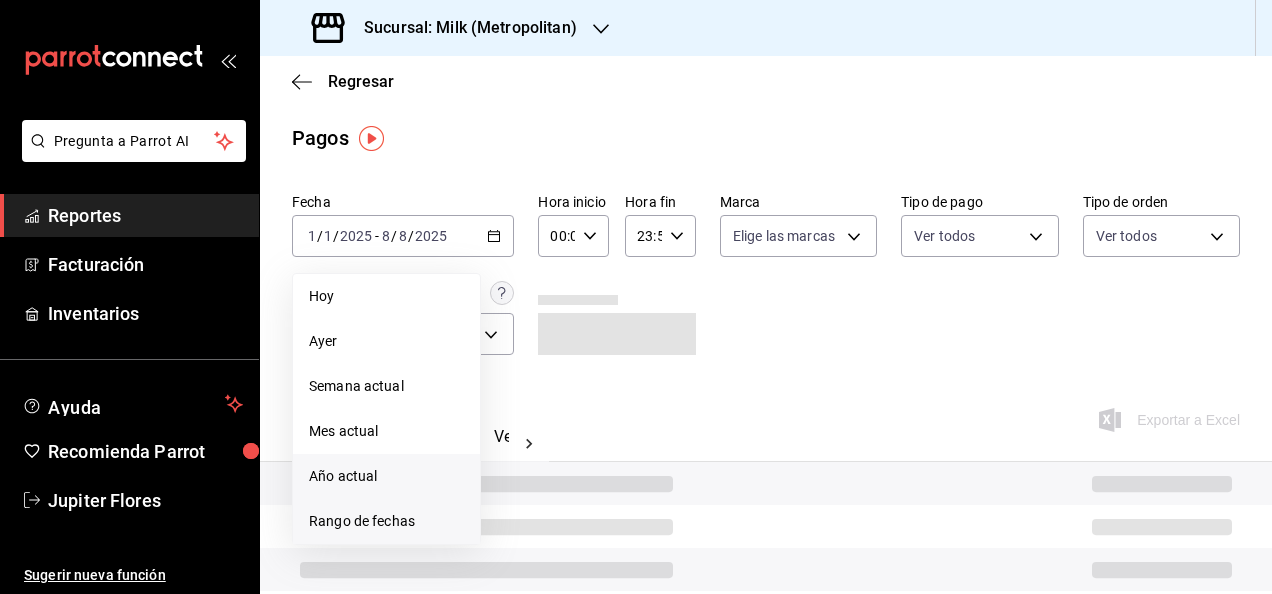 click on "Rango de fechas" at bounding box center [386, 521] 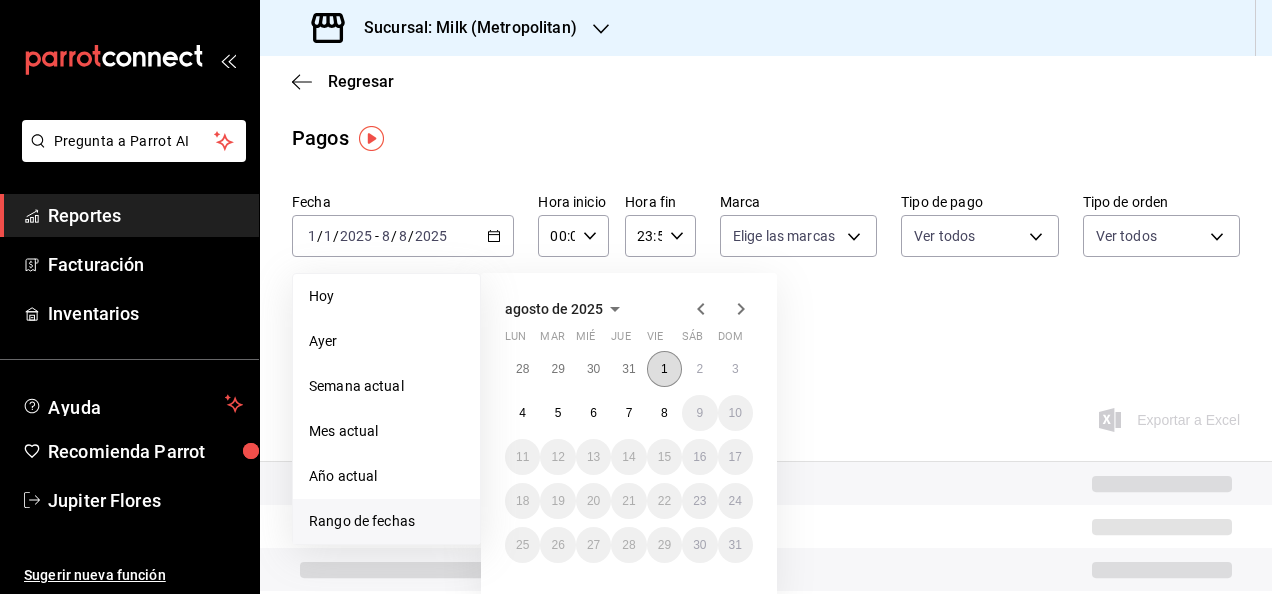 click on "1" at bounding box center (664, 369) 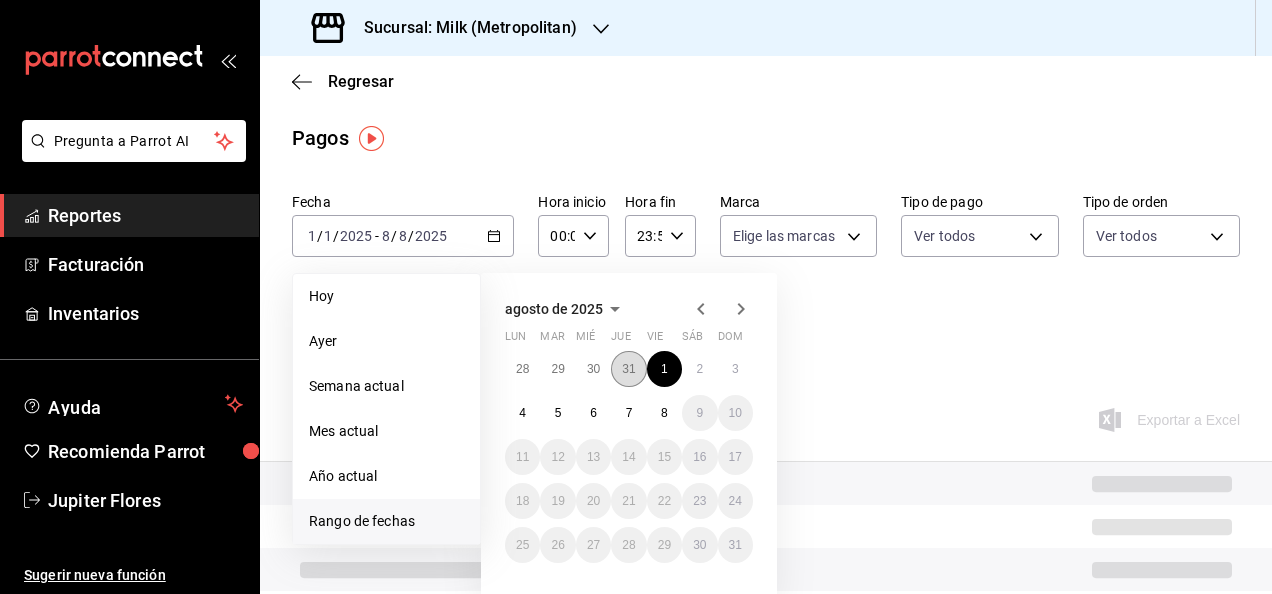 click on "31" at bounding box center (628, 369) 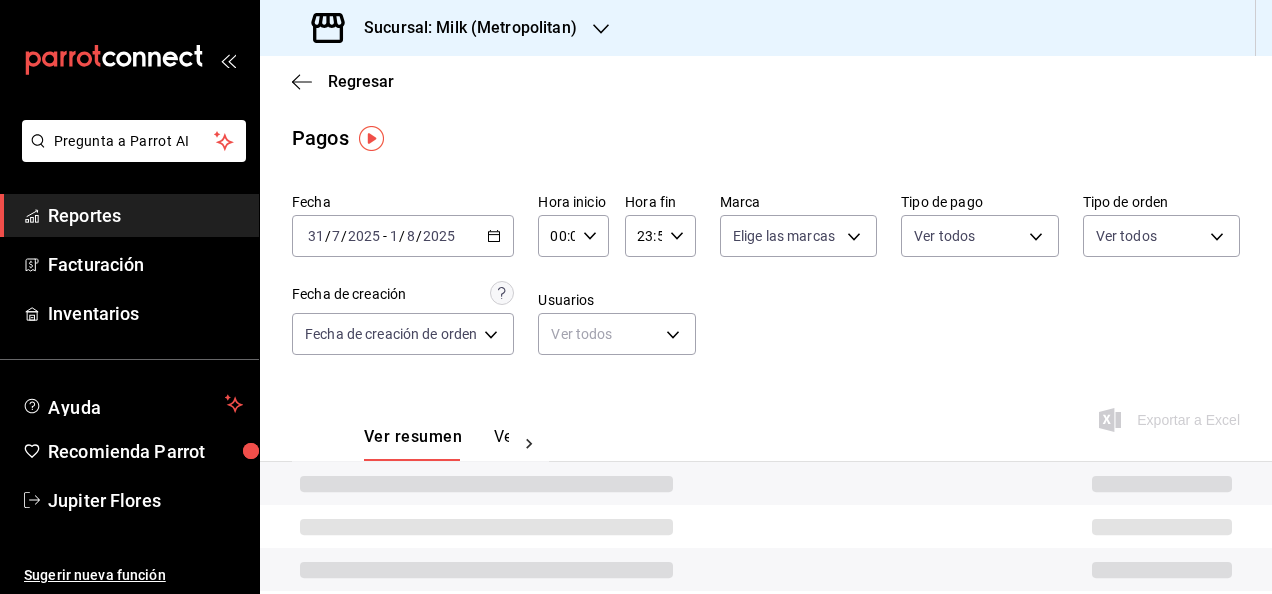 click on "00:00 Hora inicio" at bounding box center [573, 236] 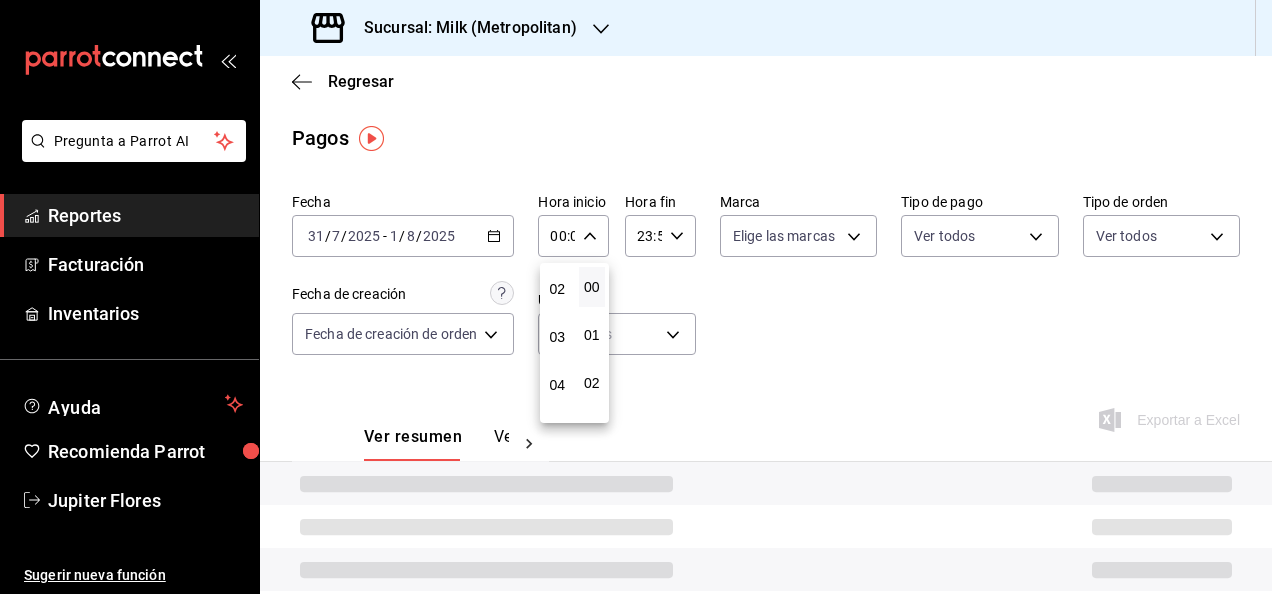 scroll, scrollTop: 108, scrollLeft: 0, axis: vertical 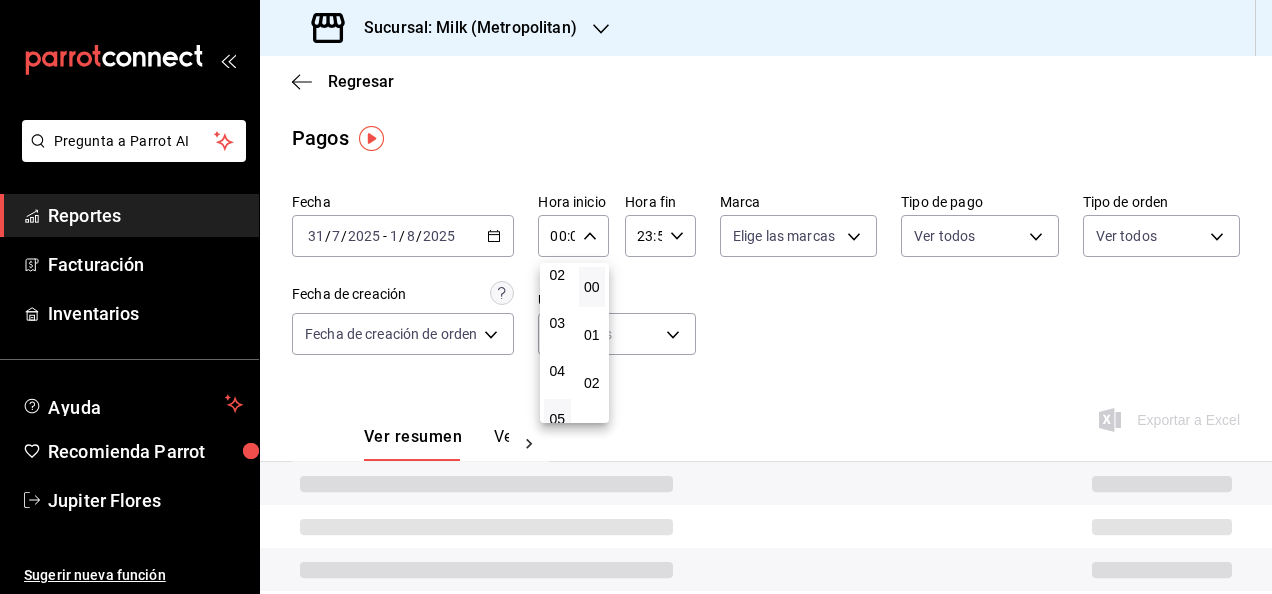 click on "05" at bounding box center [557, 419] 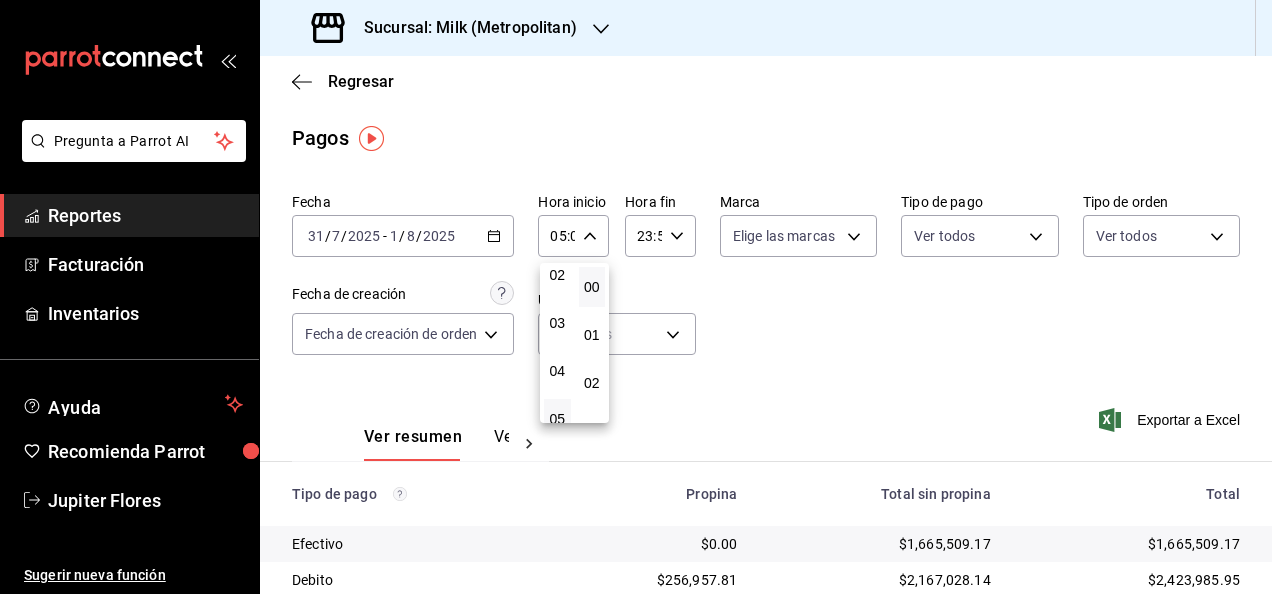 click at bounding box center (636, 297) 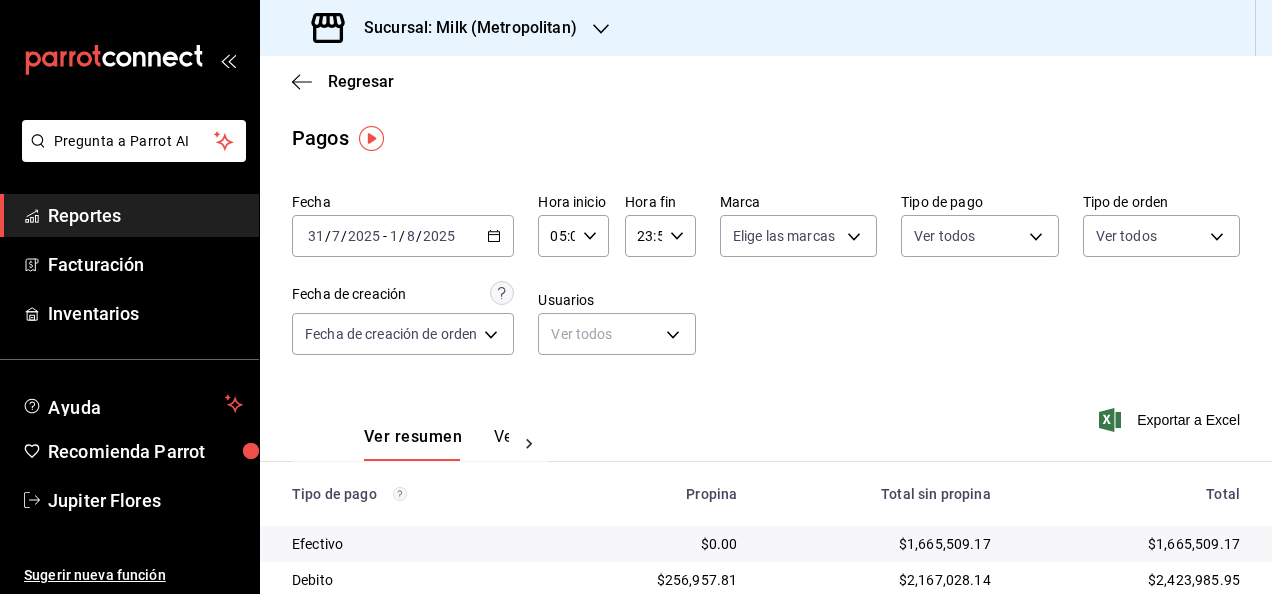 click on "23:59 Hora fin" at bounding box center [660, 236] 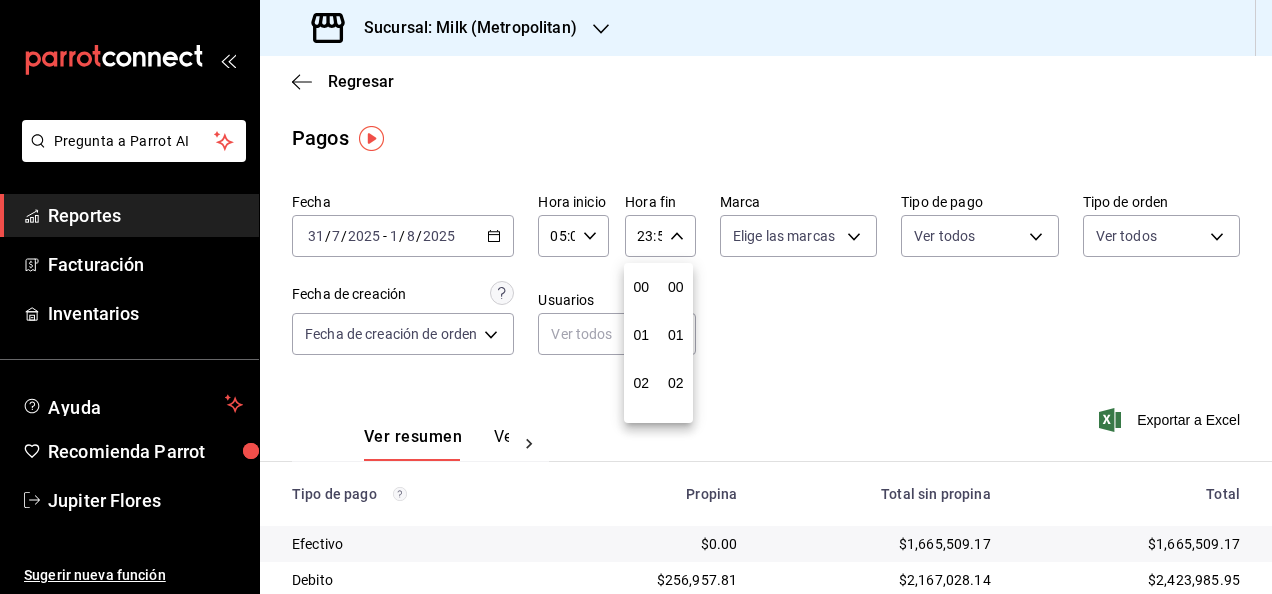 scroll, scrollTop: 992, scrollLeft: 0, axis: vertical 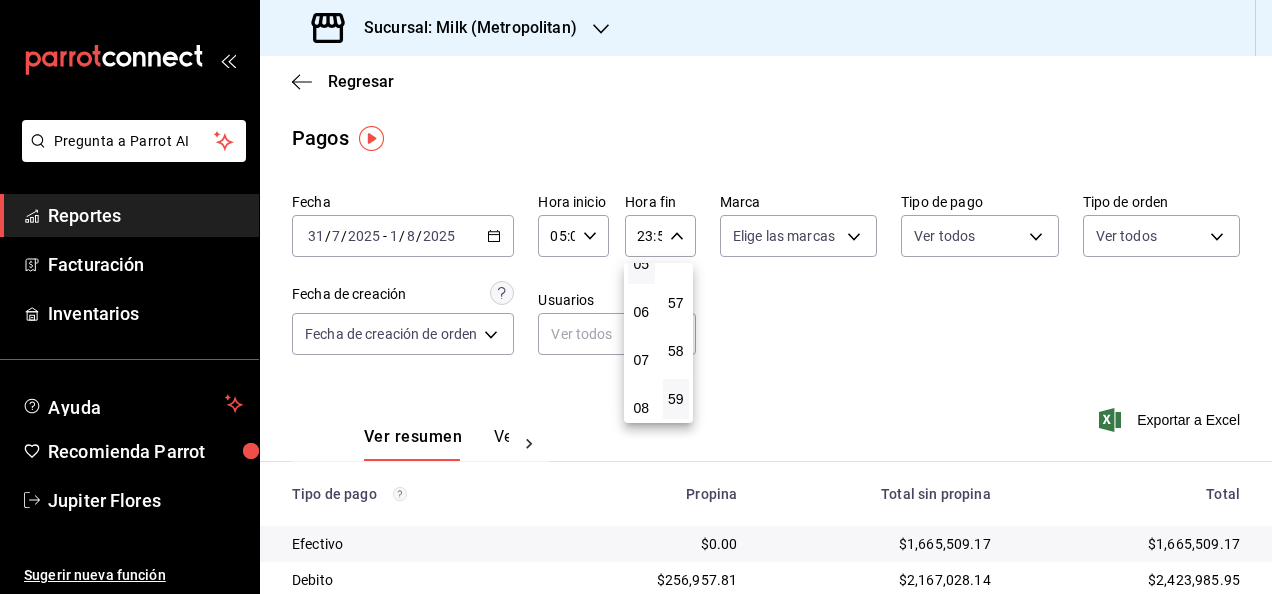 click on "05" at bounding box center (641, 264) 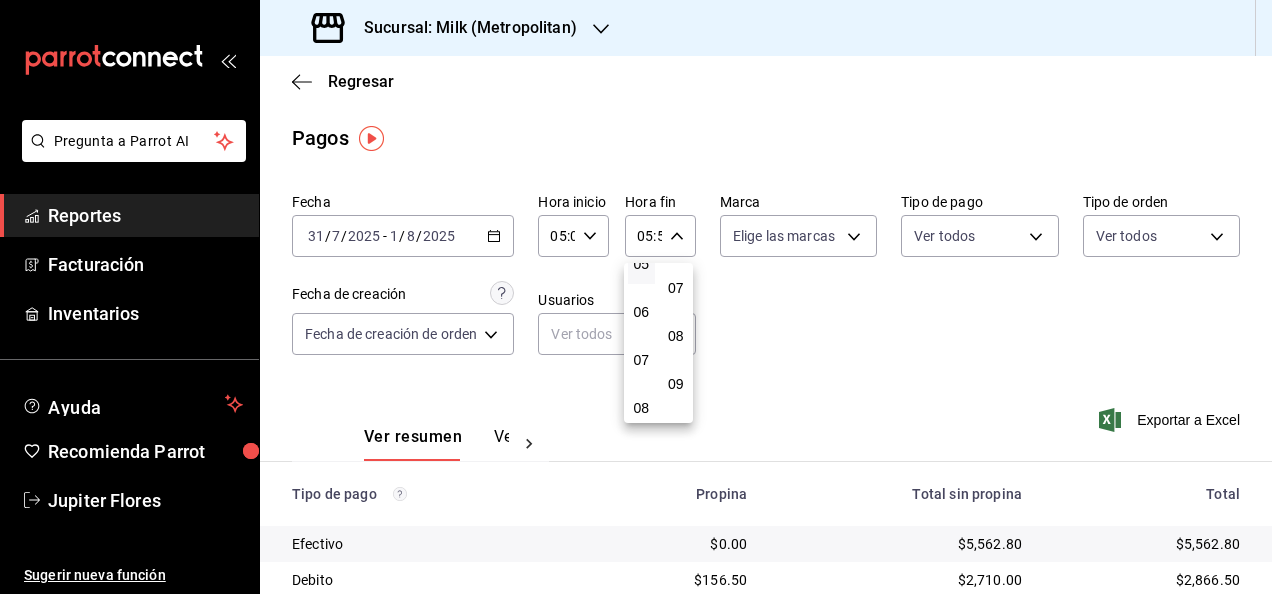 scroll, scrollTop: 334, scrollLeft: 0, axis: vertical 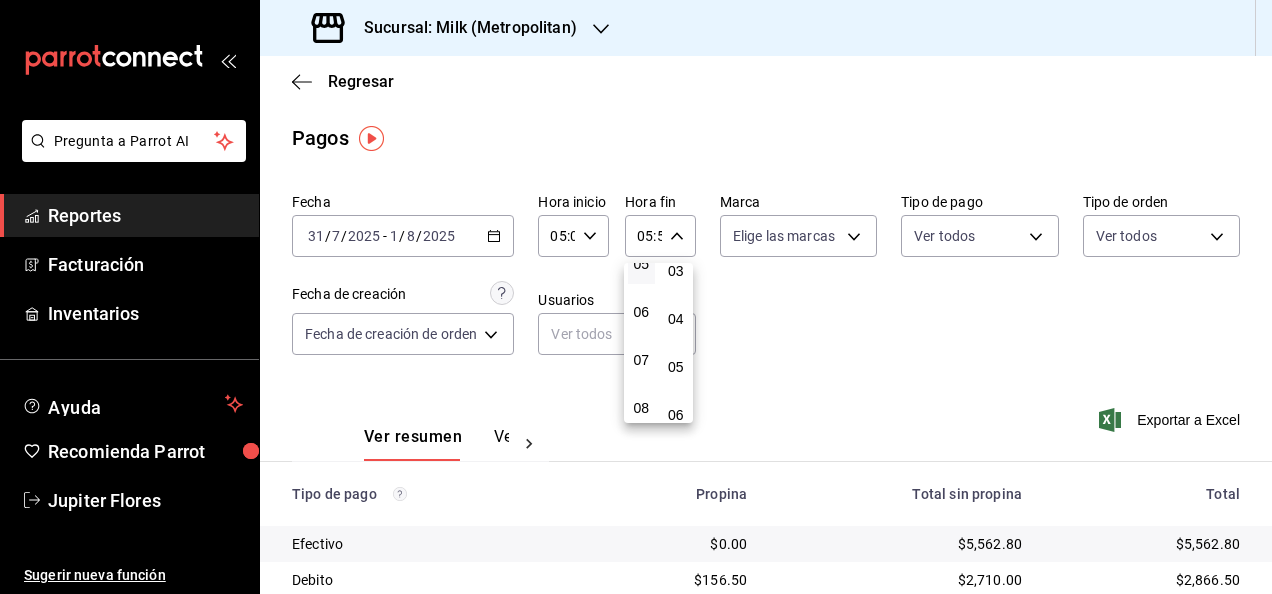 drag, startPoint x: 677, startPoint y: 373, endPoint x: 660, endPoint y: 140, distance: 233.61935 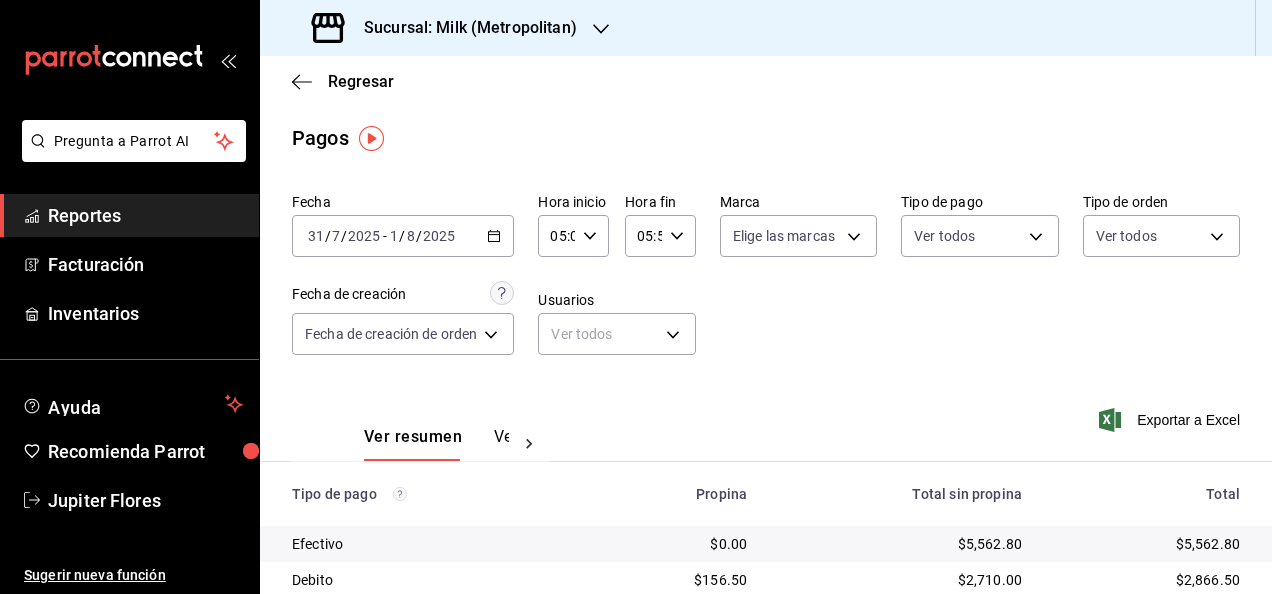click on "05:59 Hora fin" at bounding box center [660, 236] 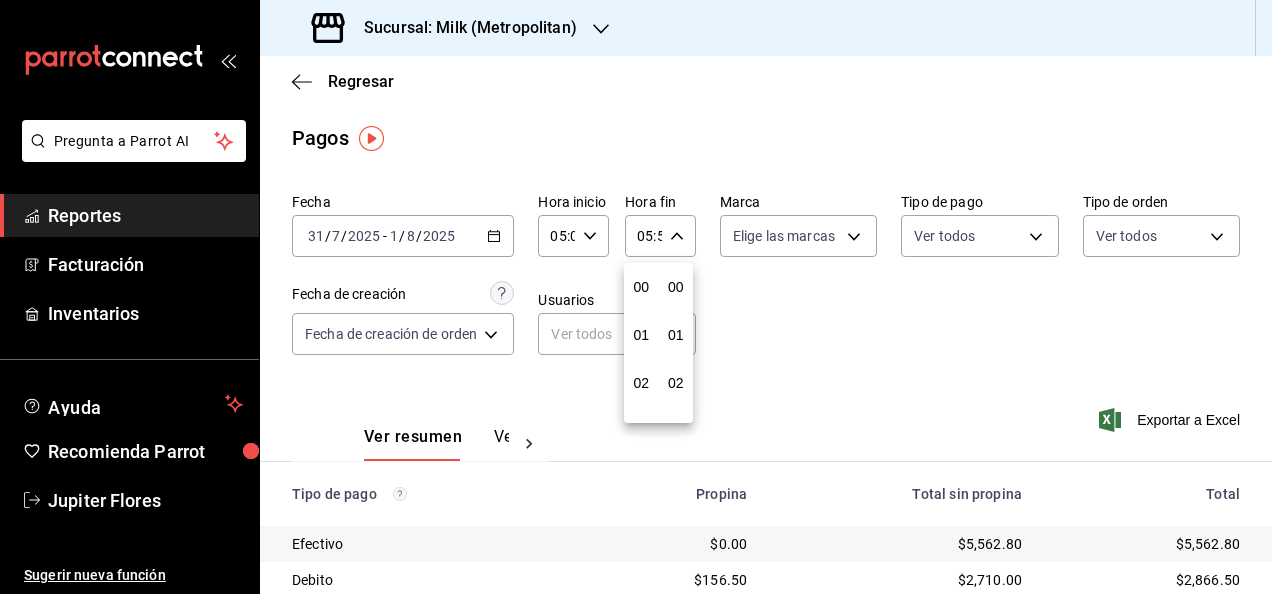 scroll, scrollTop: 240, scrollLeft: 0, axis: vertical 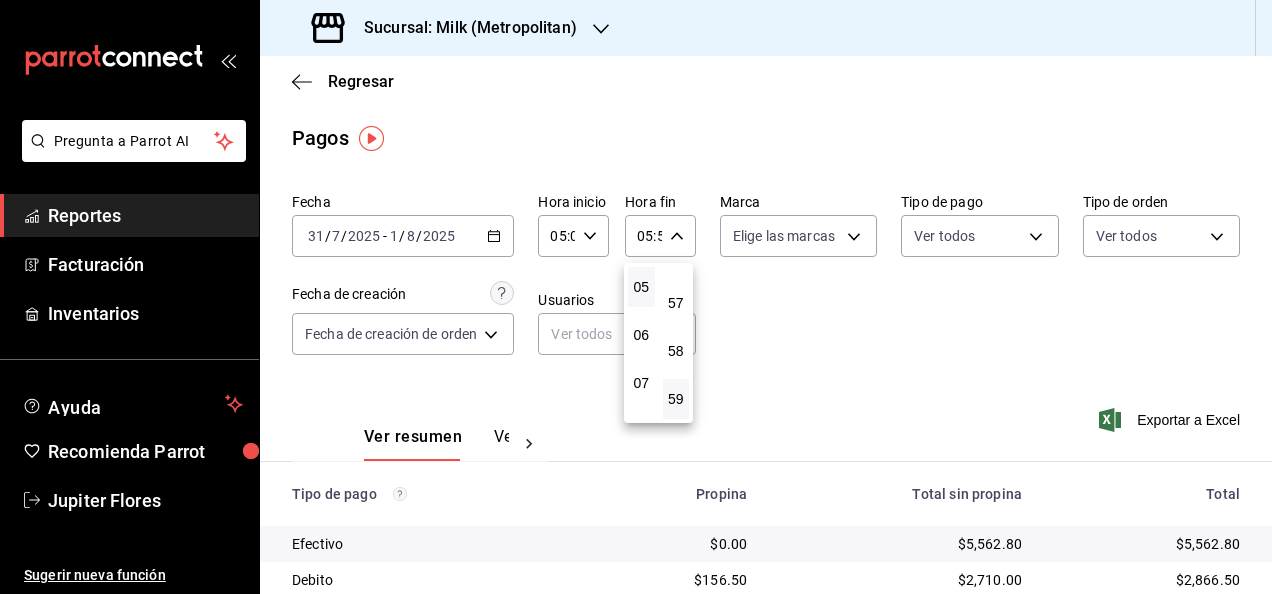 drag, startPoint x: 673, startPoint y: 326, endPoint x: 669, endPoint y: 346, distance: 20.396078 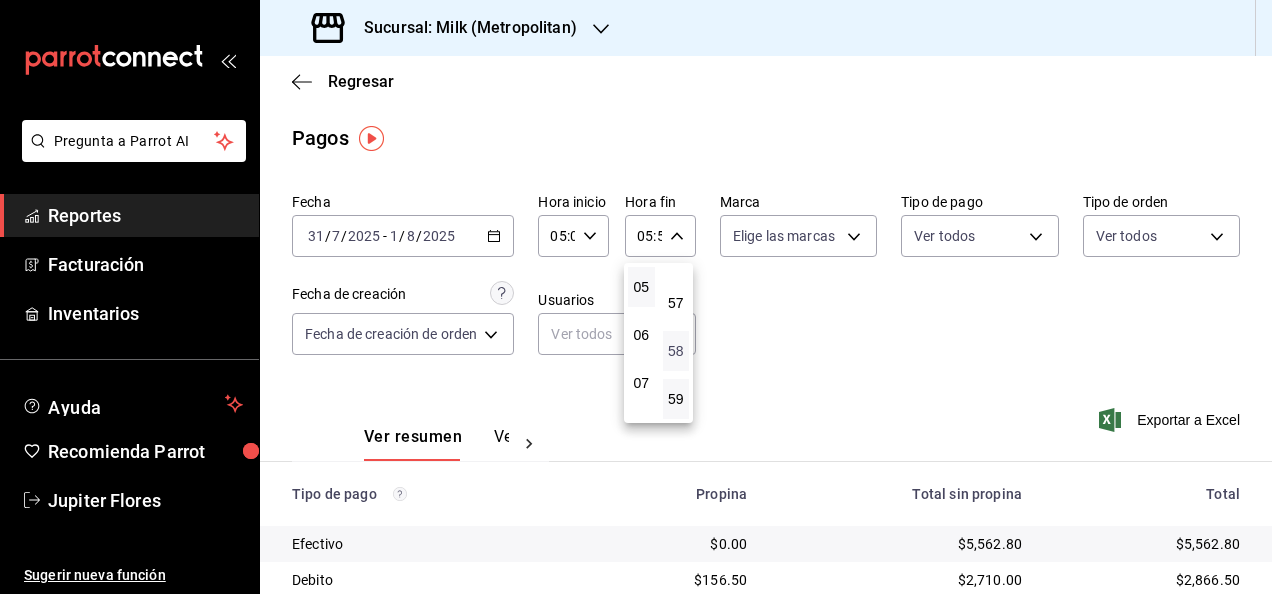 click on "58" at bounding box center [676, 351] 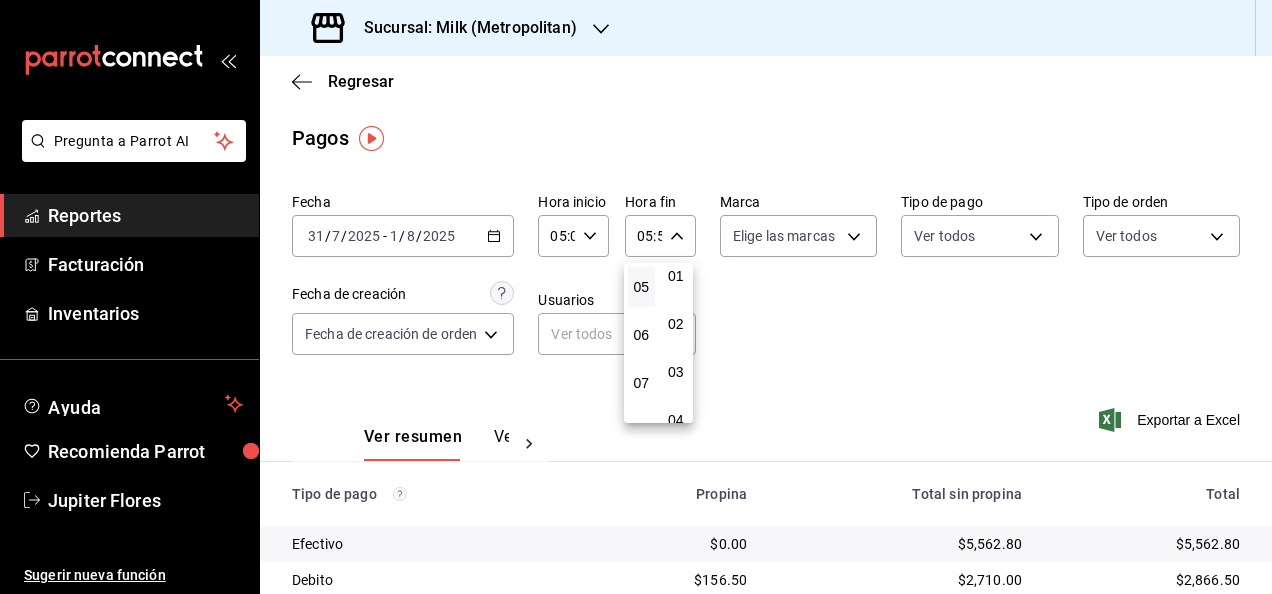 scroll, scrollTop: 0, scrollLeft: 0, axis: both 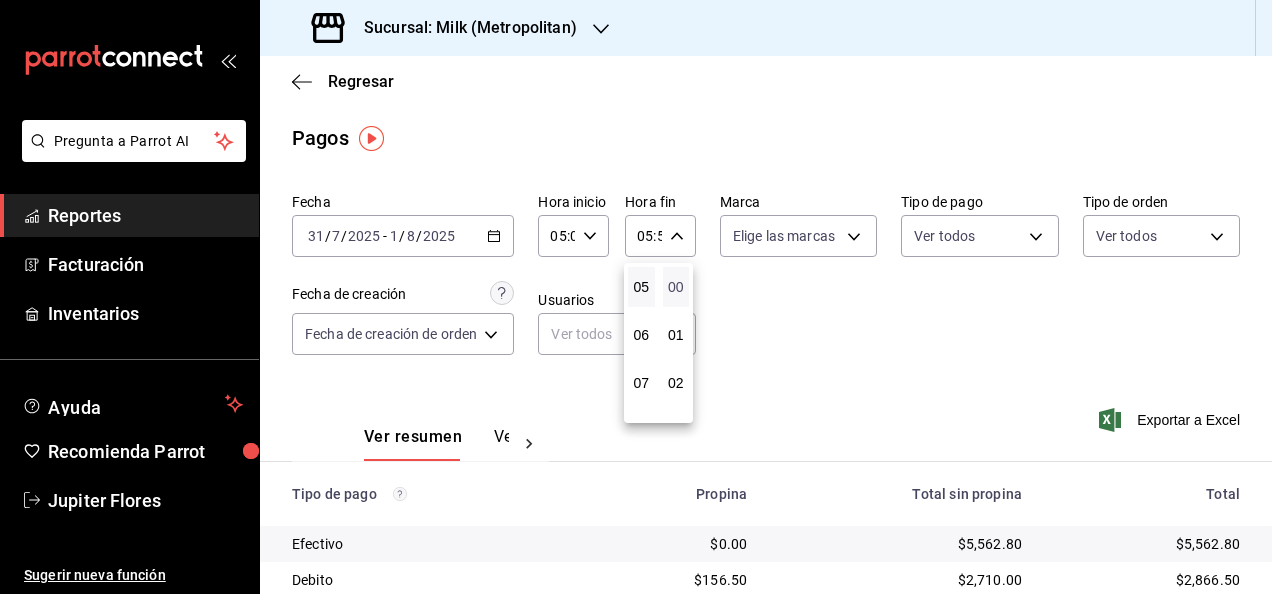 click on "00" at bounding box center [676, 287] 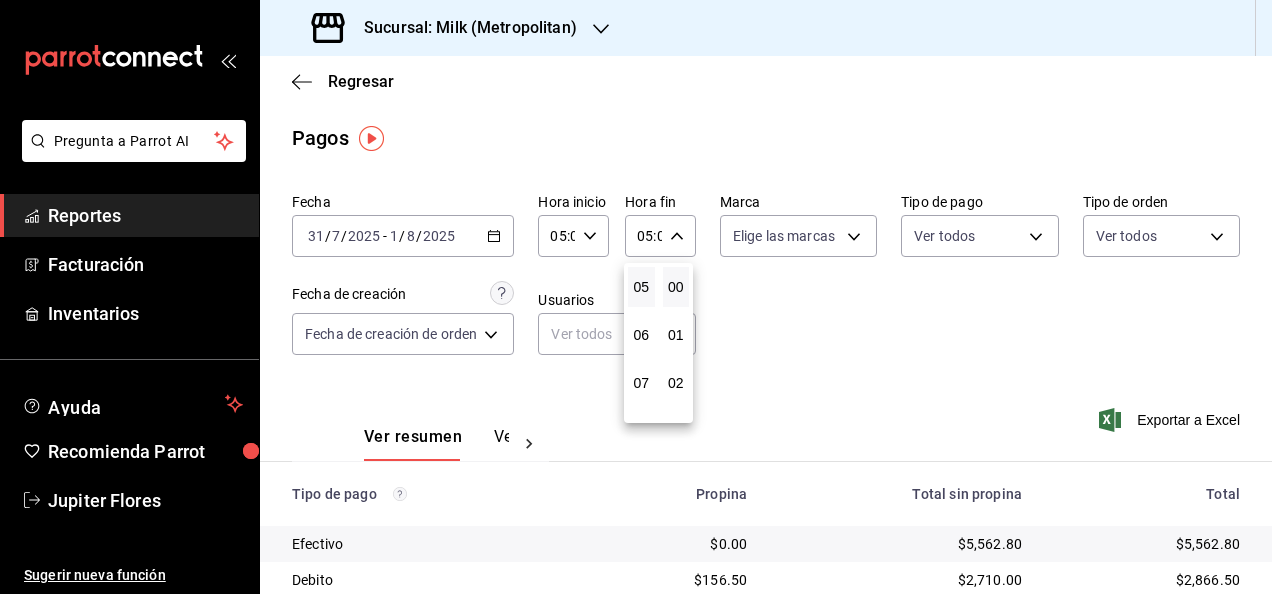 click at bounding box center (636, 297) 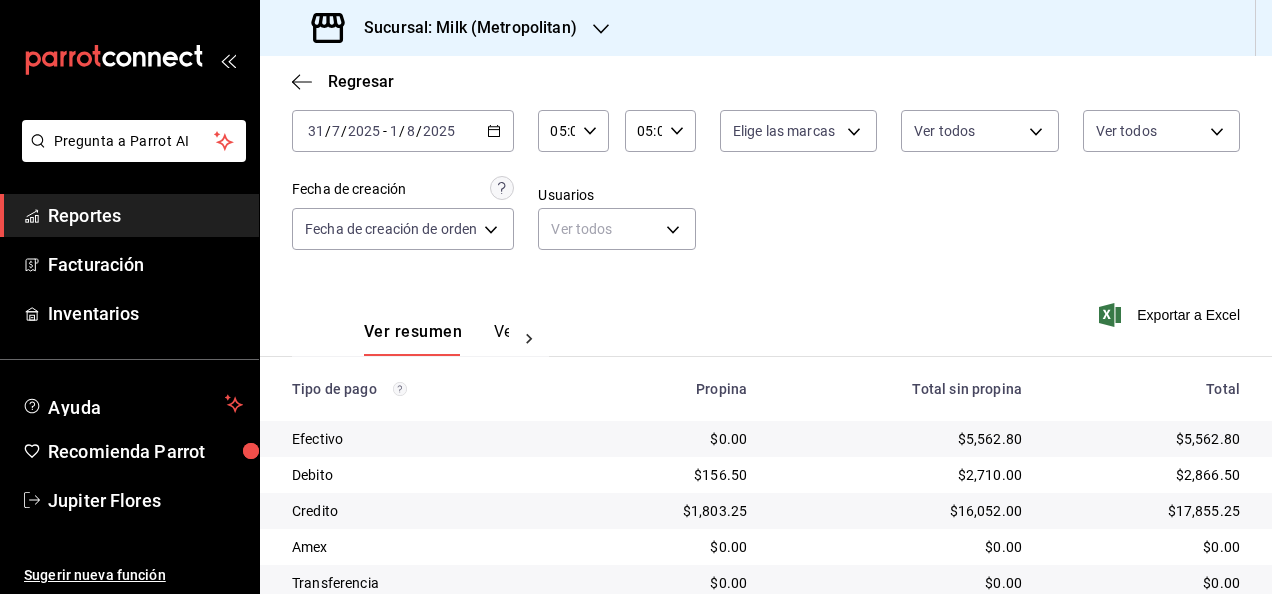 scroll, scrollTop: 106, scrollLeft: 0, axis: vertical 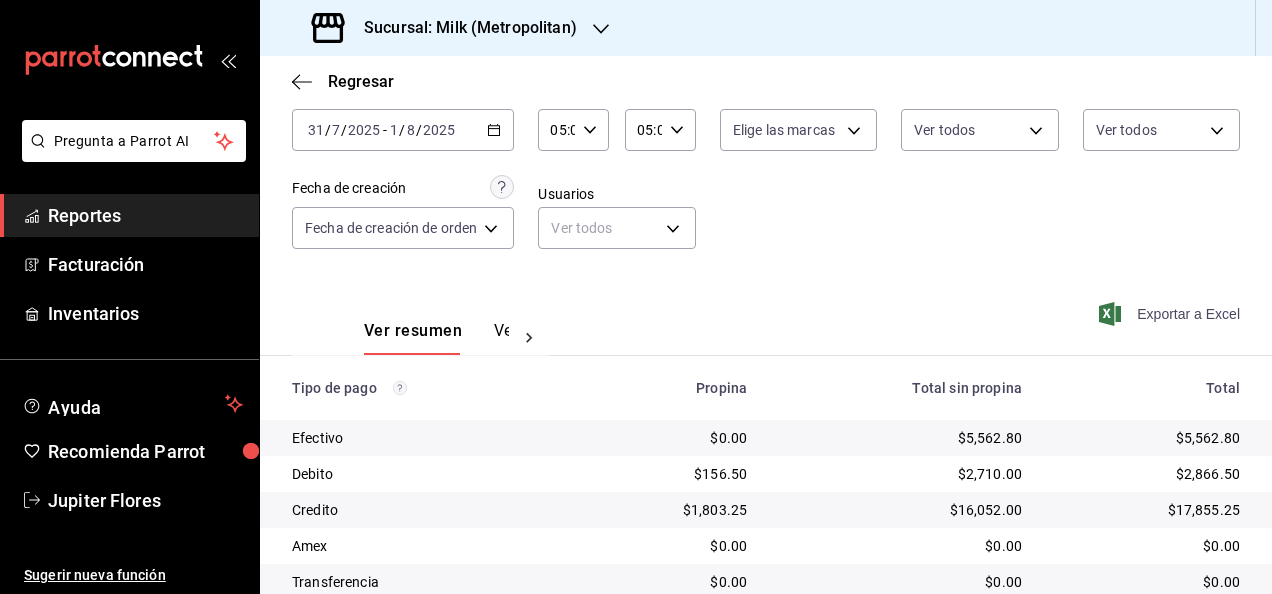 click on "Exportar a Excel" at bounding box center (1171, 314) 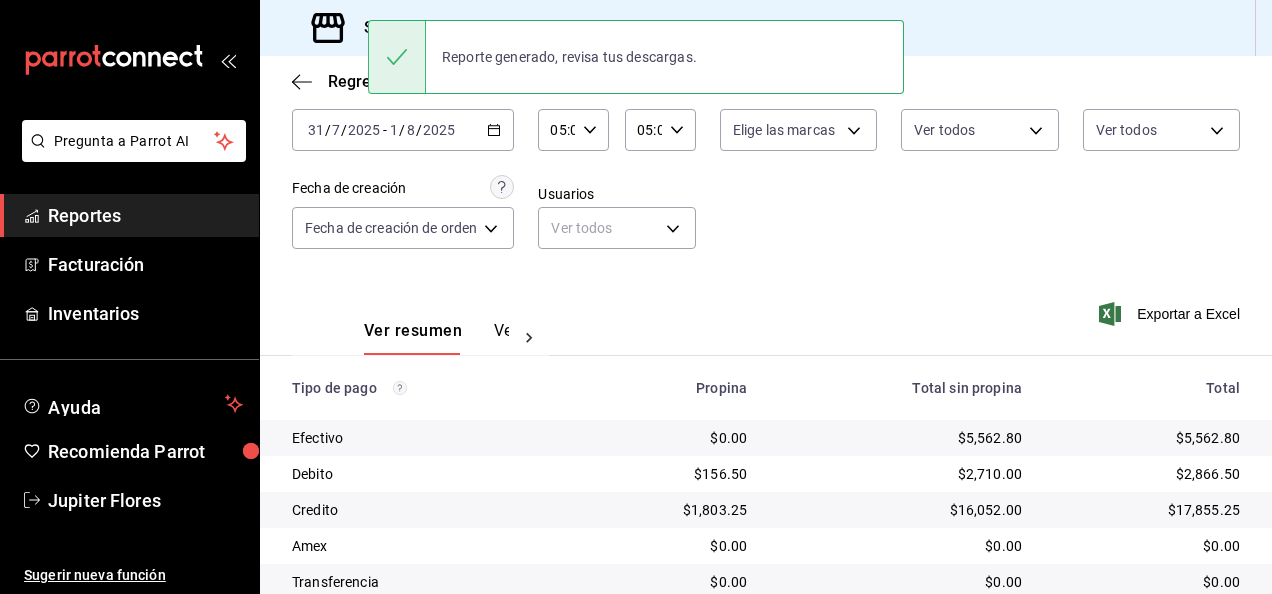 click on "Fecha [DATE] [DATE] - [DATE] [DATE] Hora inicio [TIME] Hora inicio Hora fin [TIME] Hora fin Marca Elige las marcas Tipo de pago Ver todos Tipo de orden Ver todos Fecha de creación   Fecha de creación de orden ORDER Usuarios Ver todos null" at bounding box center [766, 176] 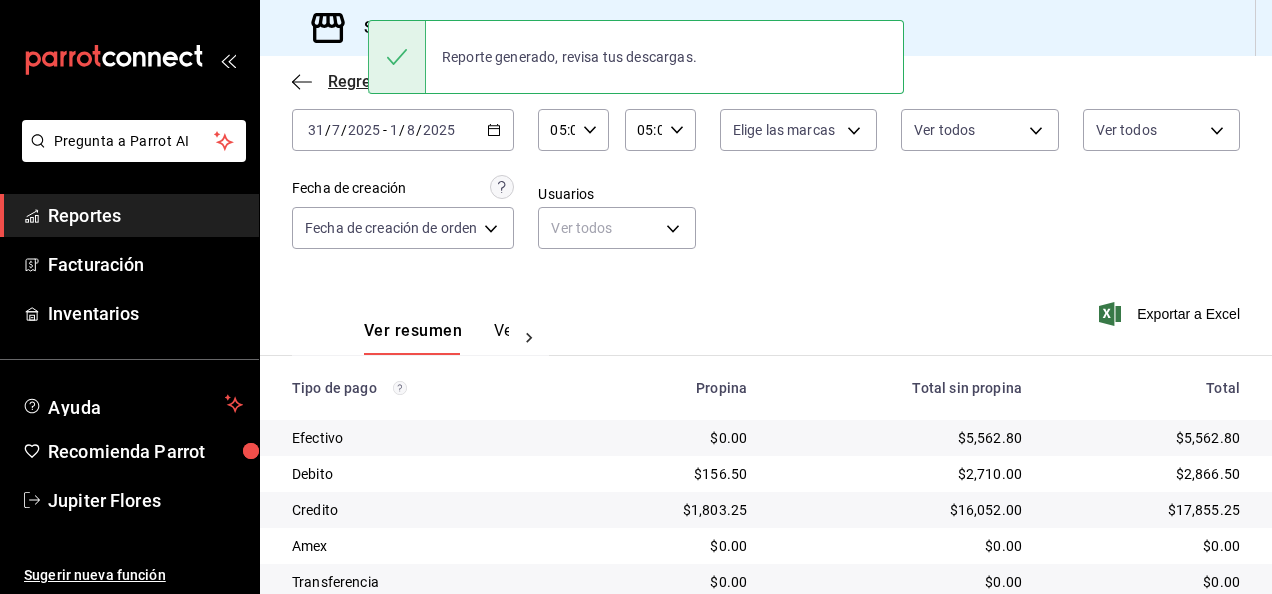 click 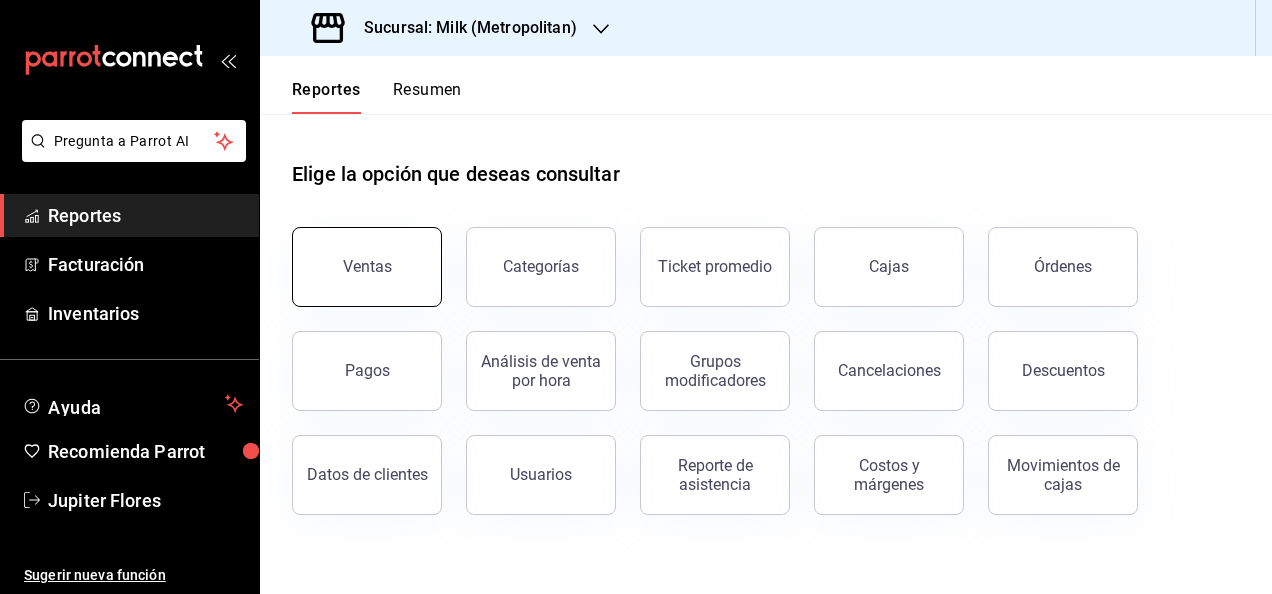 click on "Ventas" at bounding box center [367, 267] 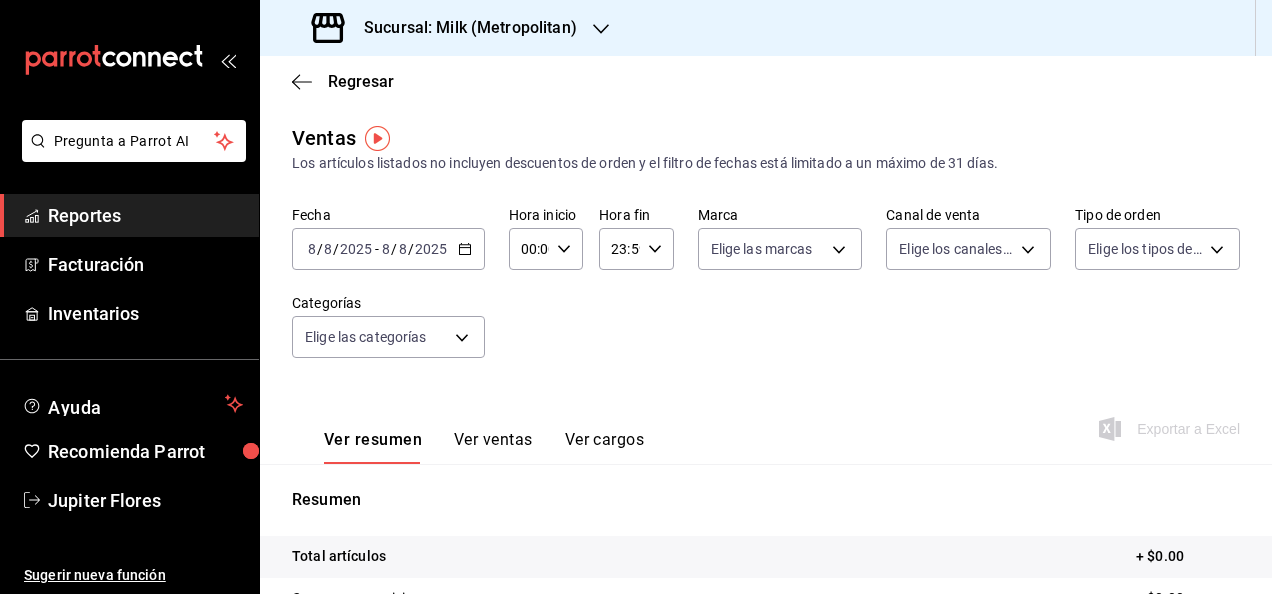click on "2025-08-08 8 / 8 / 2025 - 2025-08-08 8 / 8 / 2025" at bounding box center (388, 249) 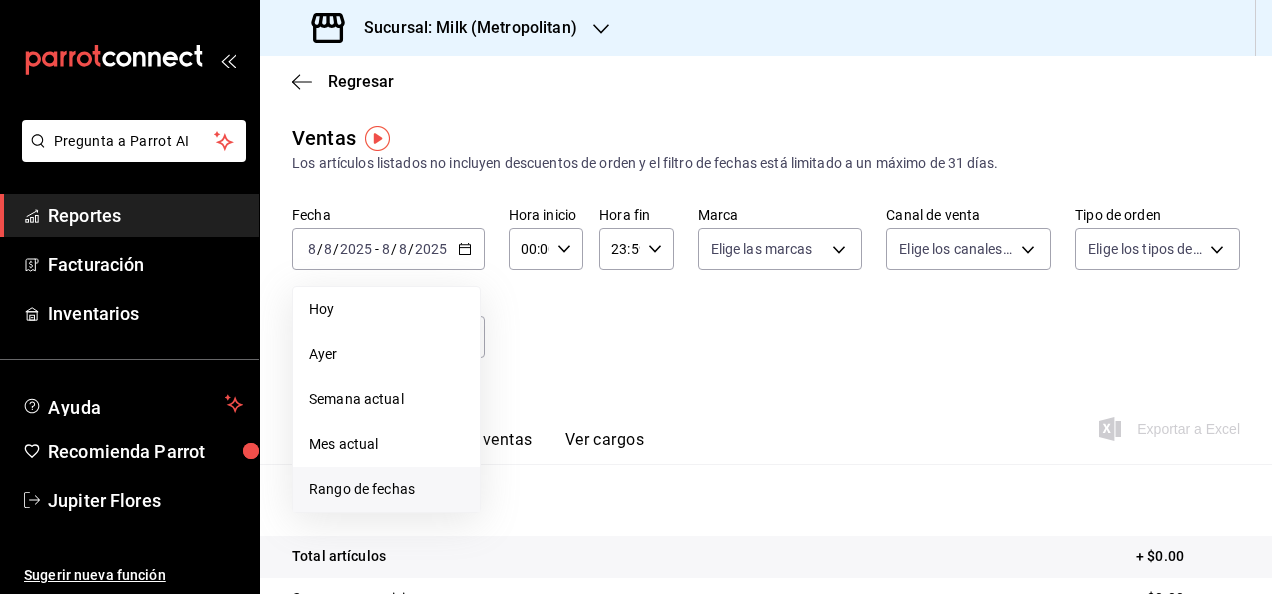 click on "Rango de fechas" at bounding box center [386, 489] 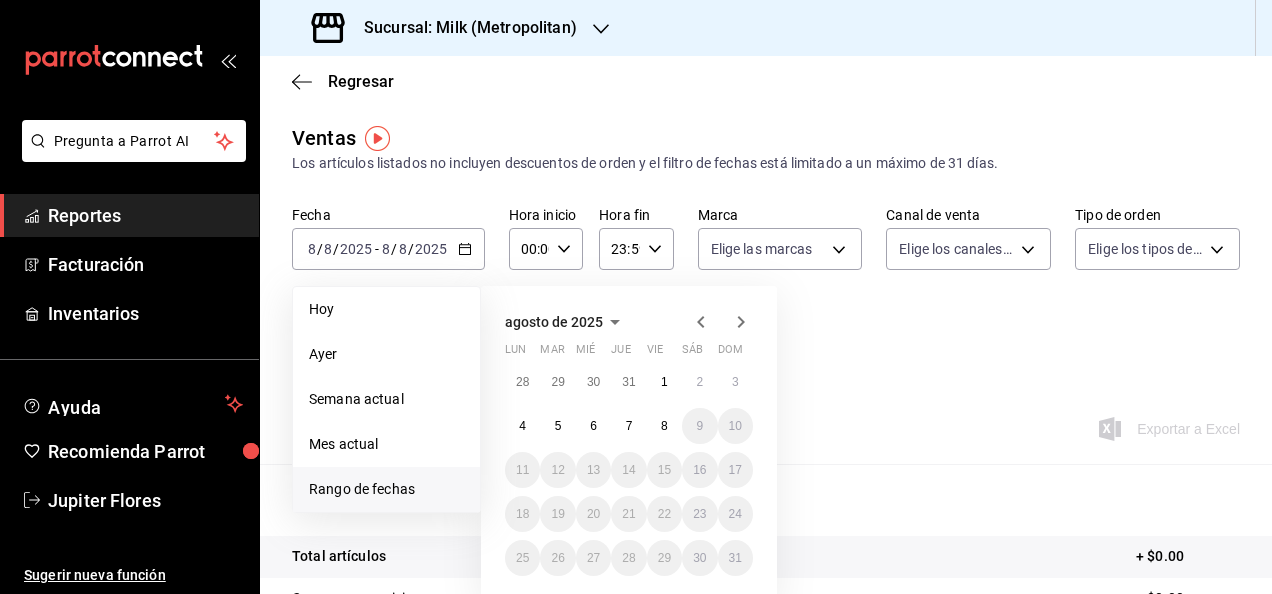 click 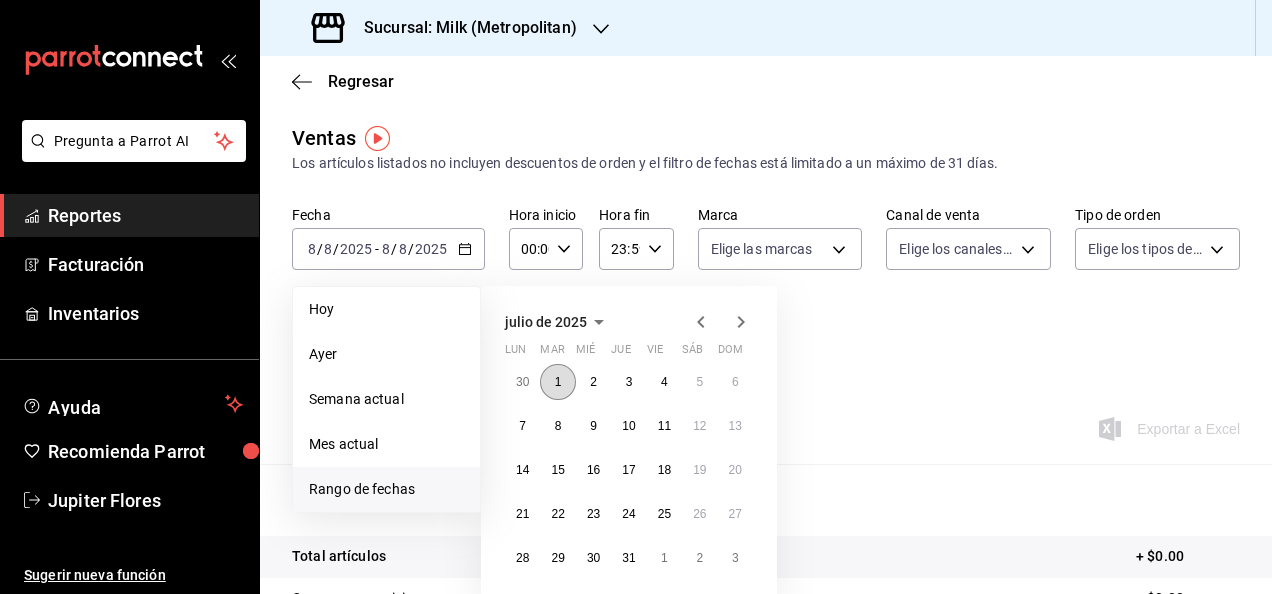 click on "1" at bounding box center [557, 382] 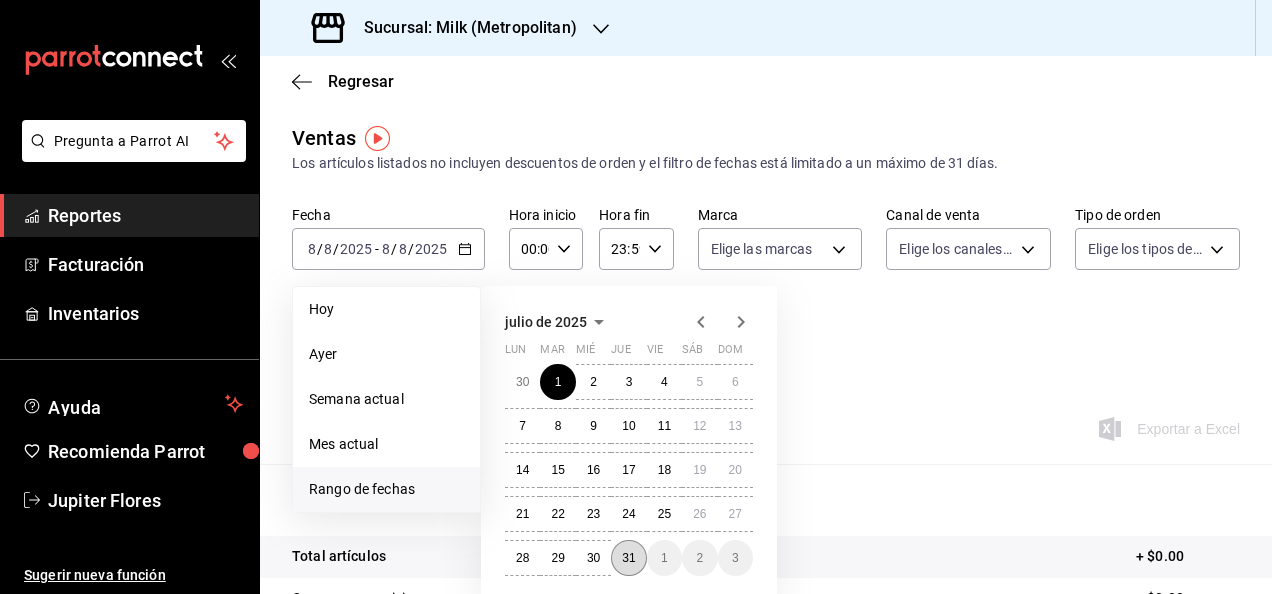 click on "31" at bounding box center [628, 558] 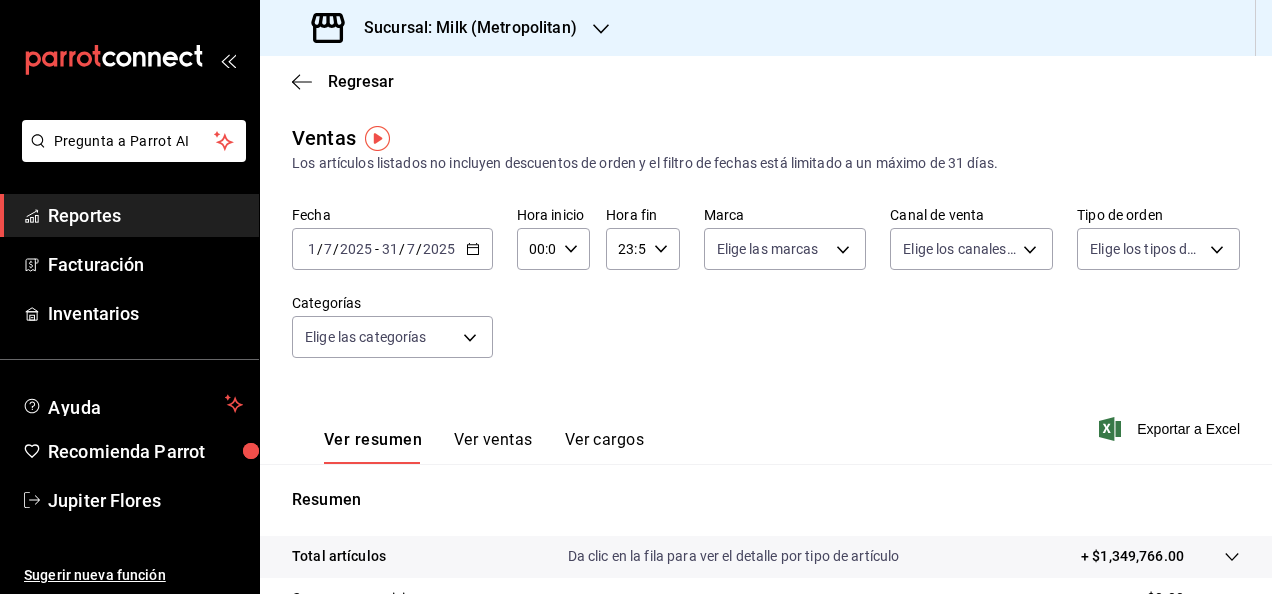 click 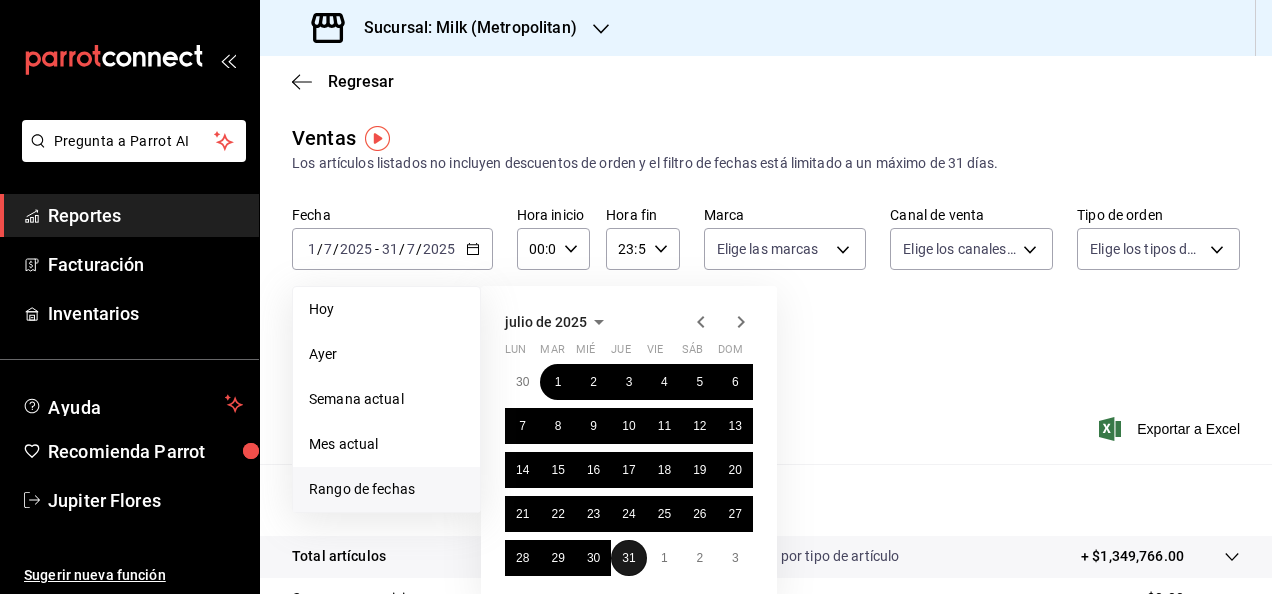 click on "31" at bounding box center (628, 558) 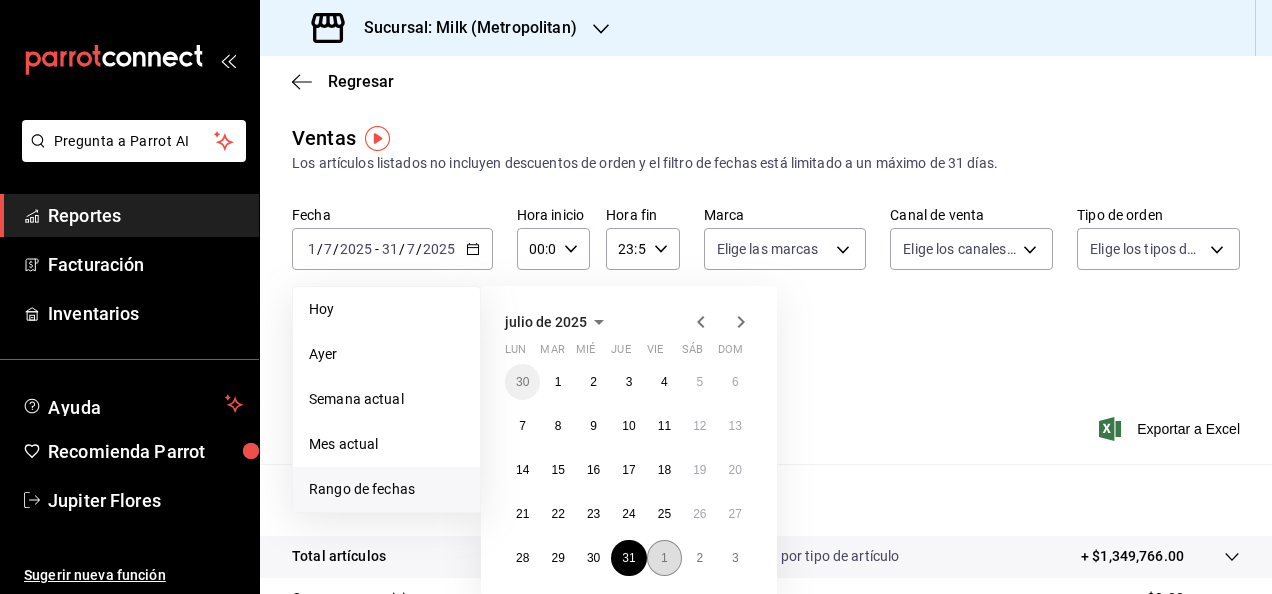click on "1" at bounding box center (664, 558) 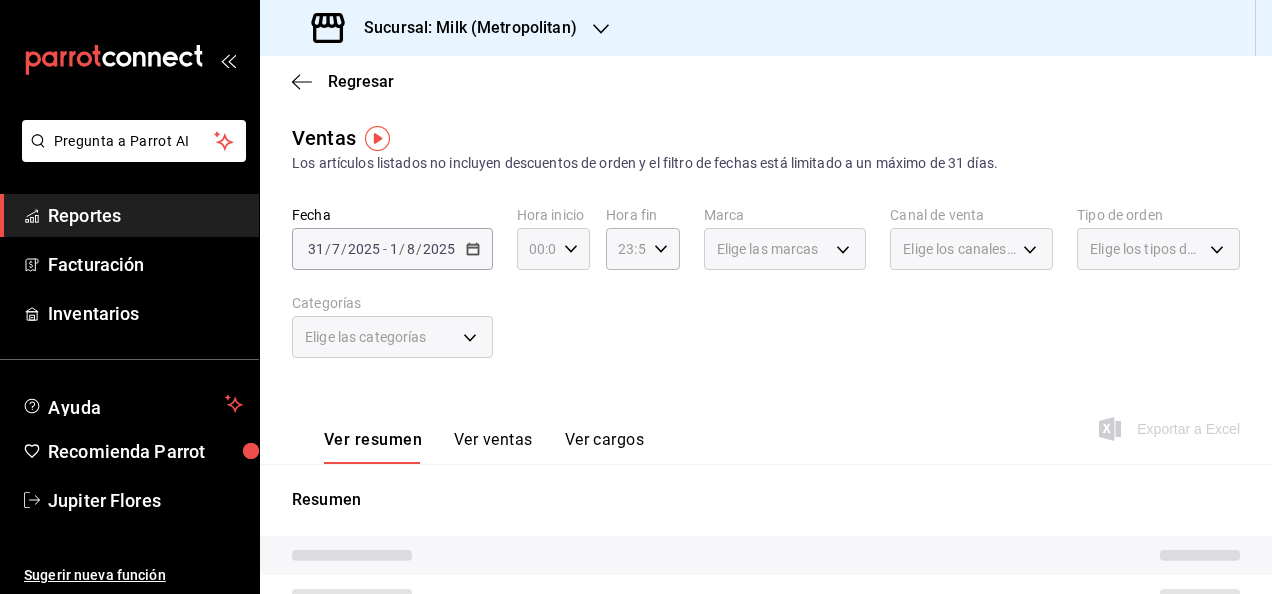 click on "00:00 Hora inicio" at bounding box center [553, 249] 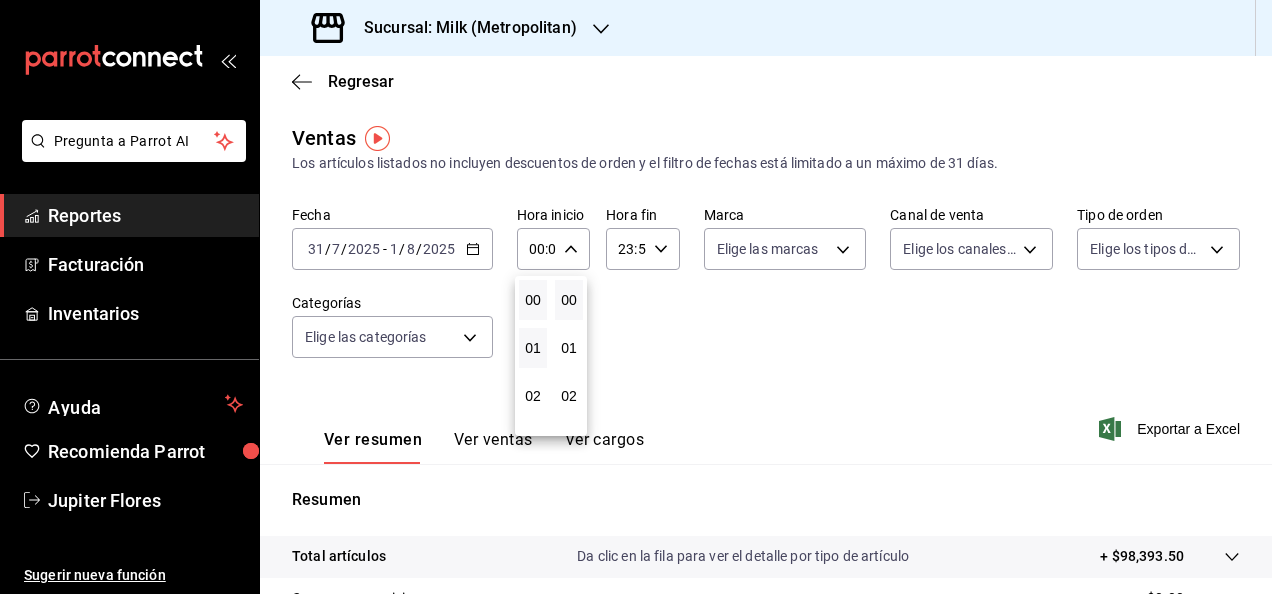 scroll, scrollTop: 183, scrollLeft: 0, axis: vertical 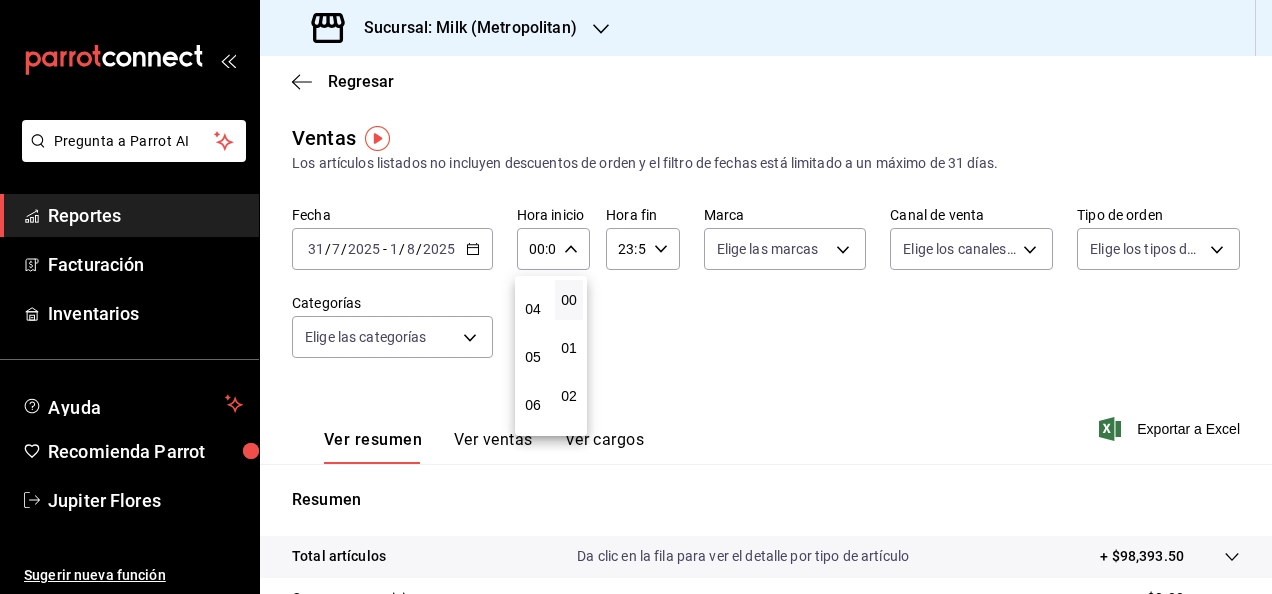 click on "05" at bounding box center (533, 357) 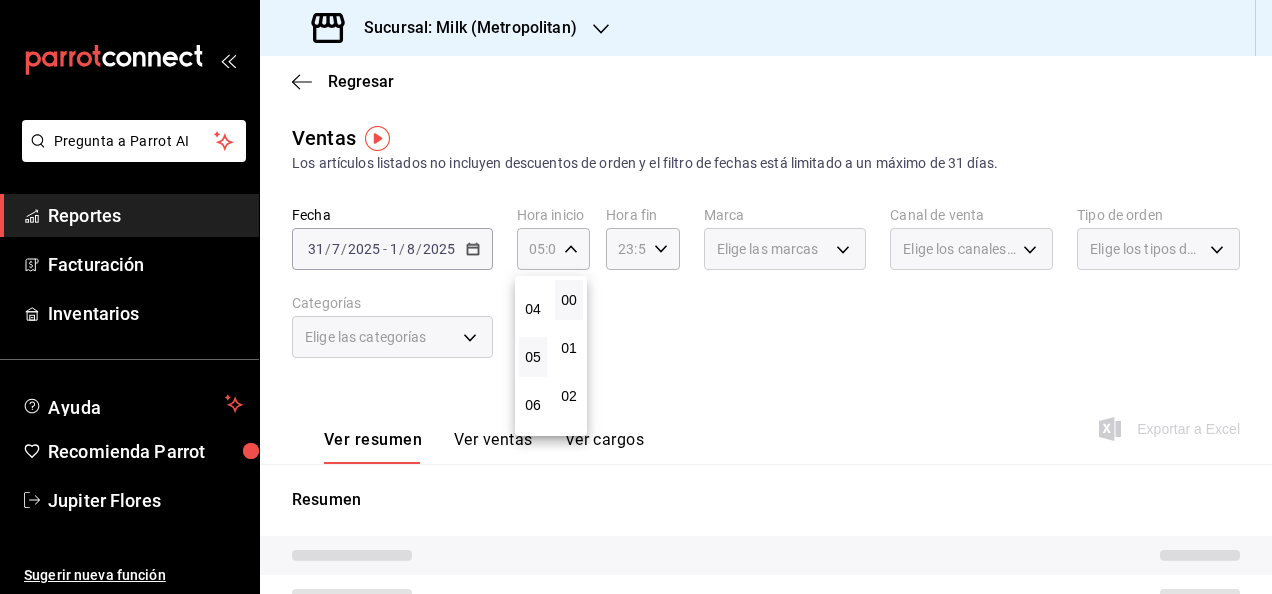 click at bounding box center (636, 297) 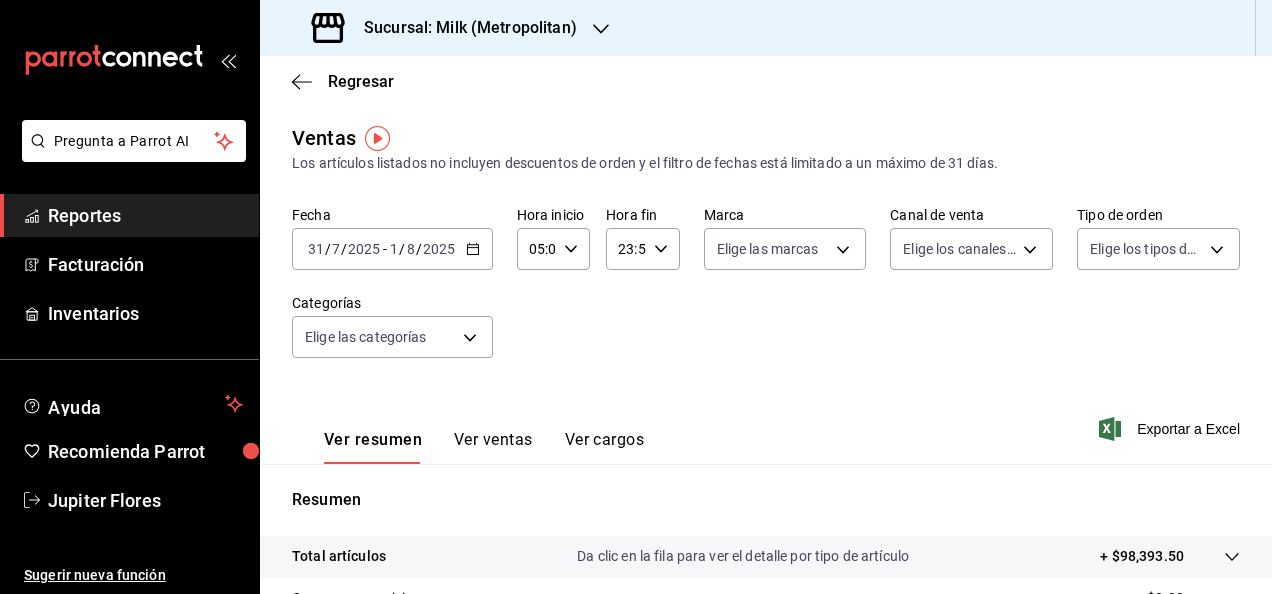 click 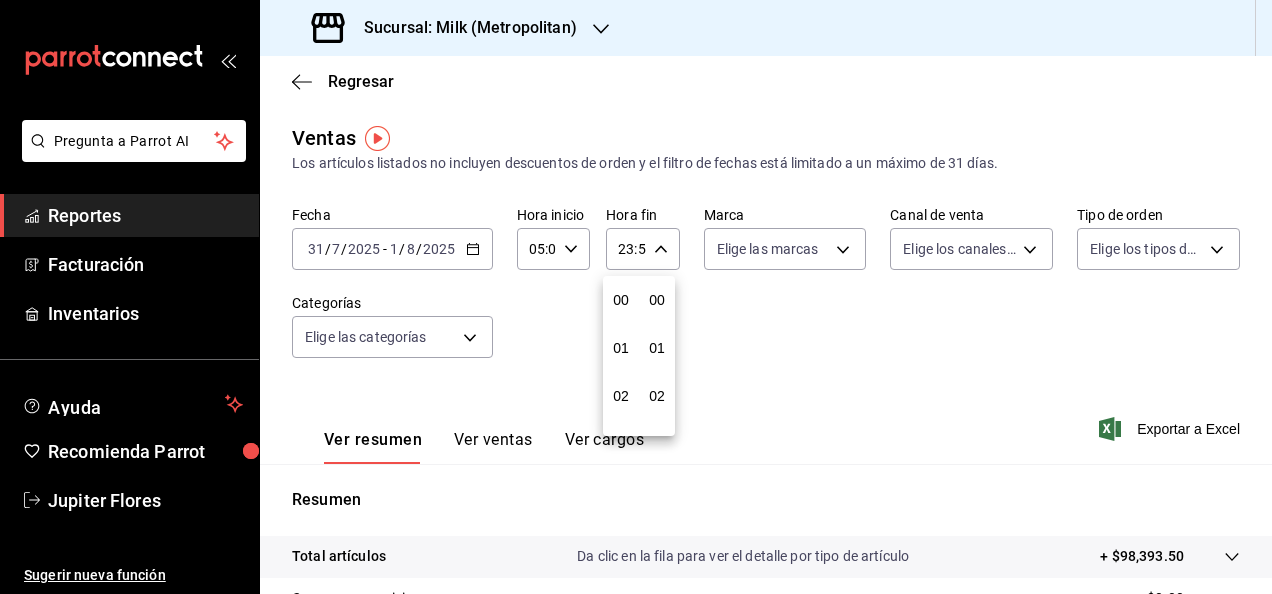 scroll, scrollTop: 992, scrollLeft: 0, axis: vertical 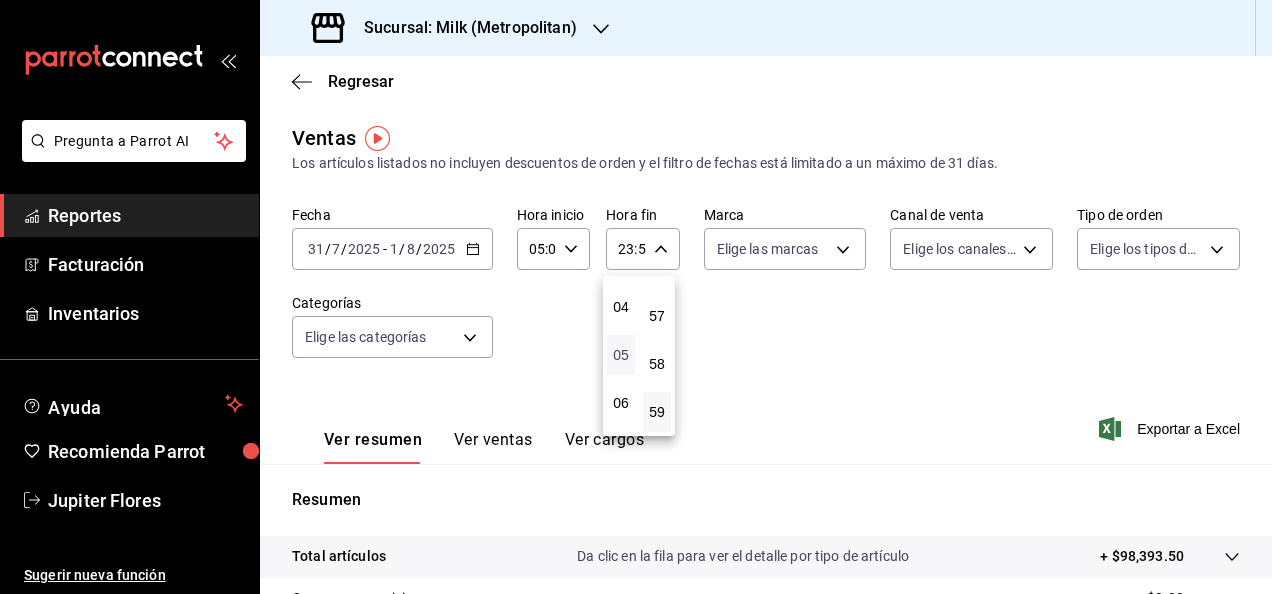 click on "05" at bounding box center (621, 355) 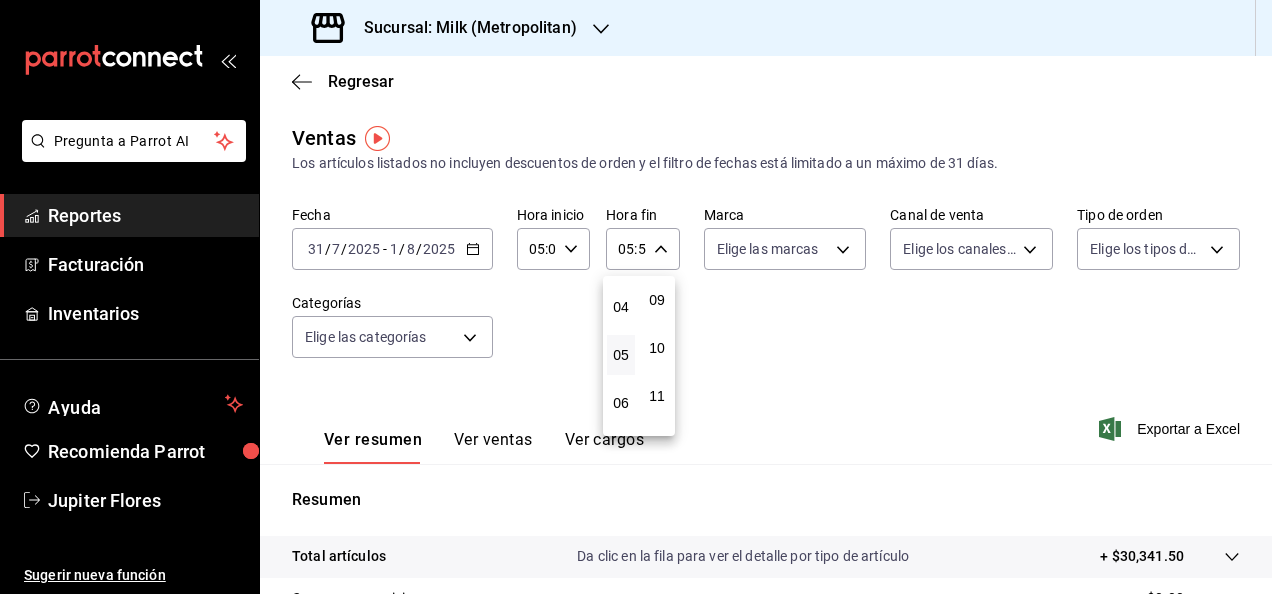 scroll, scrollTop: 0, scrollLeft: 0, axis: both 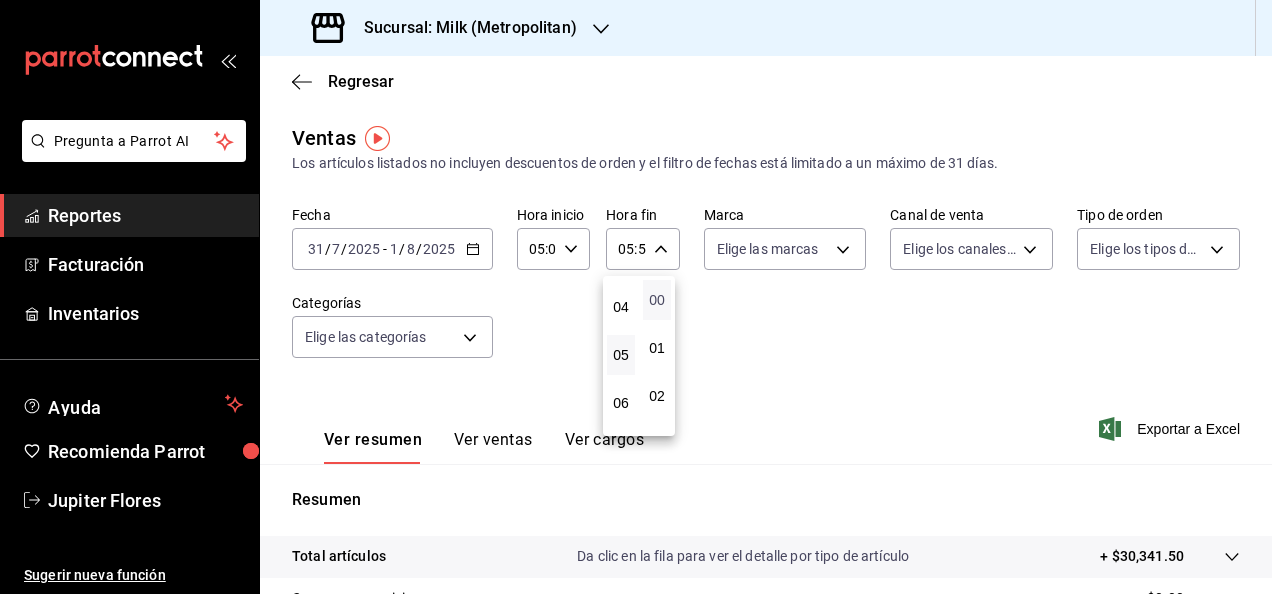 click on "00" at bounding box center (657, 300) 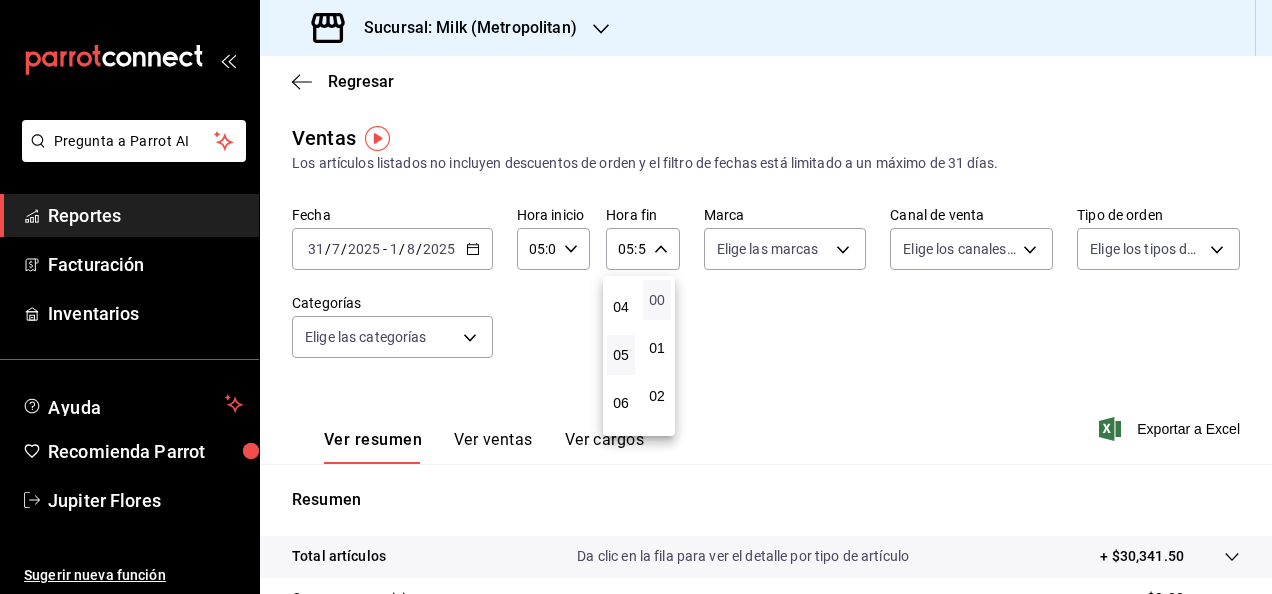 type on "05:00" 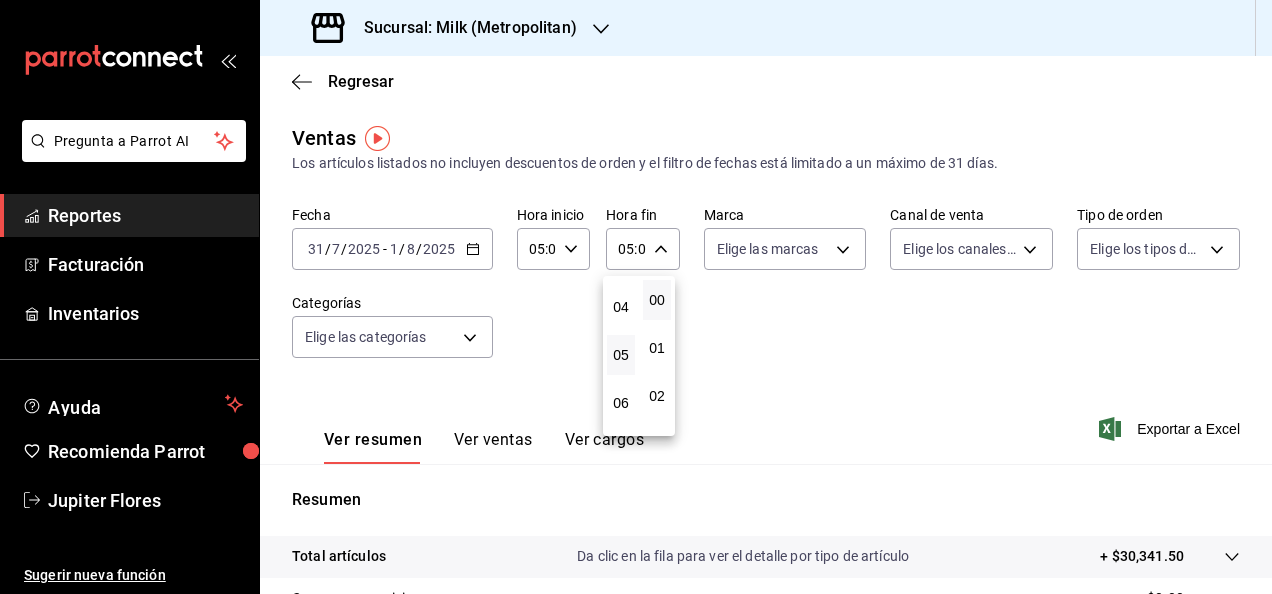 click at bounding box center [636, 297] 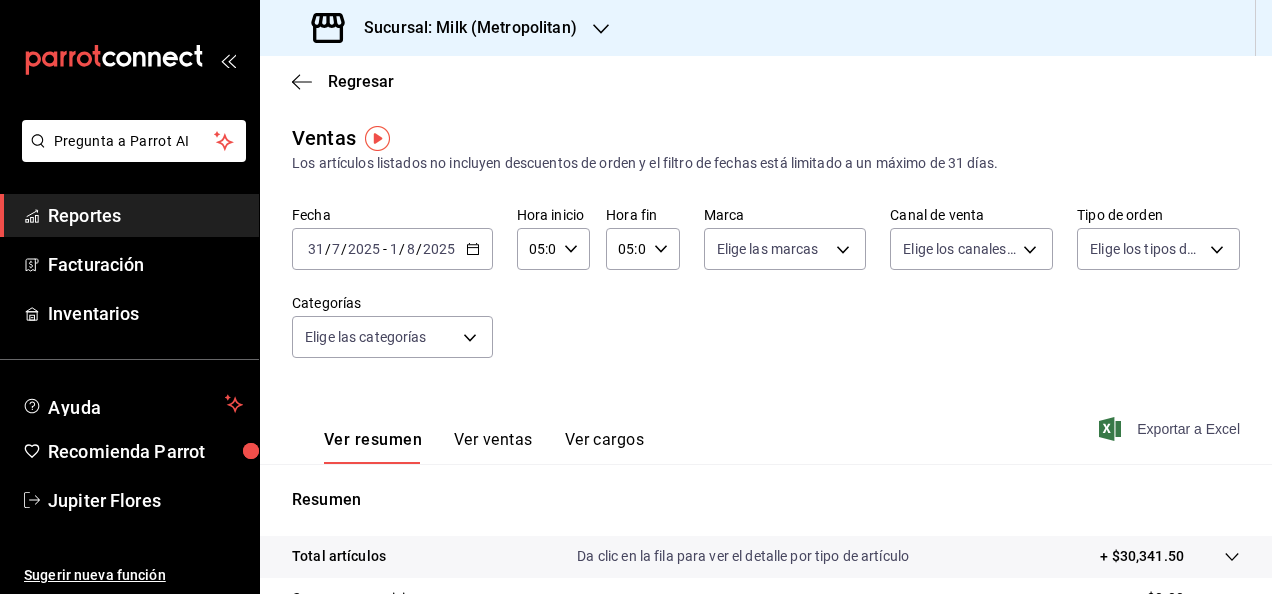 click on "Exportar a Excel" at bounding box center [1171, 429] 